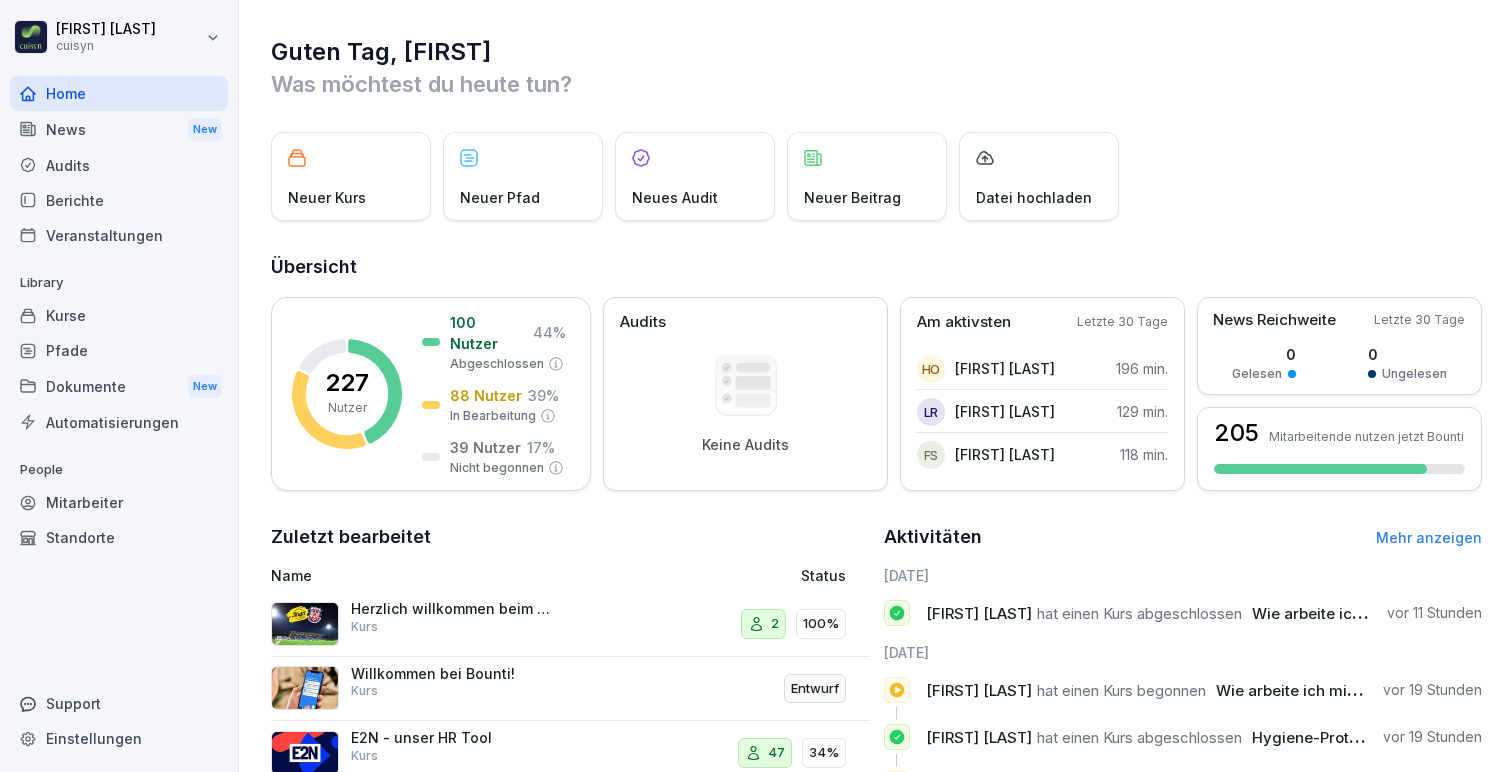 scroll, scrollTop: 0, scrollLeft: 0, axis: both 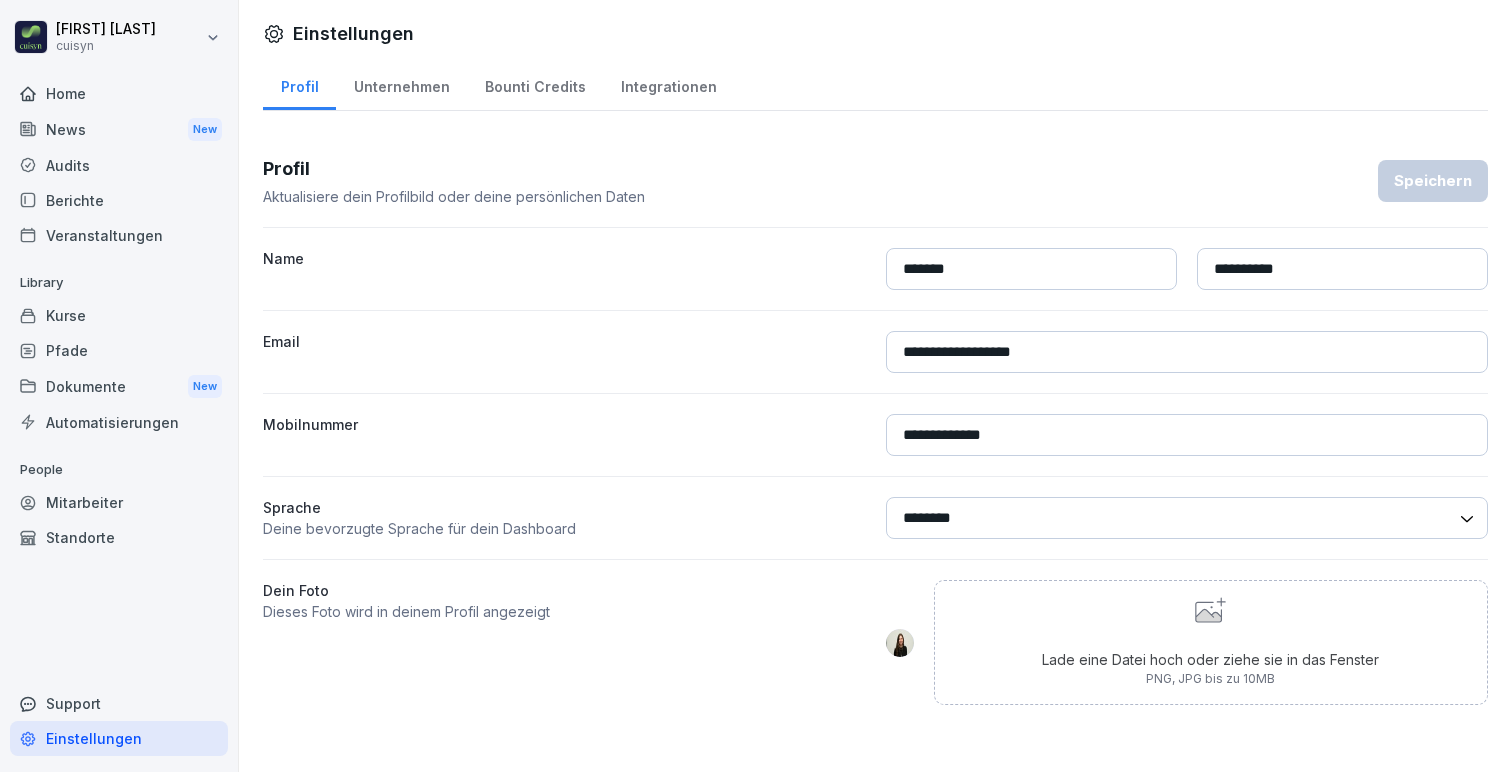click on "People" at bounding box center [119, 470] 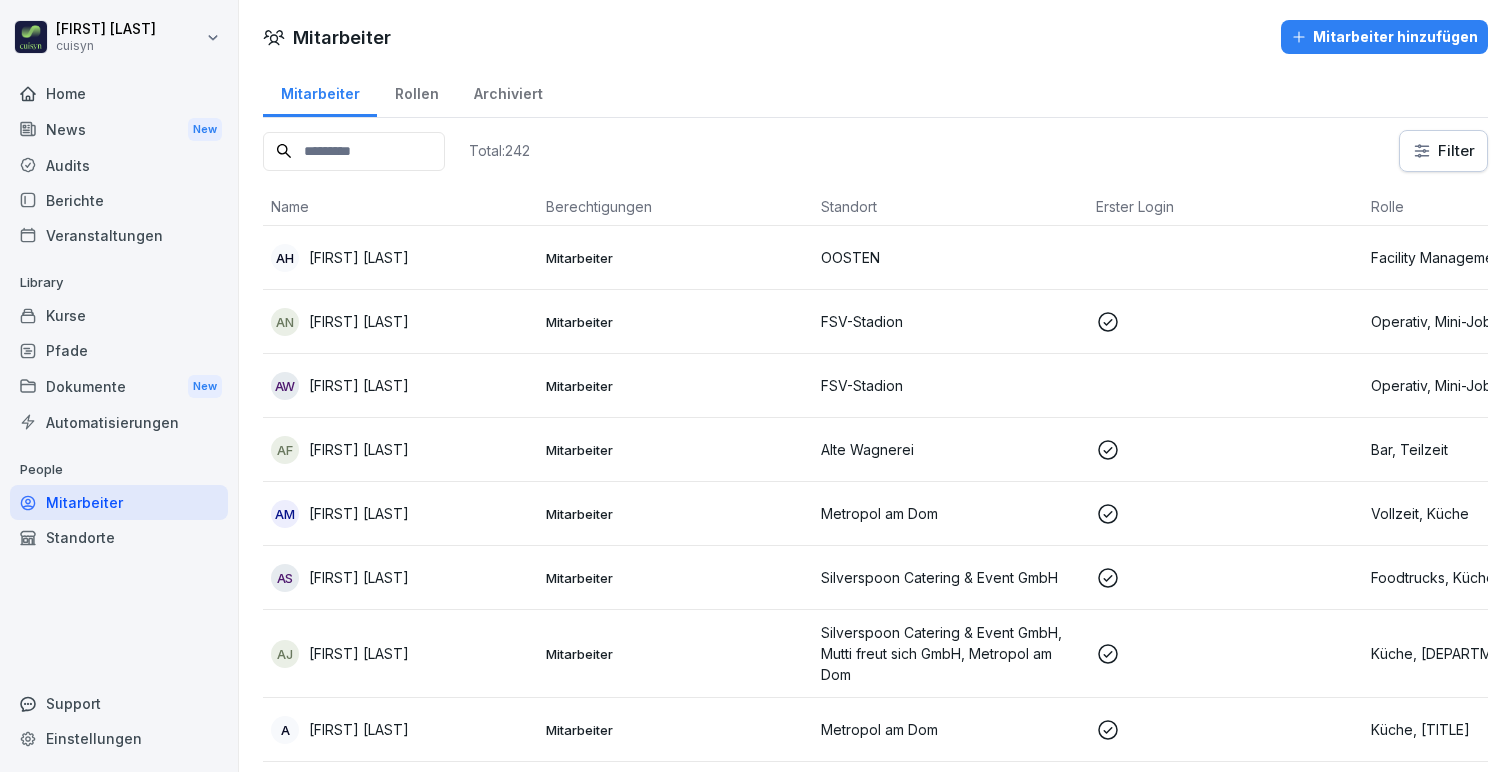 click at bounding box center [354, 151] 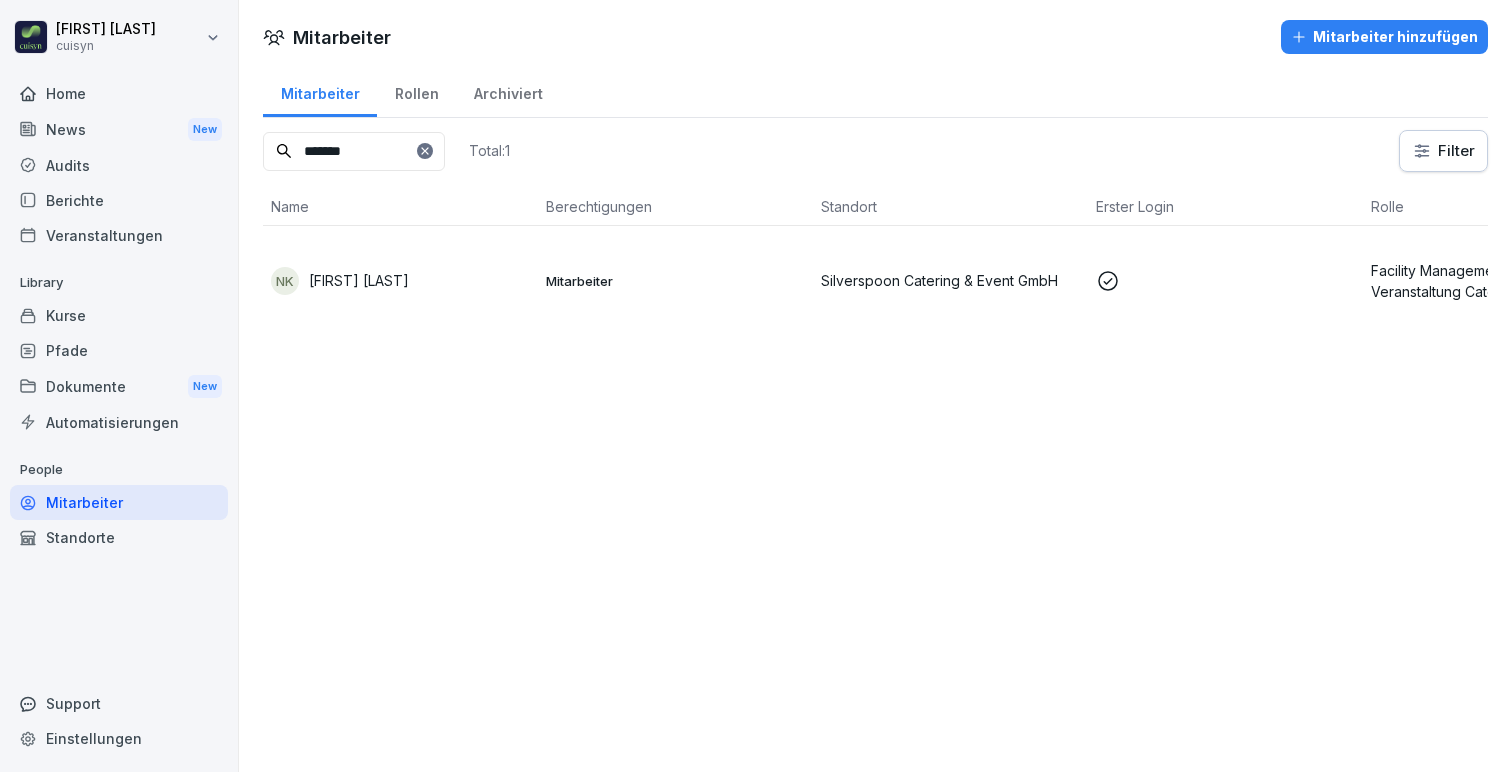 type on "*******" 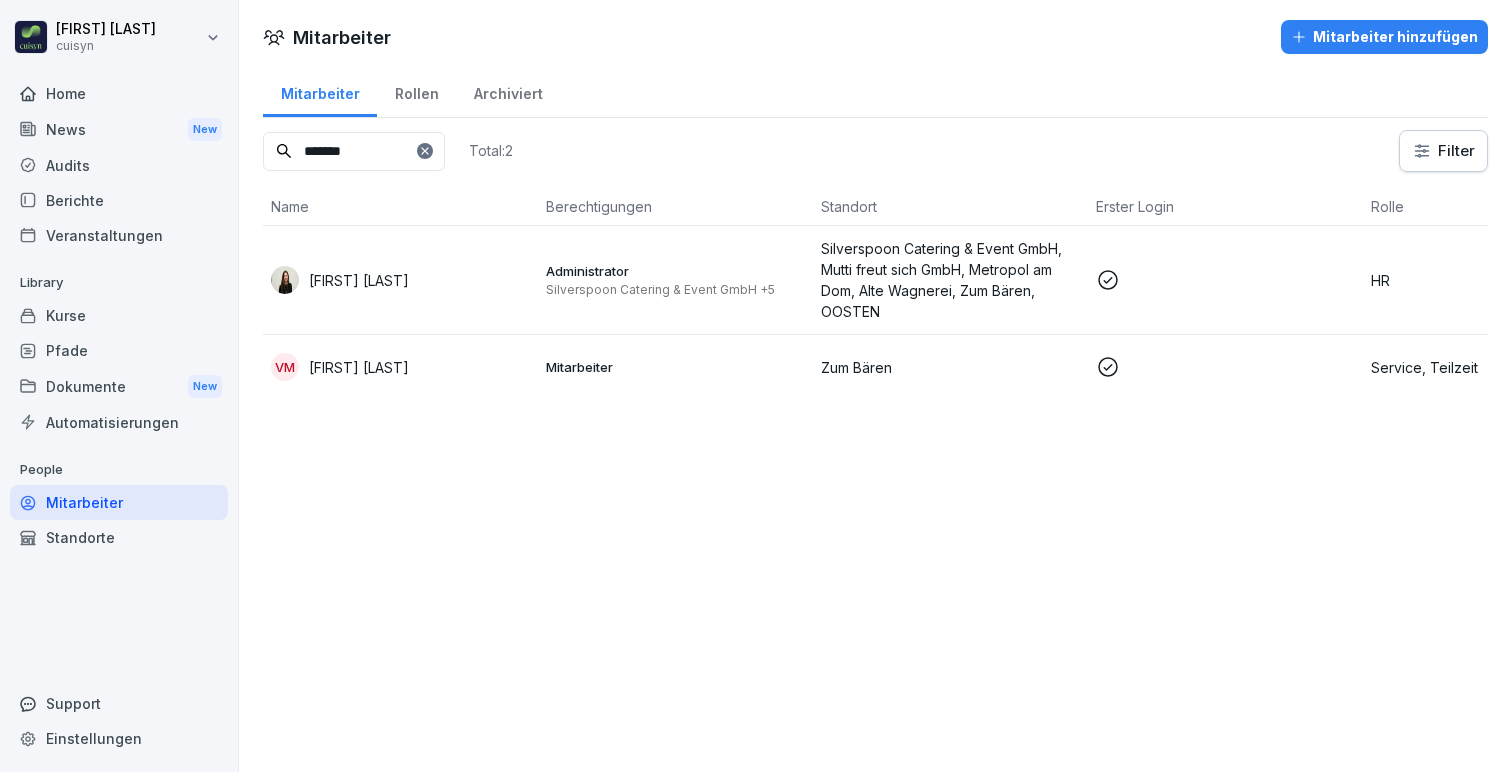 click 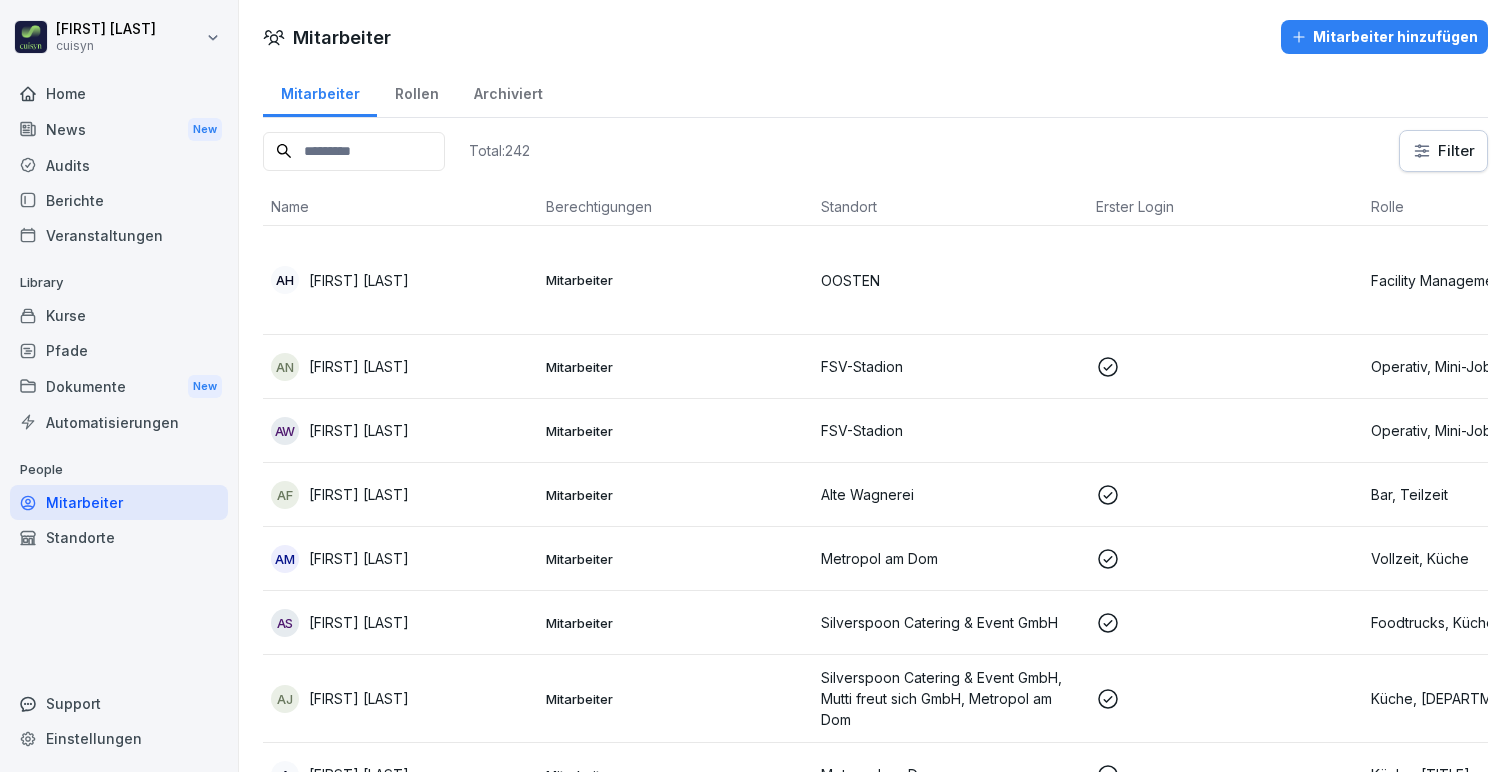 click on "Kurse" at bounding box center (119, 315) 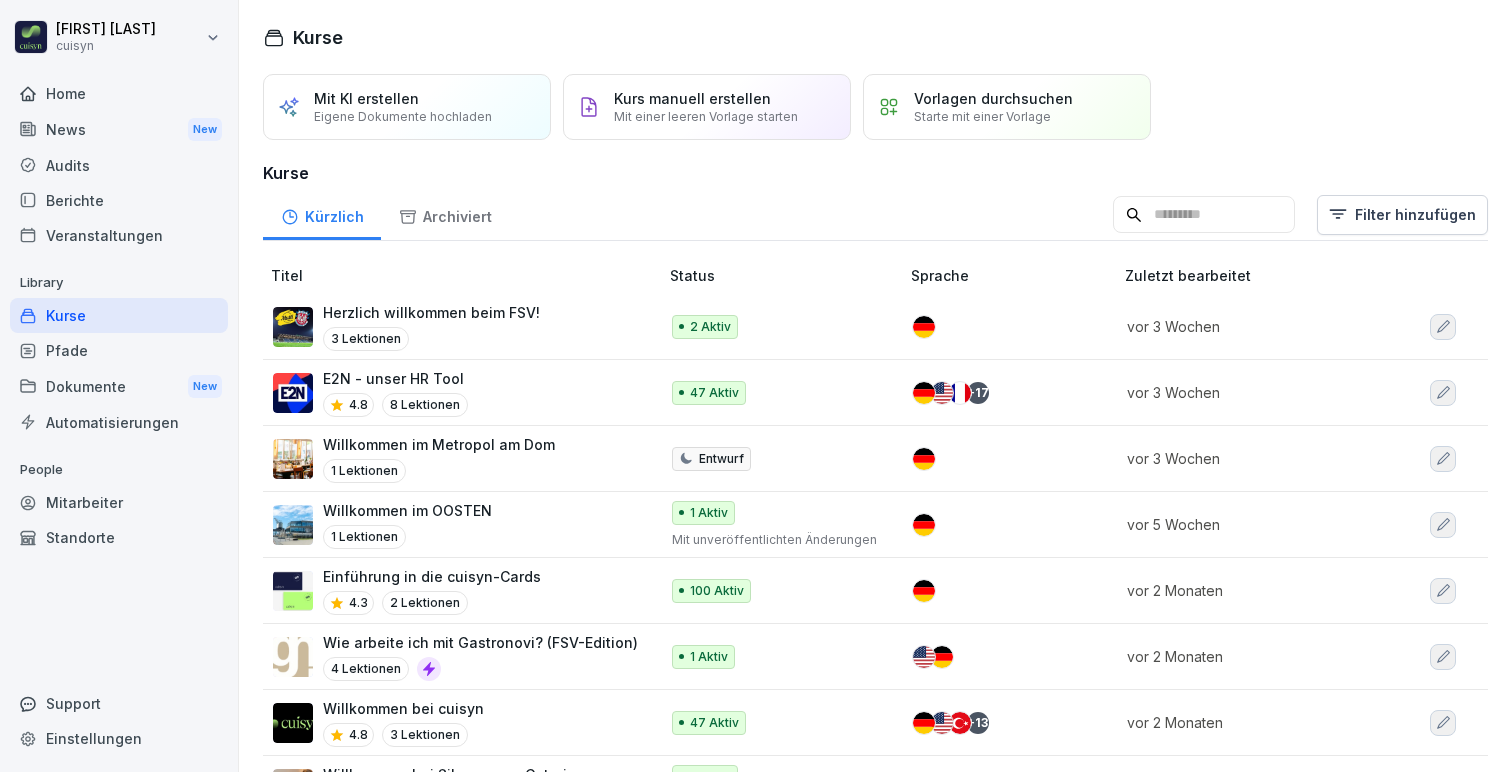 click on "Starte mit einer Vorlage" at bounding box center (982, 116) 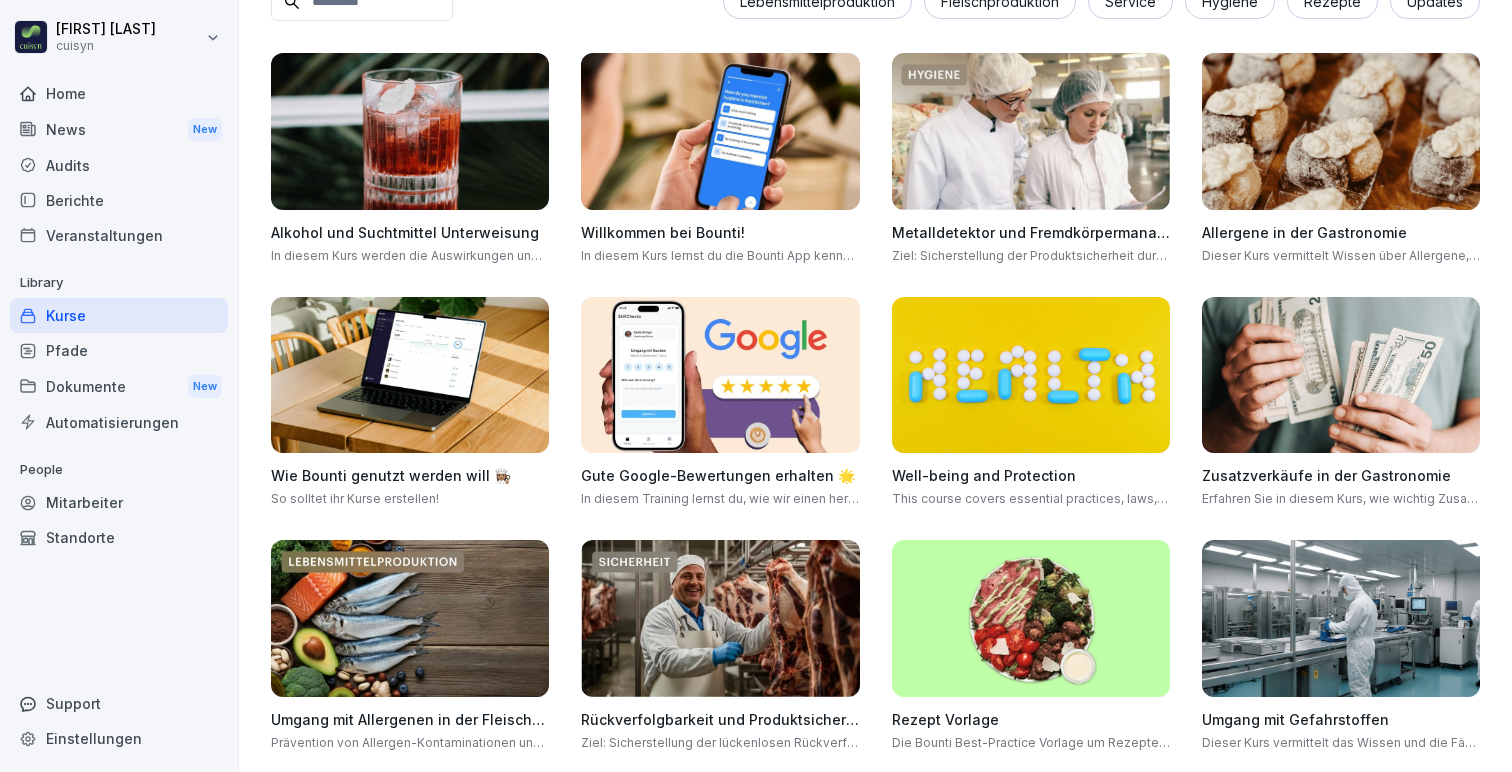 scroll, scrollTop: 0, scrollLeft: 0, axis: both 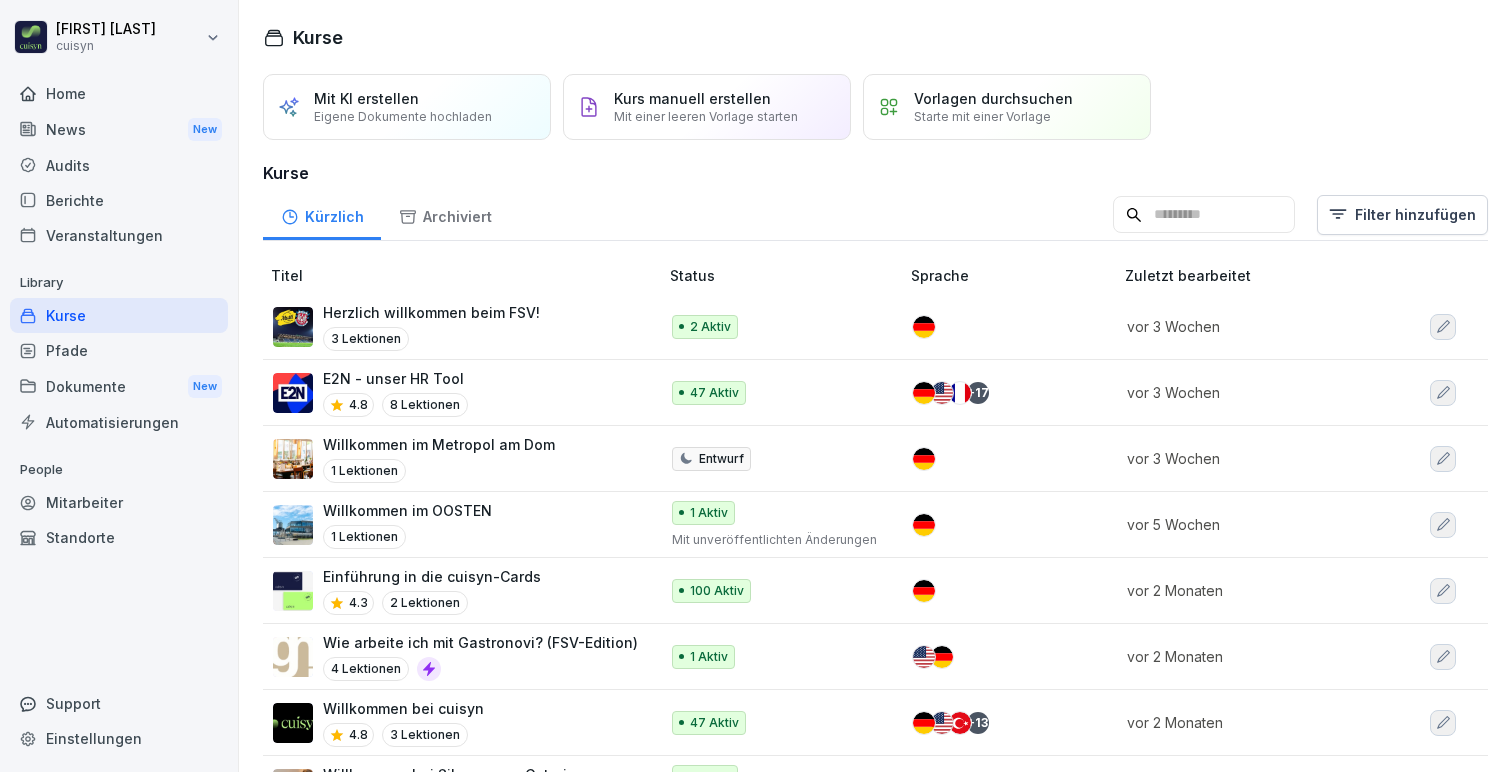 click on "Kurs manuell erstellen" at bounding box center (692, 98) 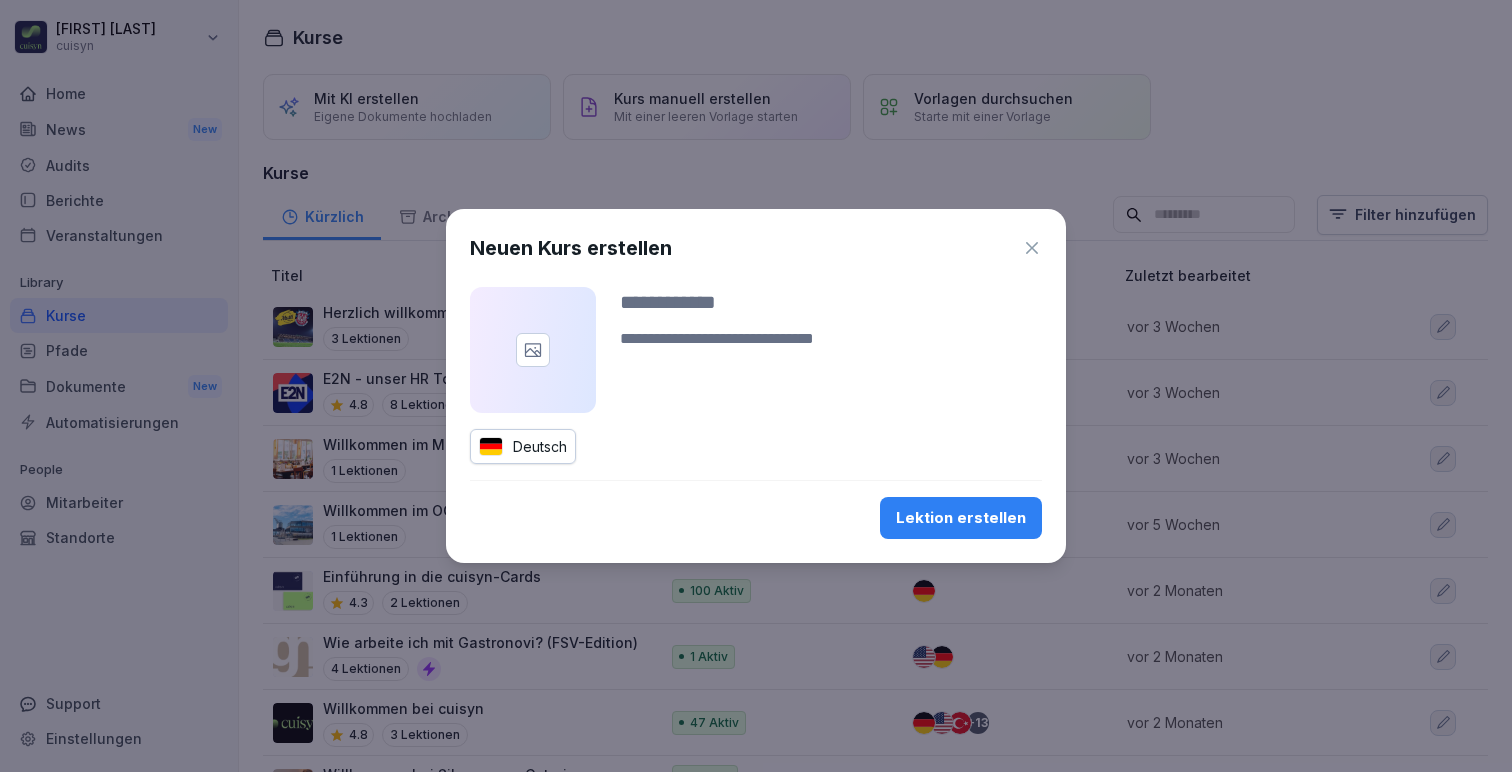 click at bounding box center [831, 302] 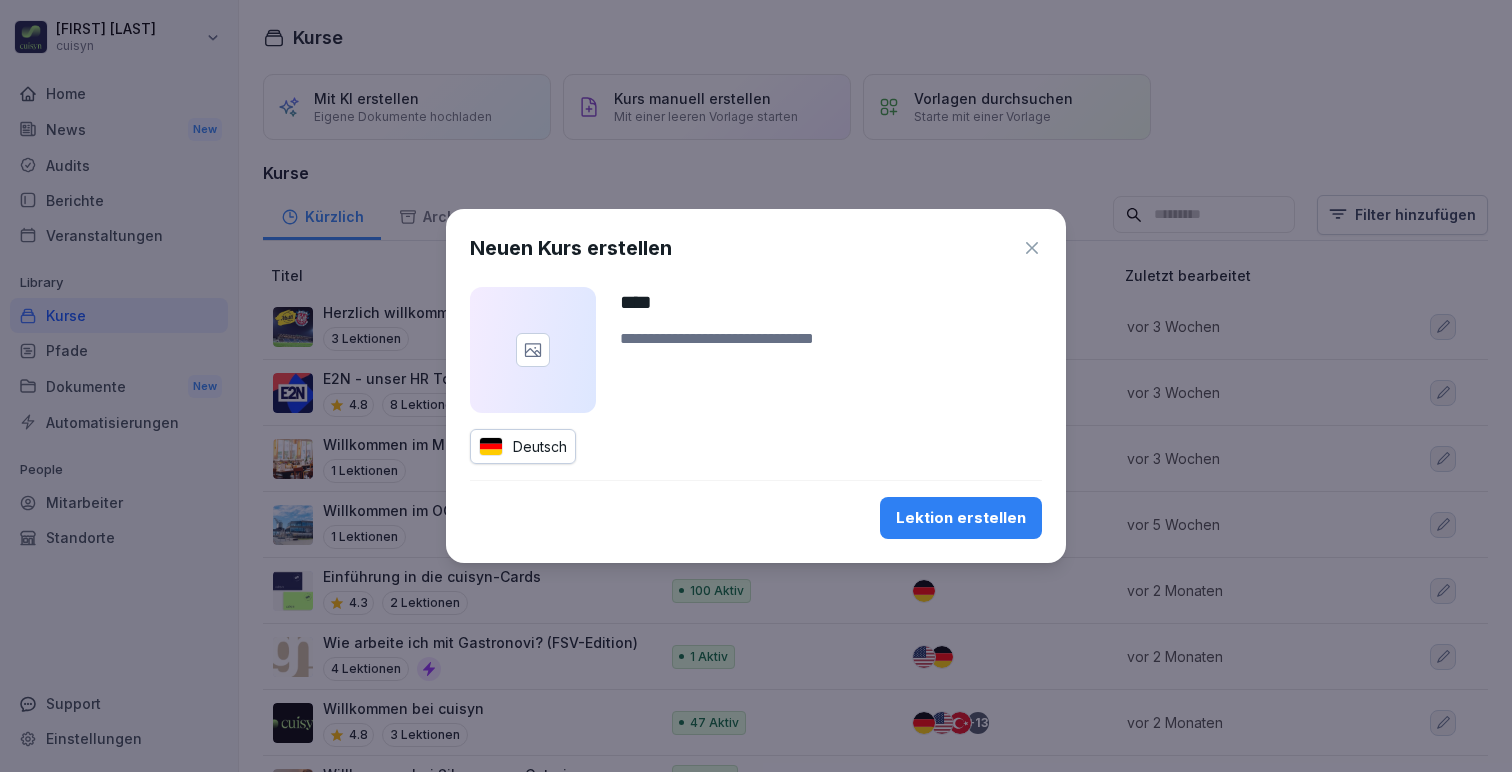 type on "****" 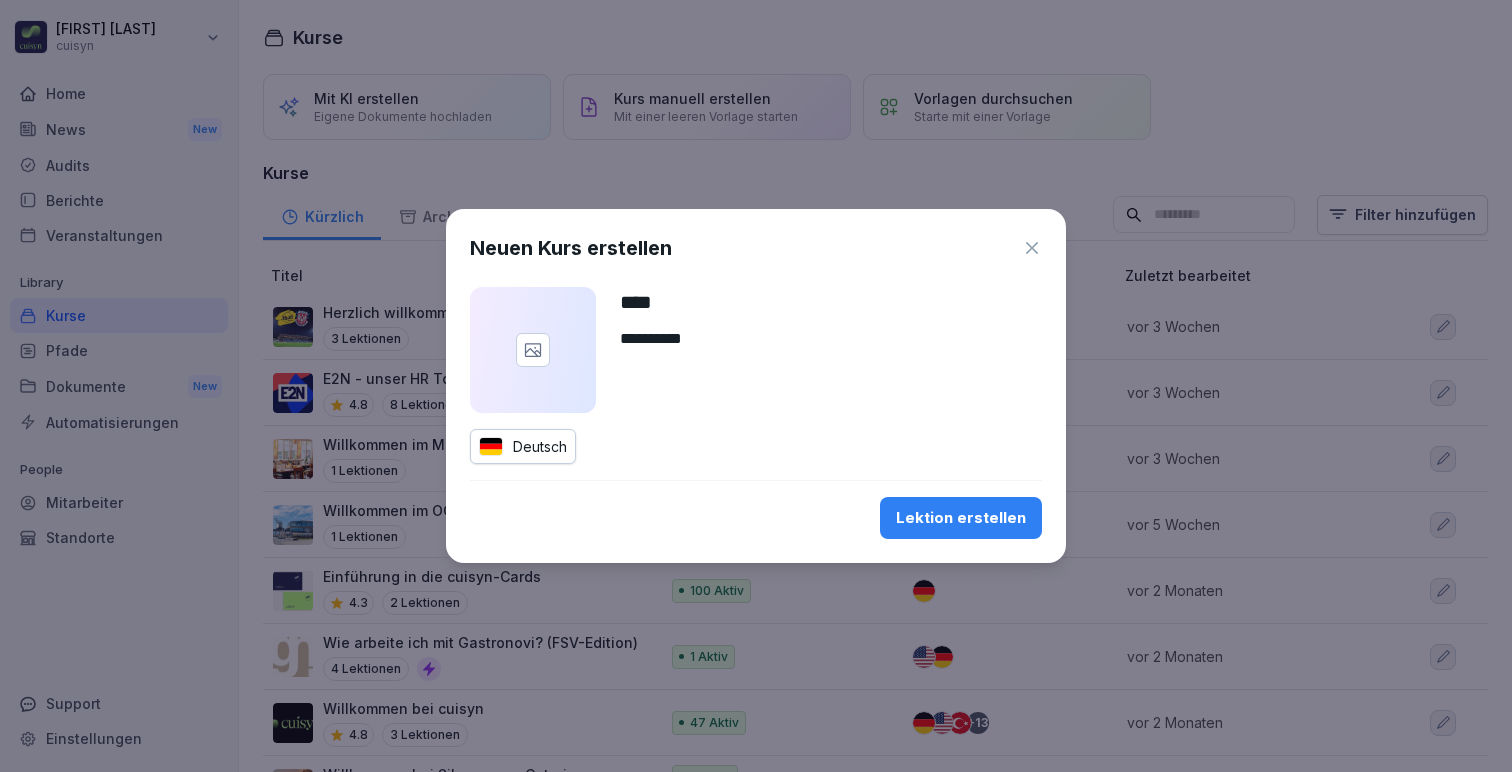 type on "**********" 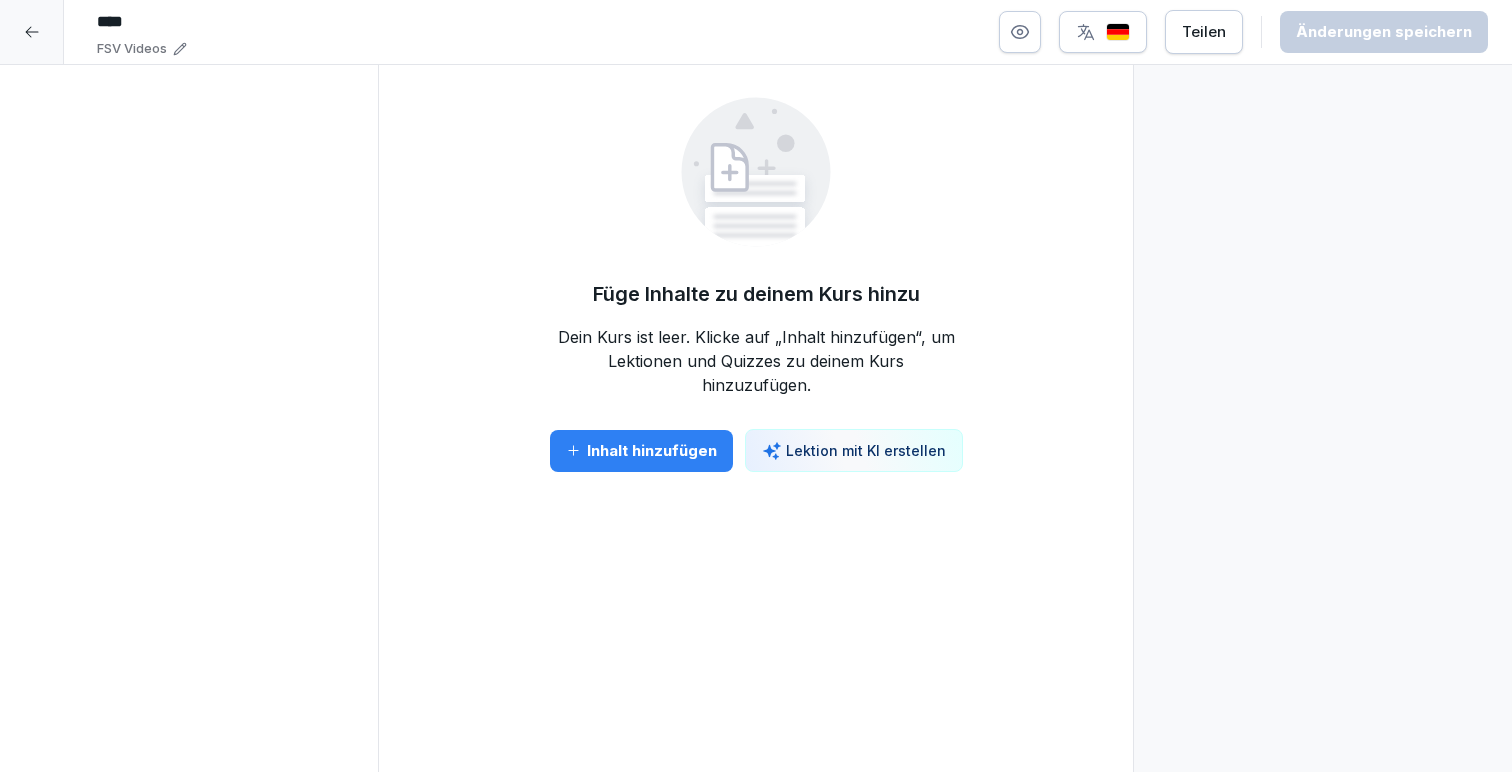 click on "Inhalt hinzufügen" at bounding box center (641, 451) 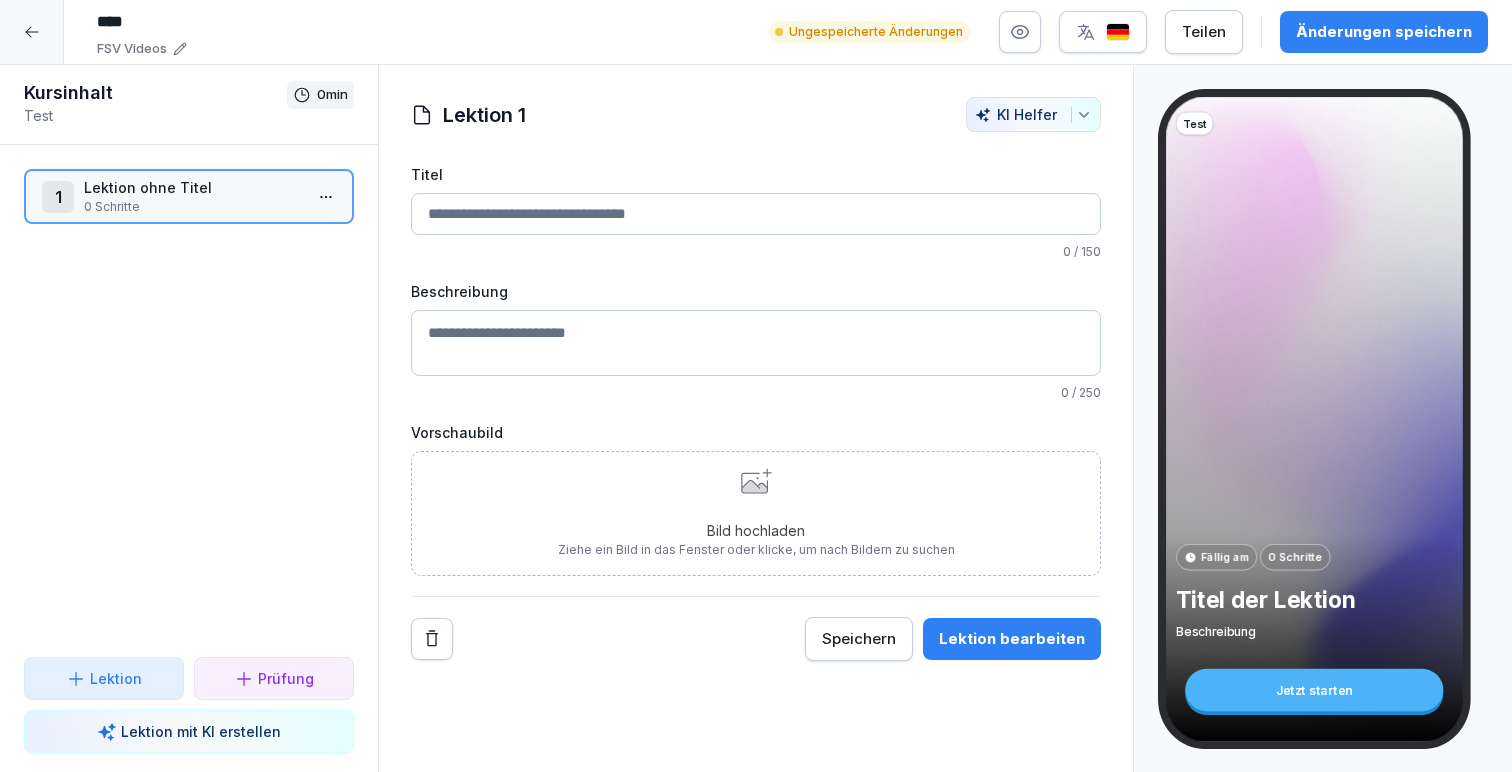 click on "Lektion 1" at bounding box center [484, 115] 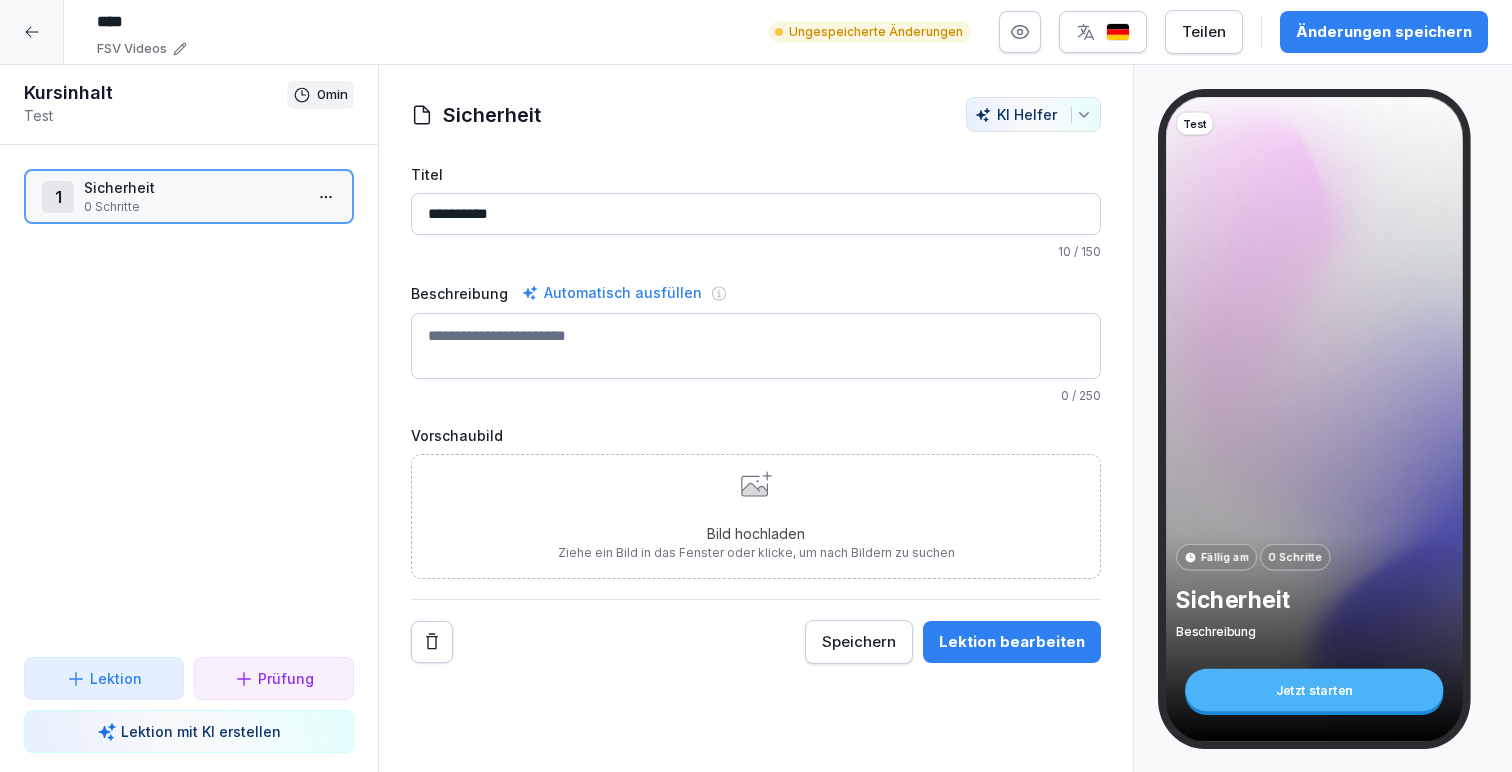type on "**********" 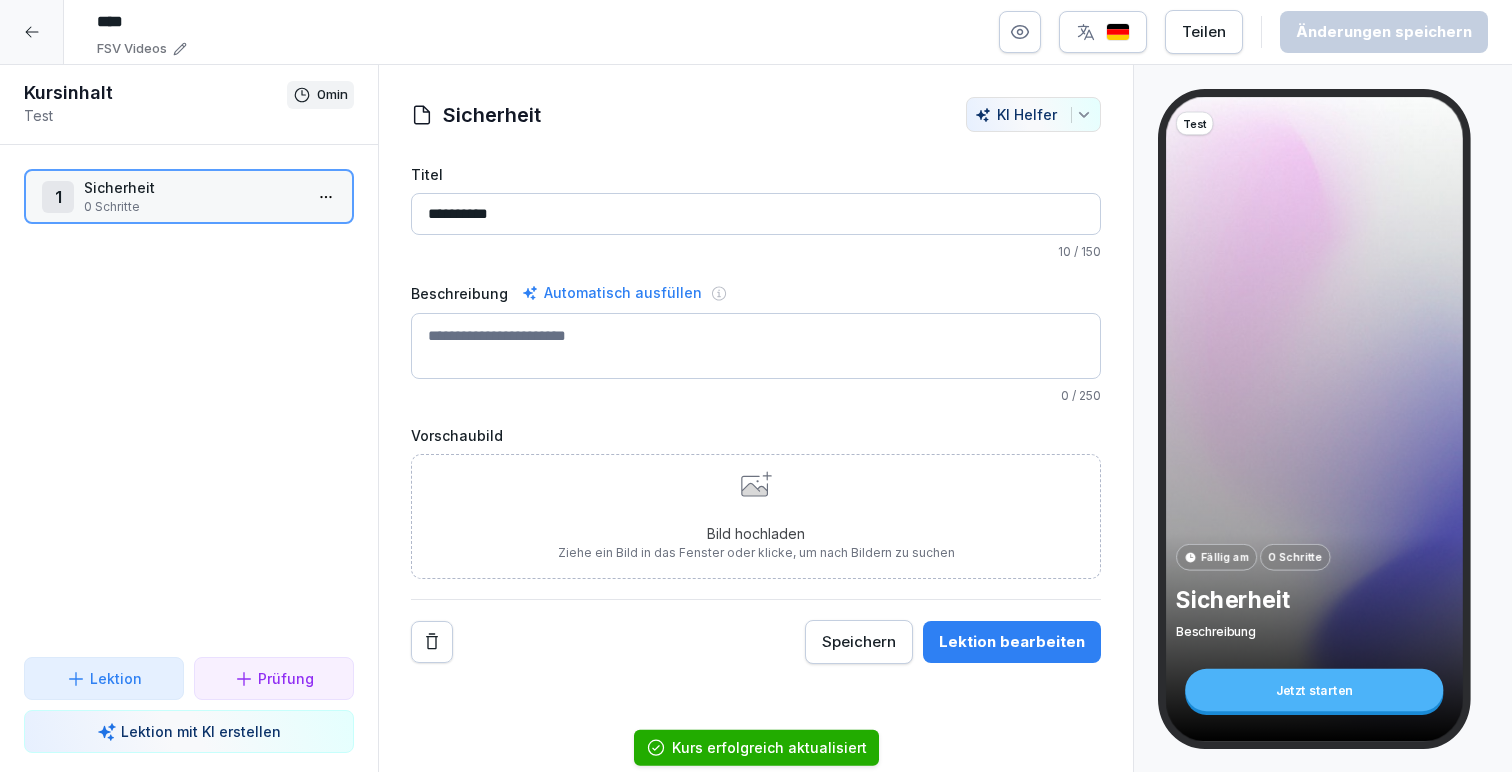click on "Lektion bearbeiten" at bounding box center [1012, 642] 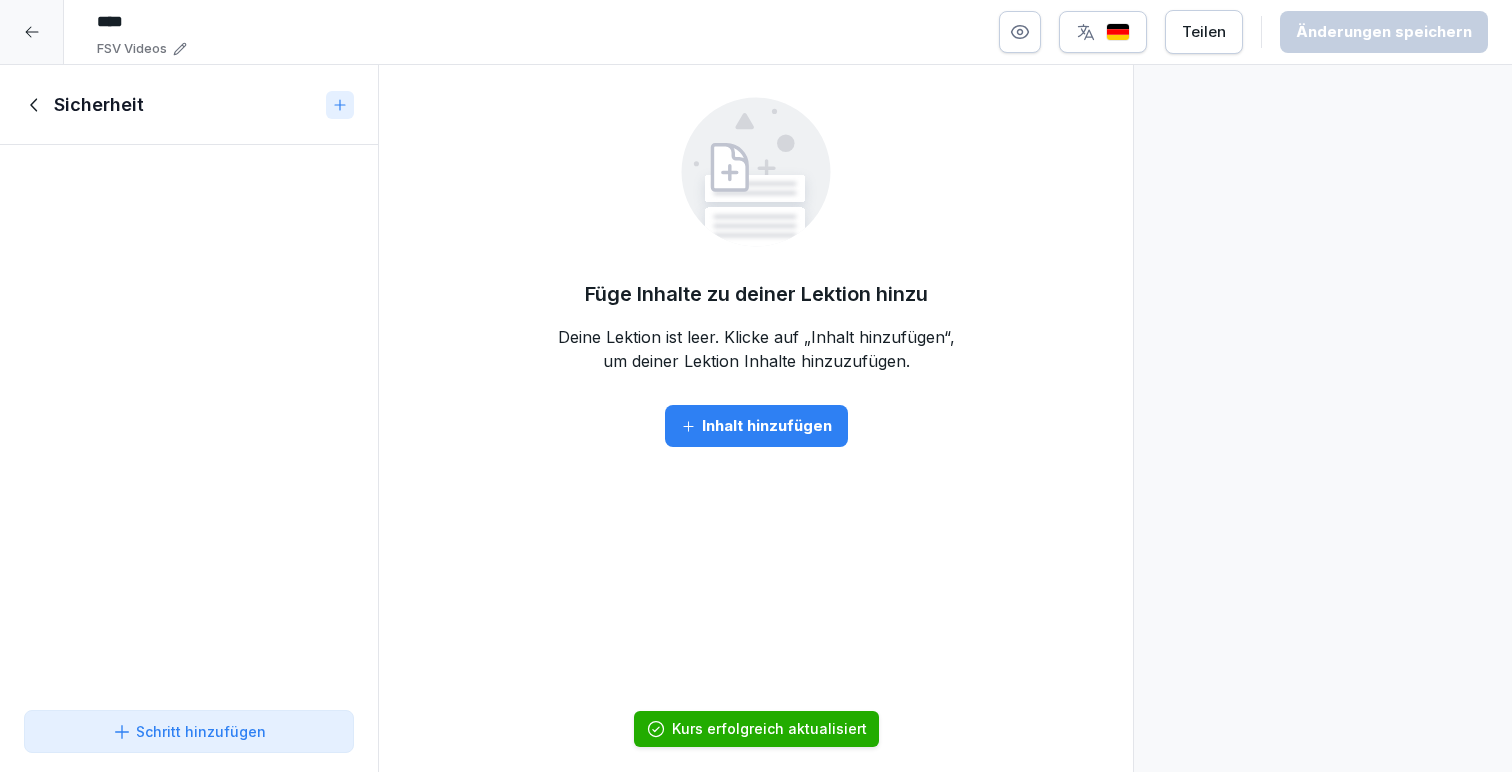 click on "Inhalt hinzufügen" at bounding box center (756, 426) 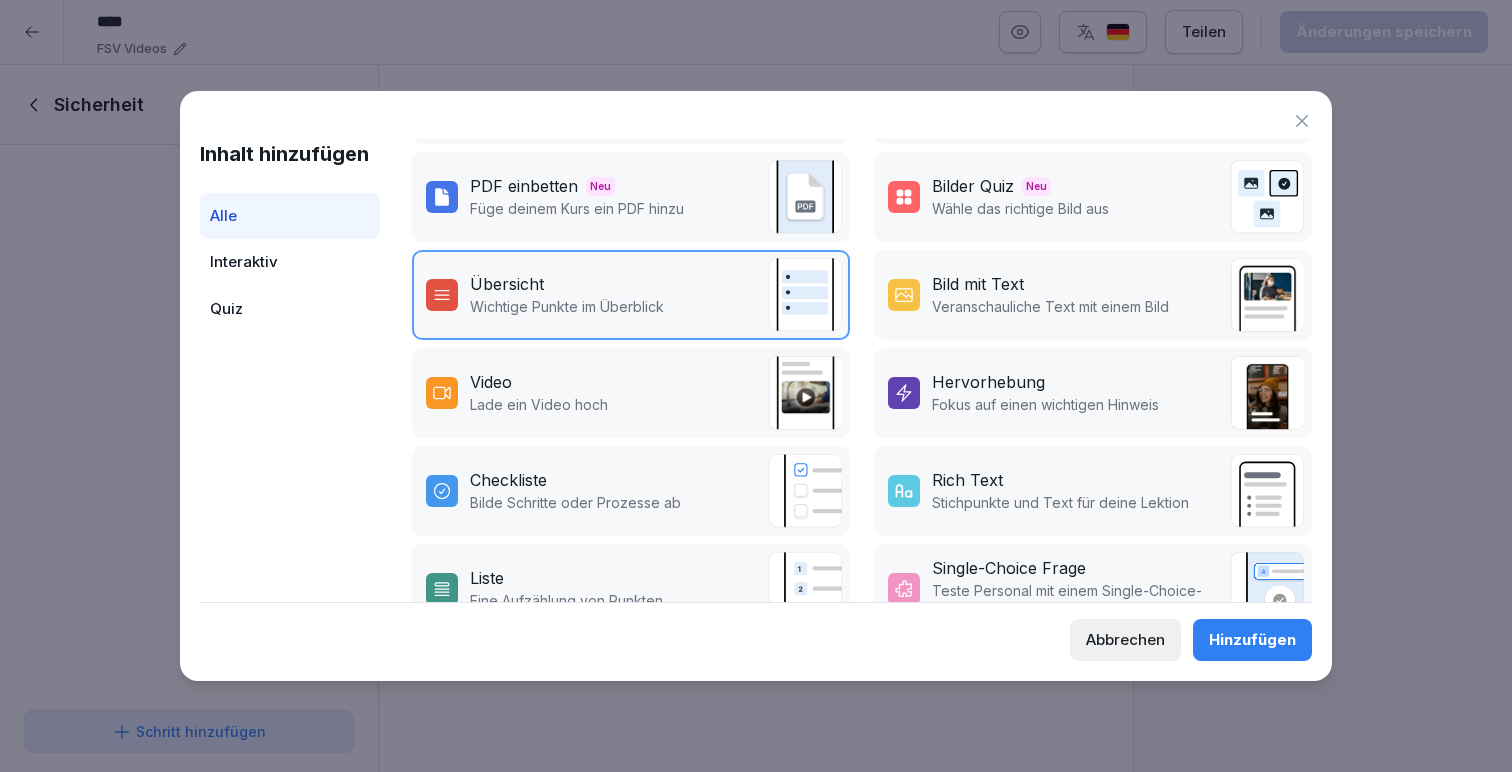 scroll, scrollTop: 0, scrollLeft: 0, axis: both 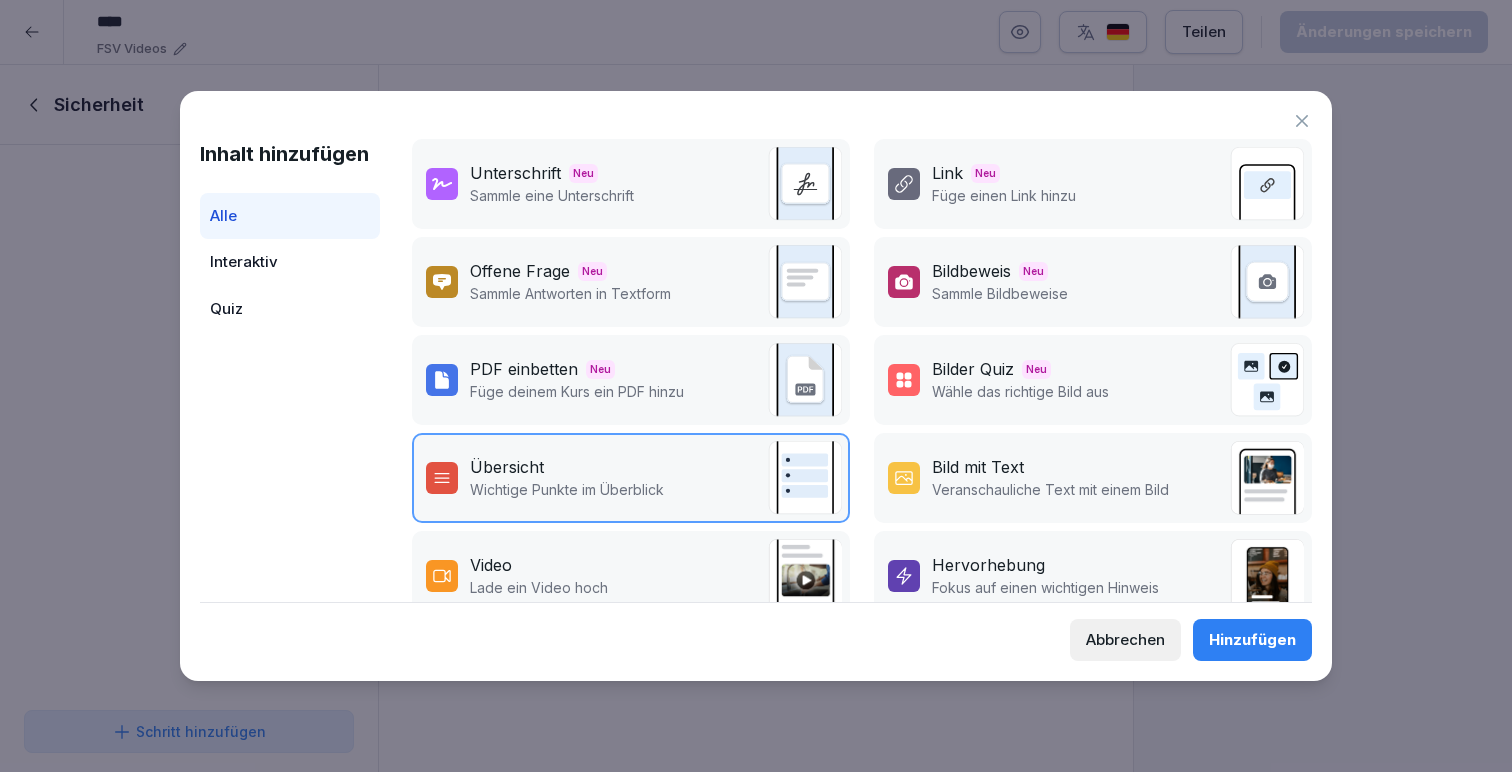 click on "Interaktiv" at bounding box center [290, 262] 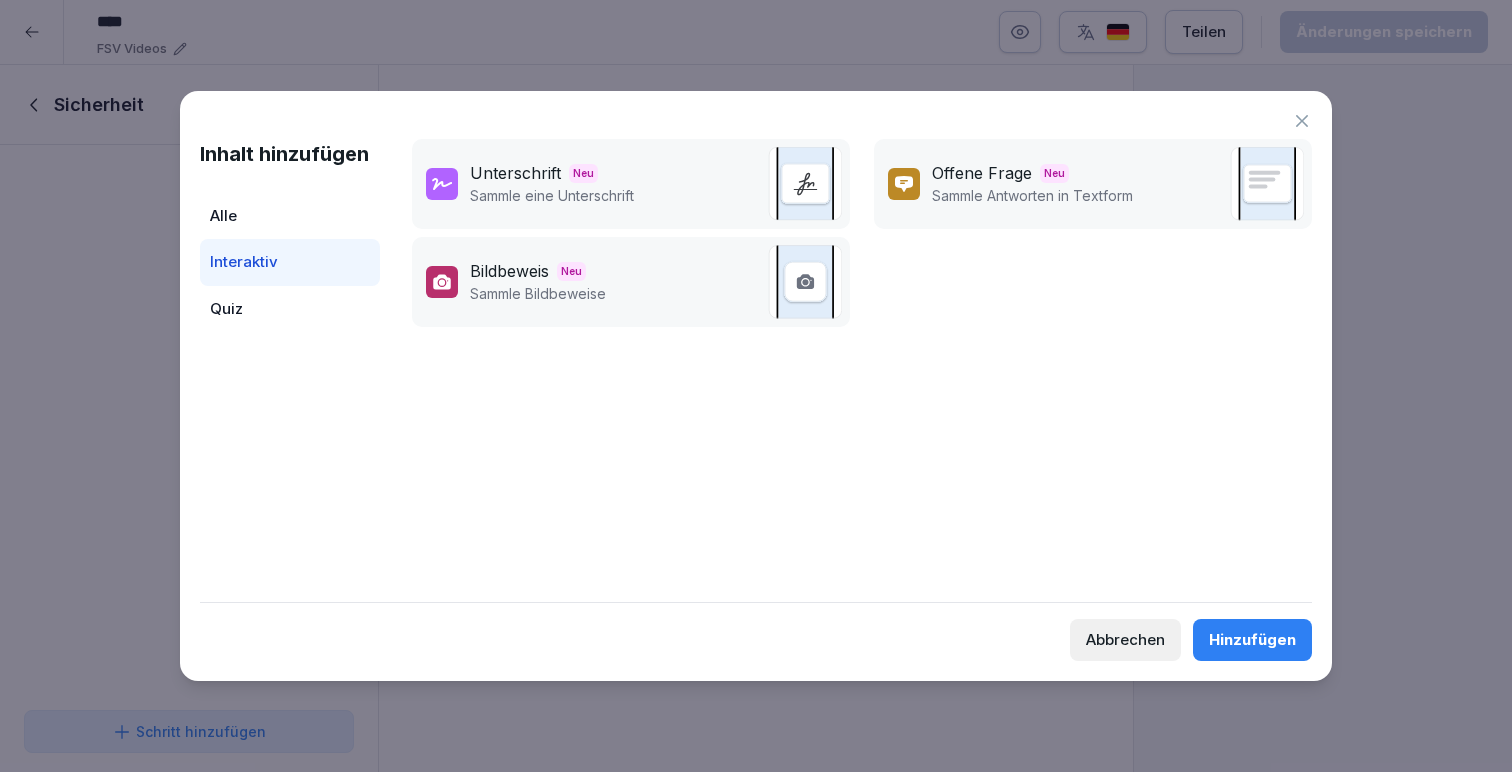 click on "Quiz" at bounding box center [290, 309] 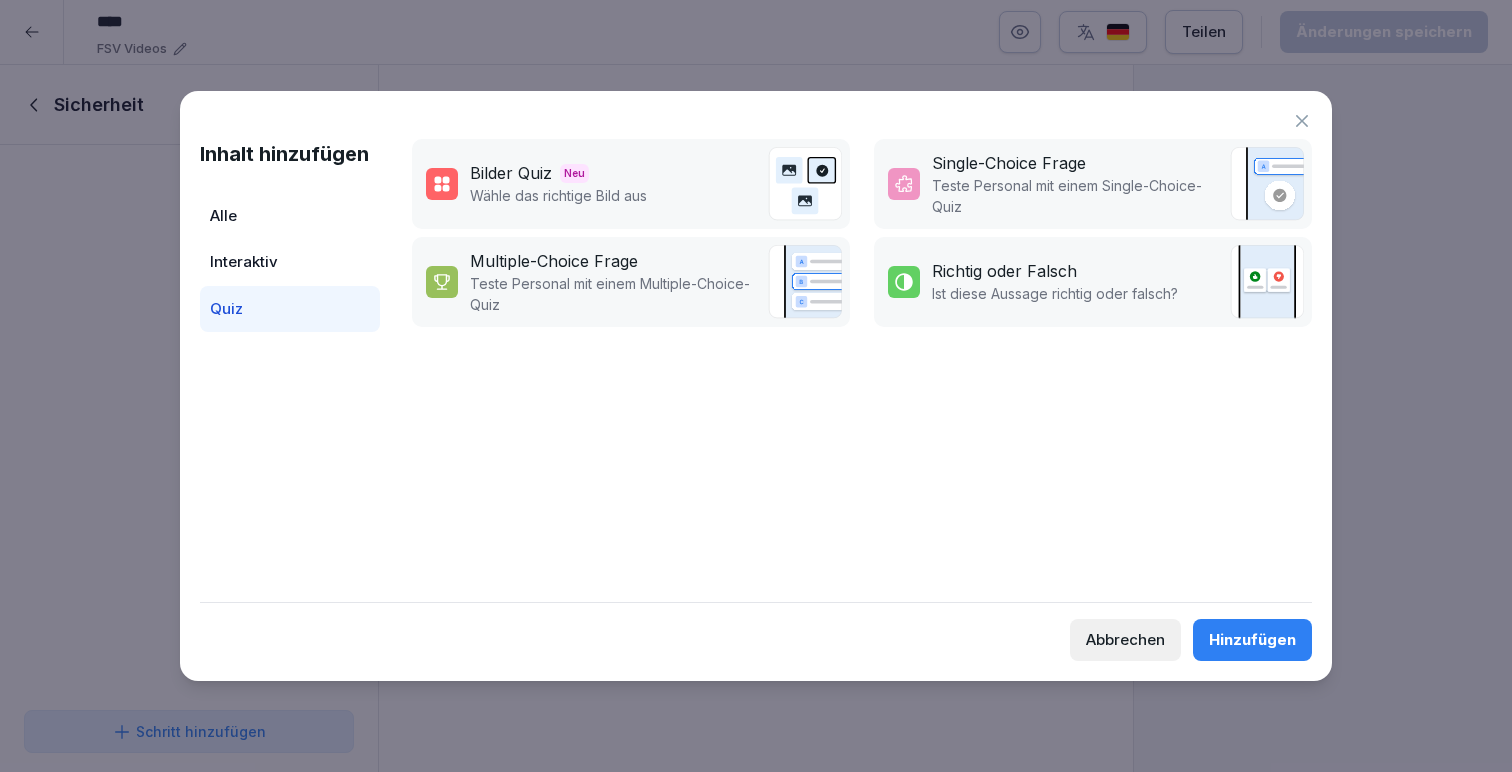 click on "Alle" at bounding box center (290, 216) 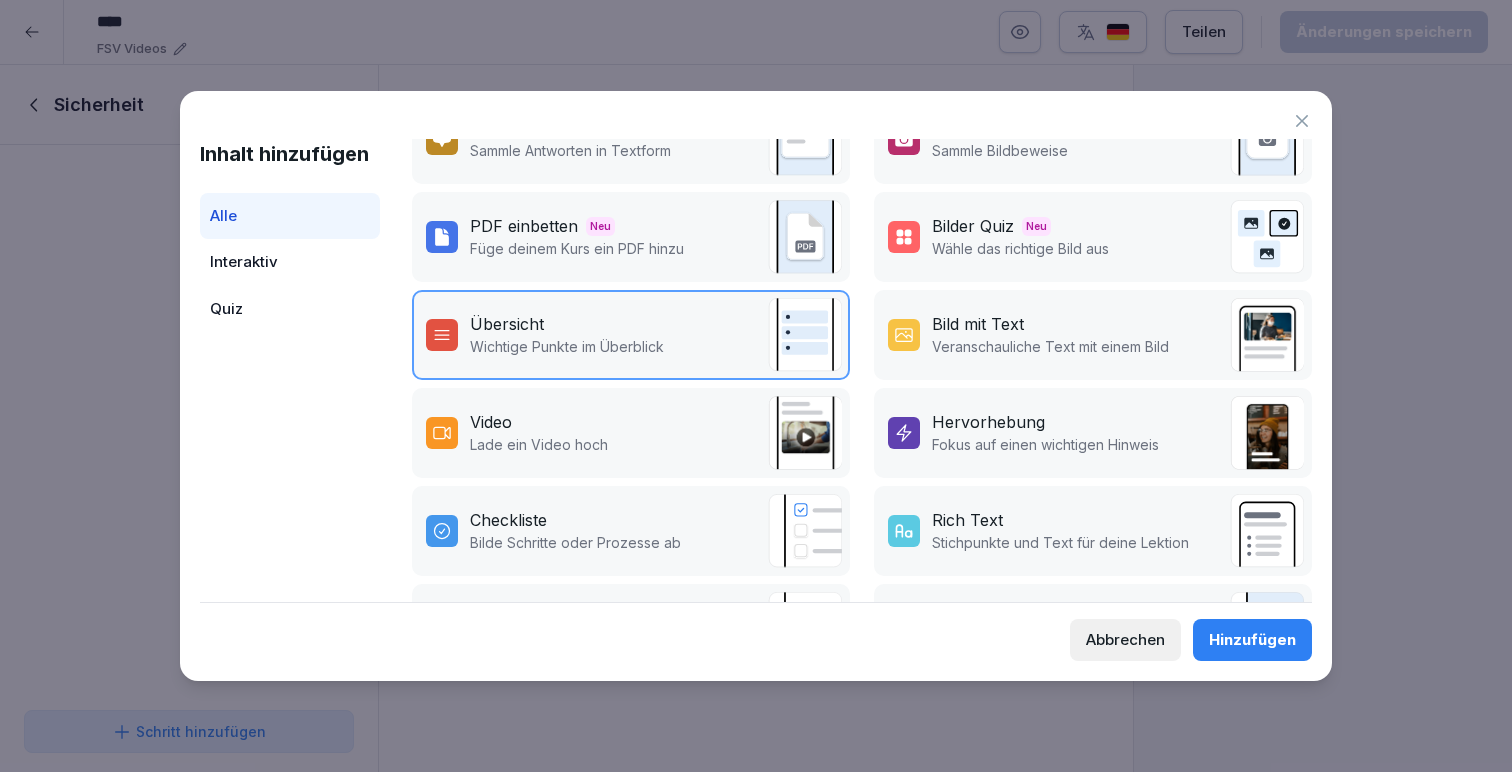 scroll, scrollTop: 150, scrollLeft: 0, axis: vertical 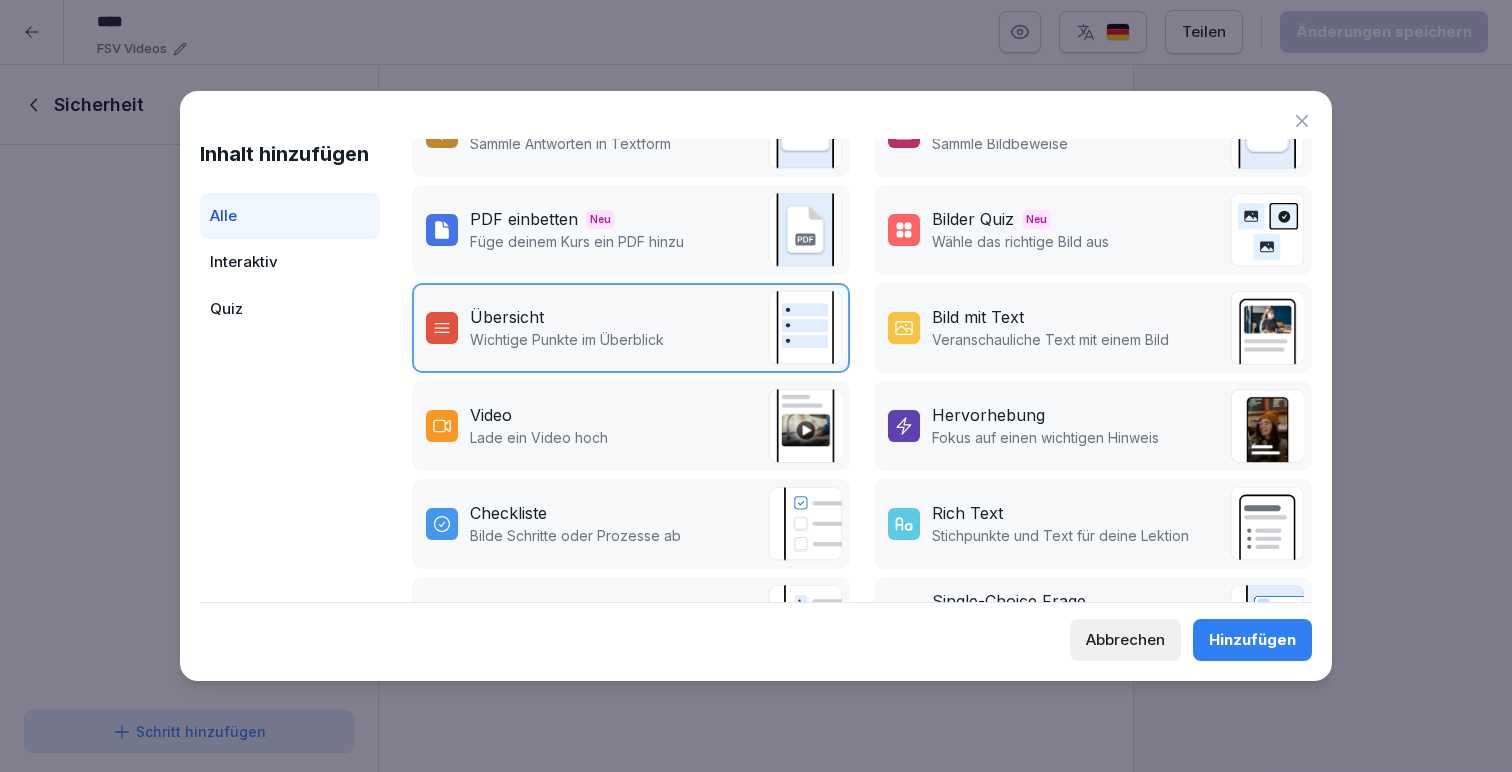 click on "Lade ein Video hoch" at bounding box center (539, 437) 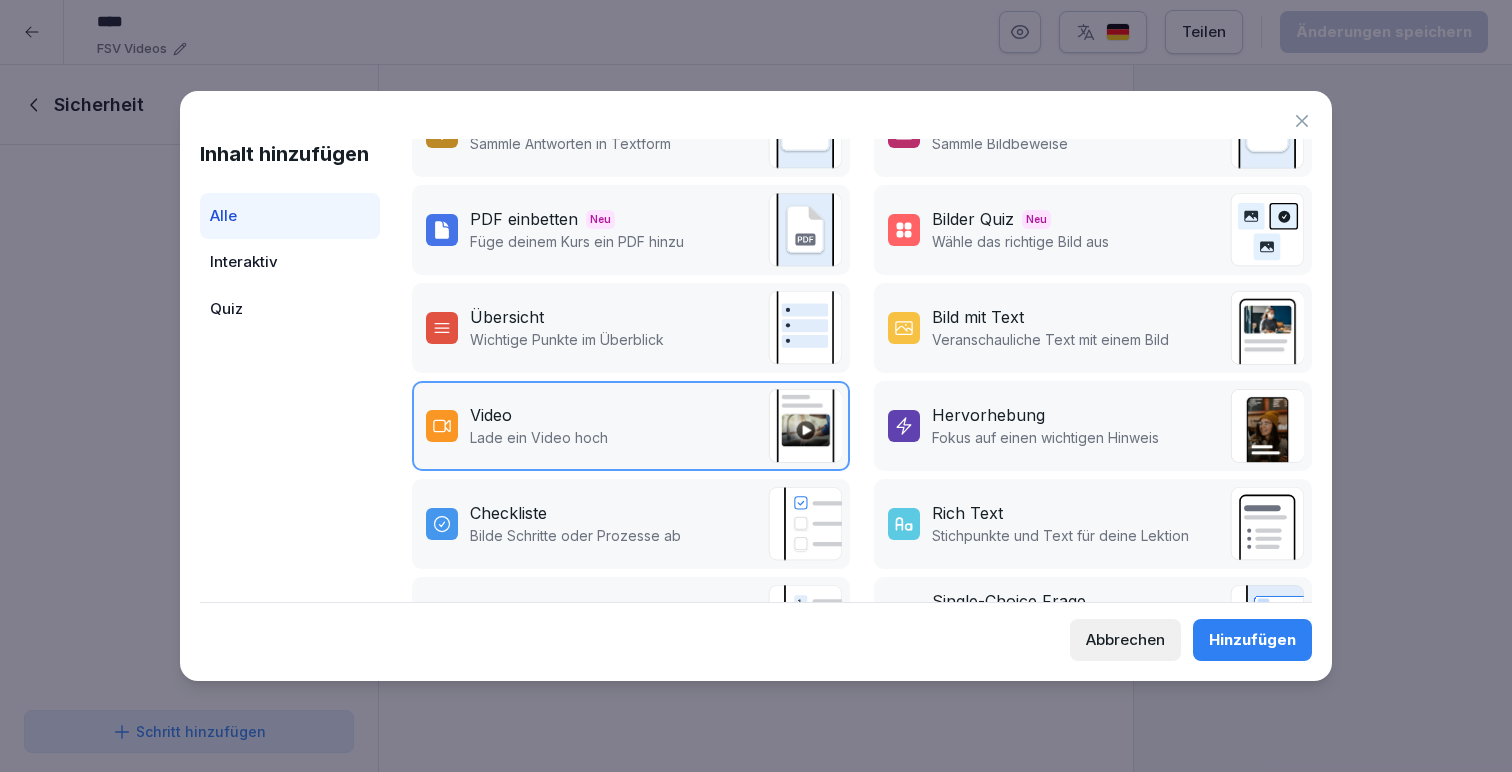 click on "Hinzufügen" at bounding box center (1252, 640) 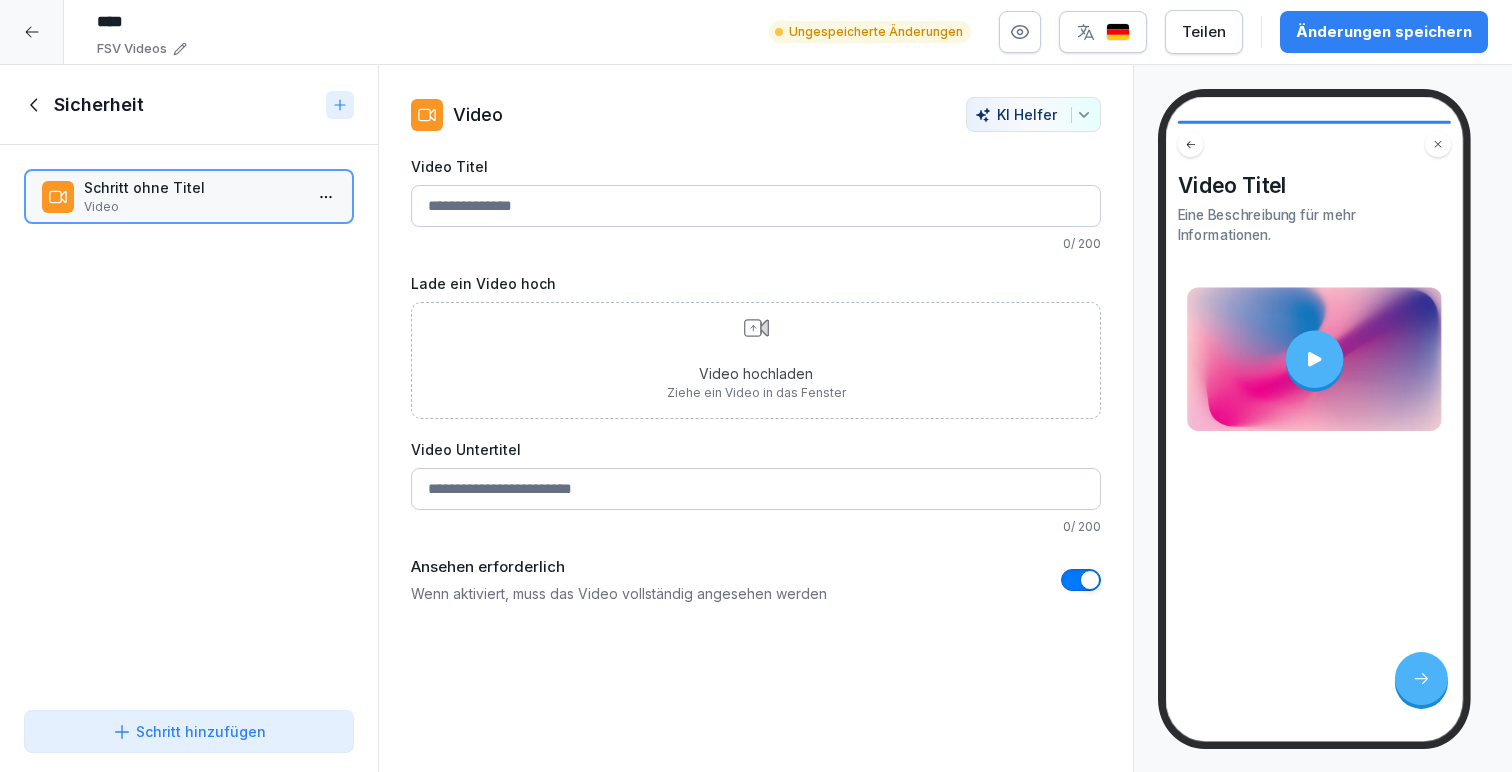 click on "Video Titel" at bounding box center [756, 206] 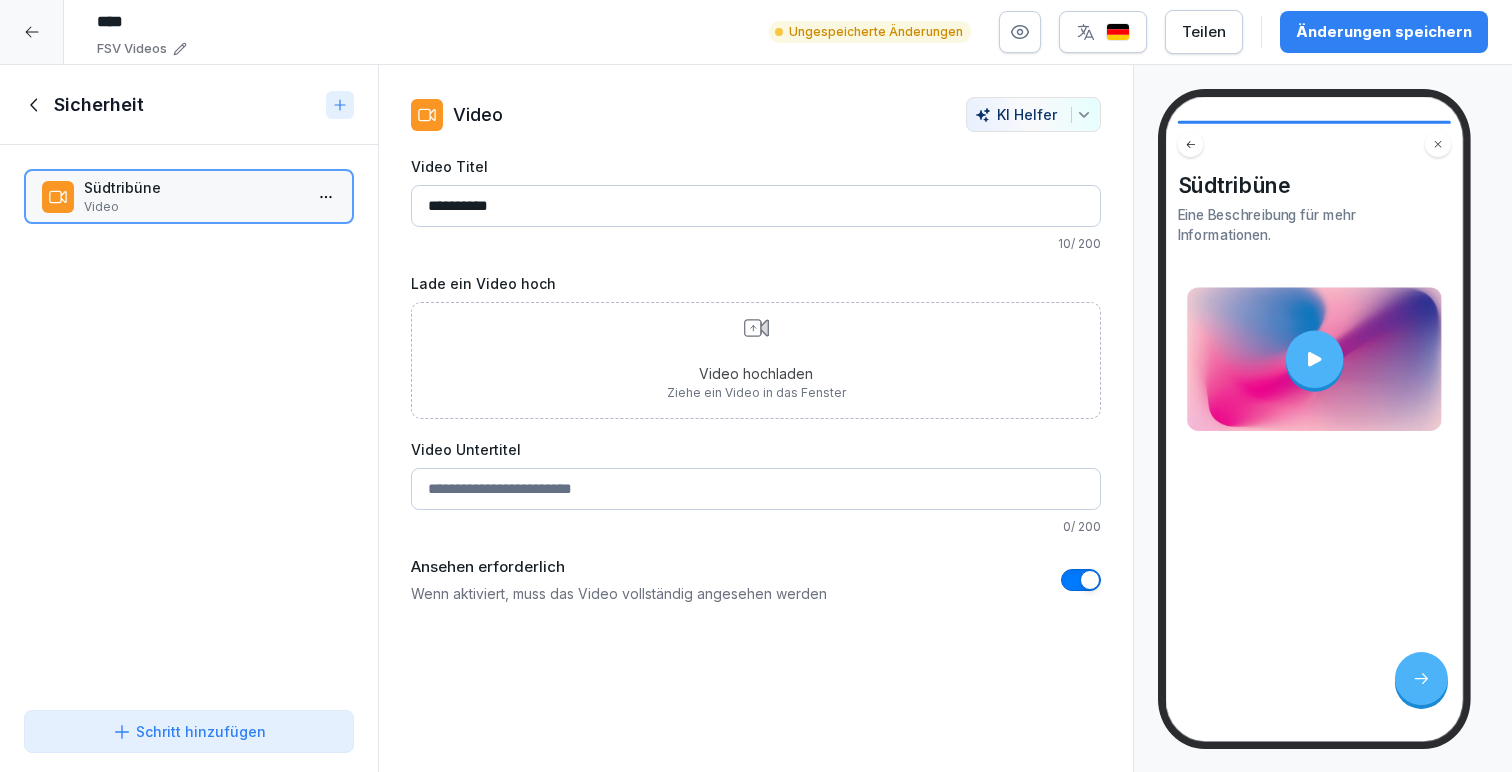 type on "**********" 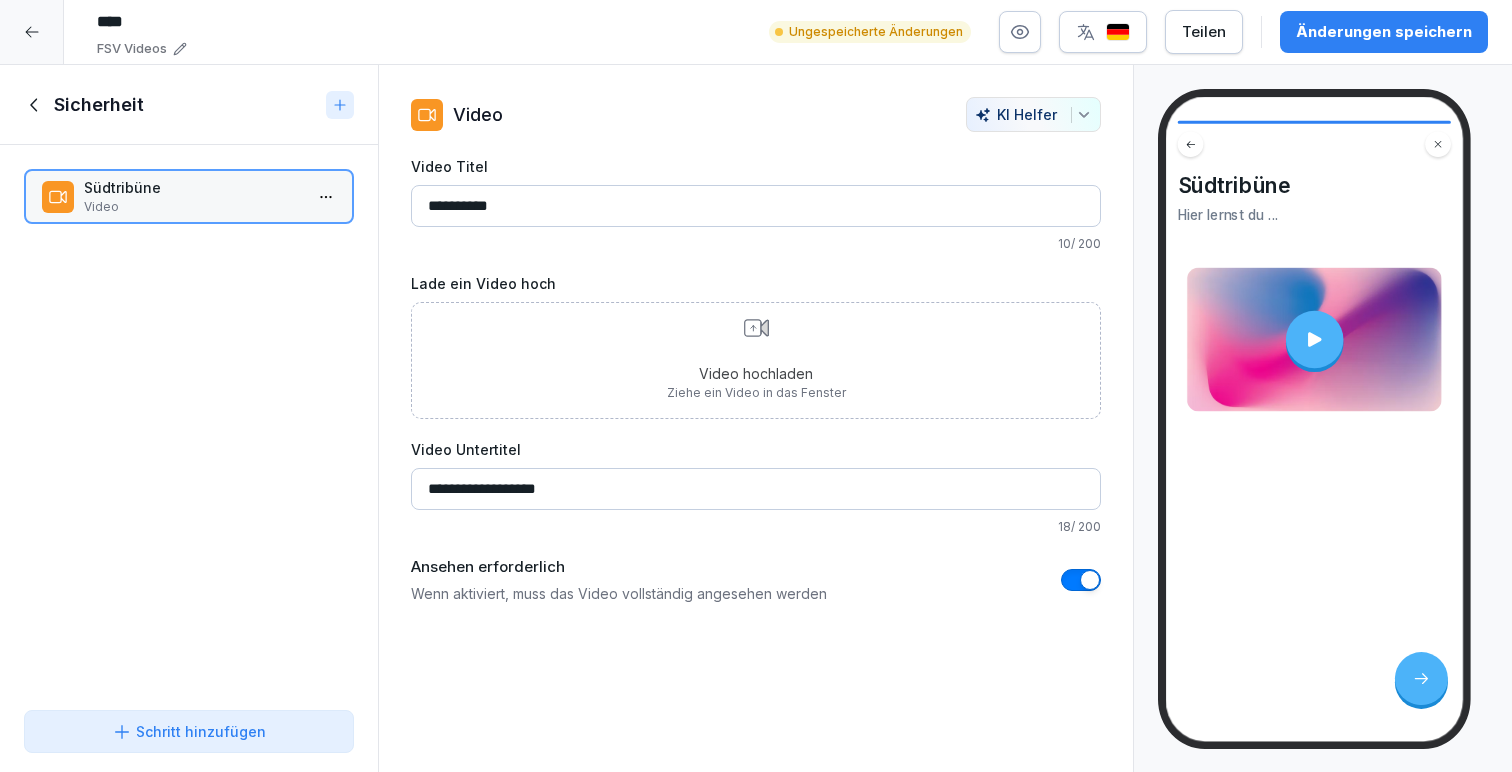 type on "**********" 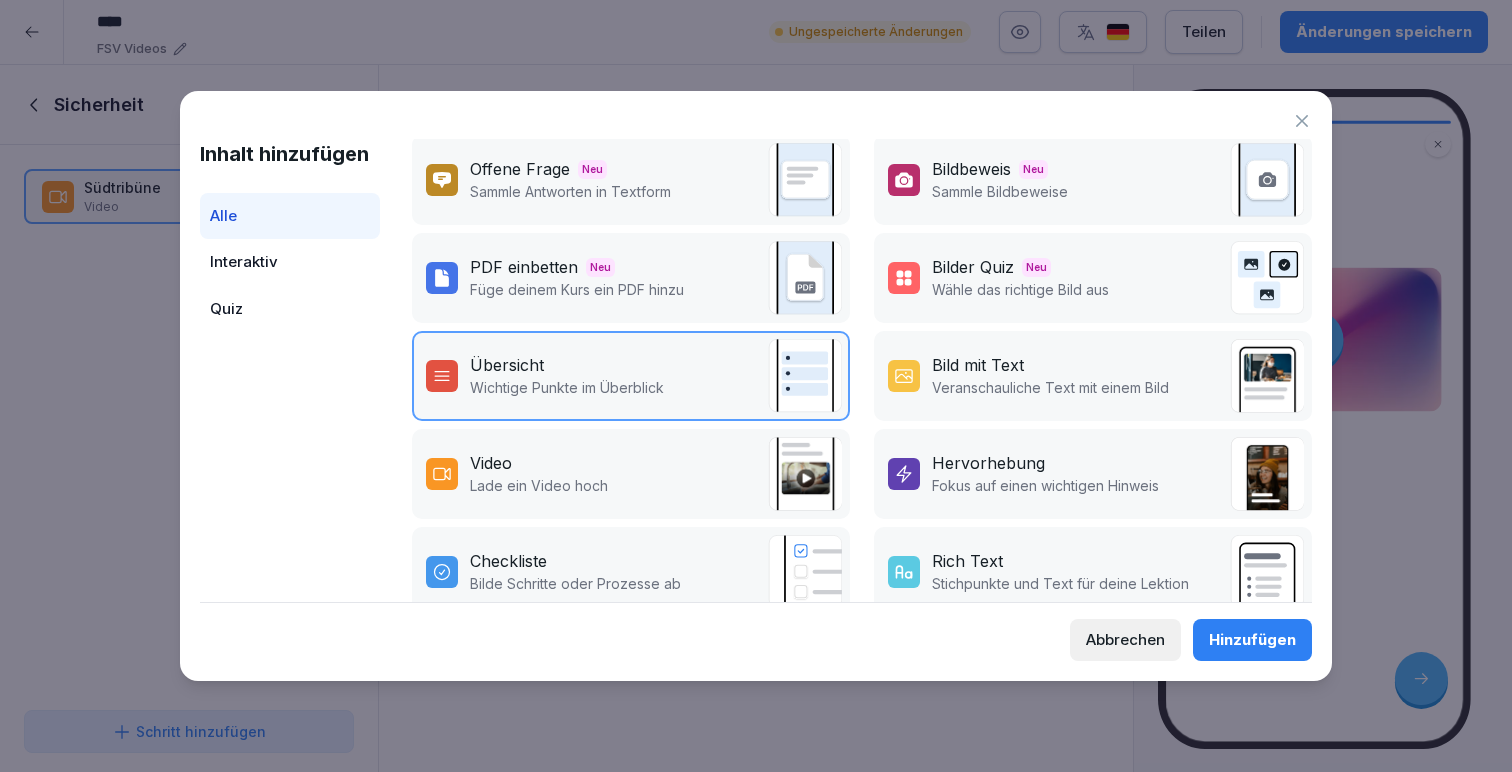 scroll, scrollTop: 127, scrollLeft: 0, axis: vertical 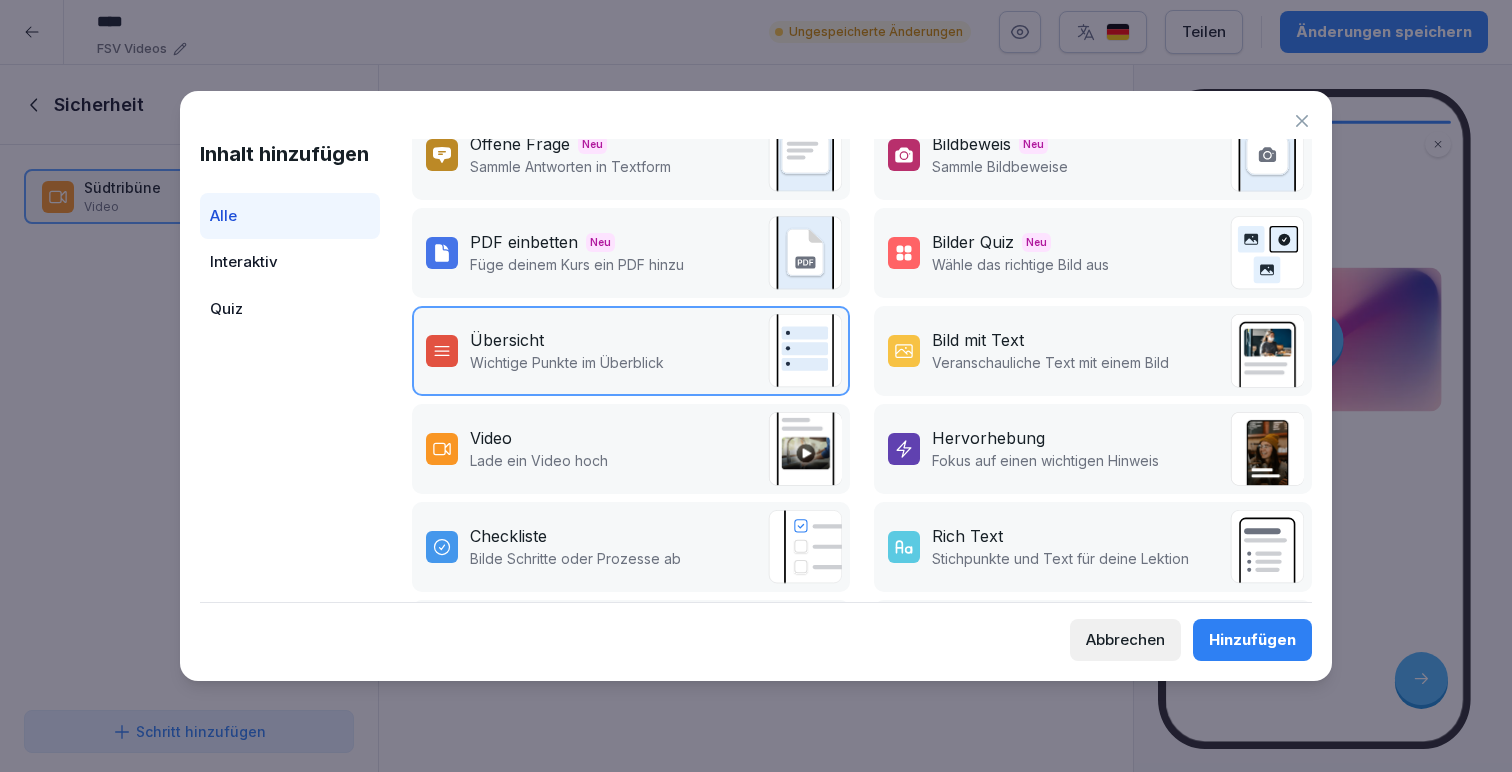 click on "Bild mit Text Veranschauliche Text mit einem Bild" at bounding box center (1028, 350) 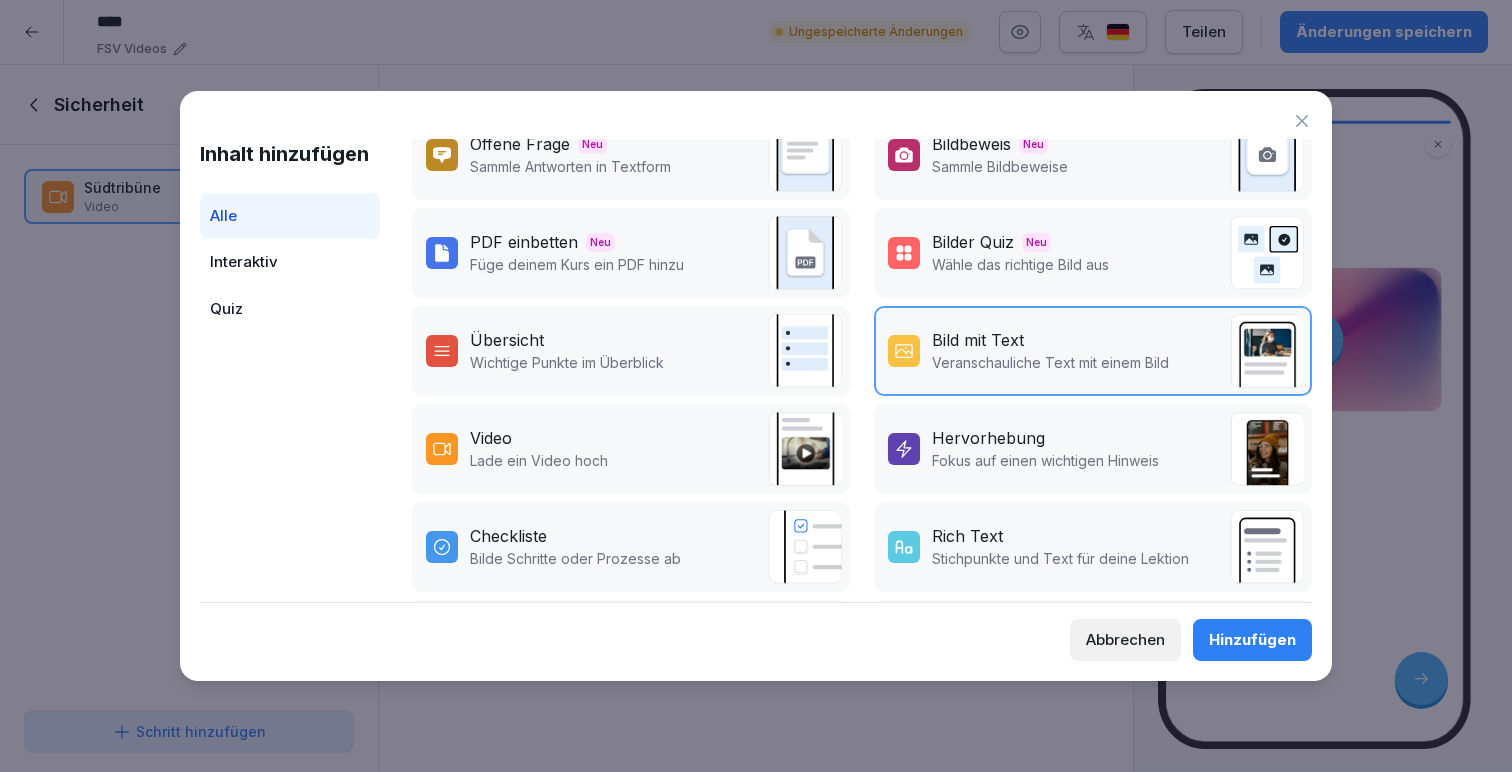 click on "Hinzufügen" at bounding box center (1252, 640) 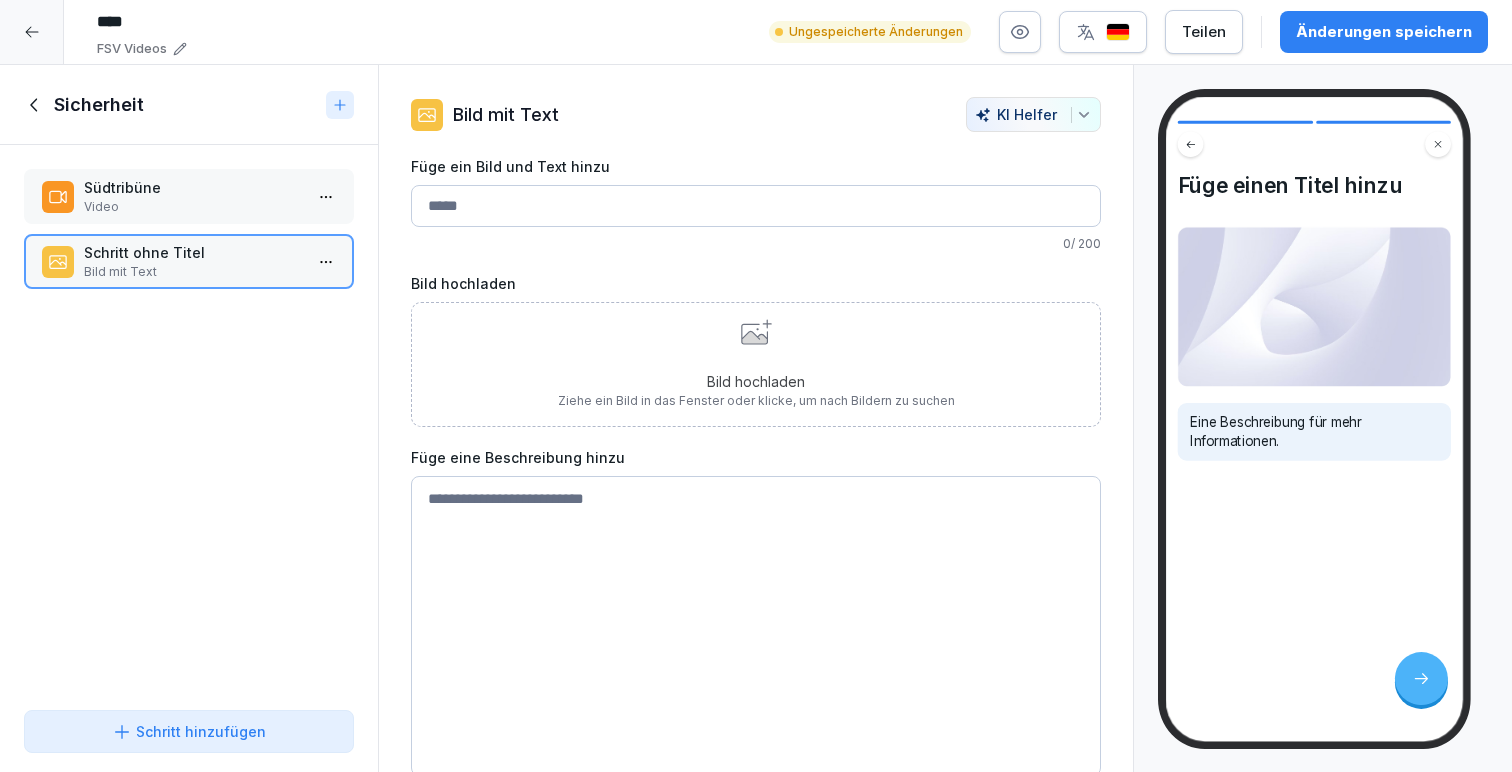 scroll, scrollTop: 3, scrollLeft: 0, axis: vertical 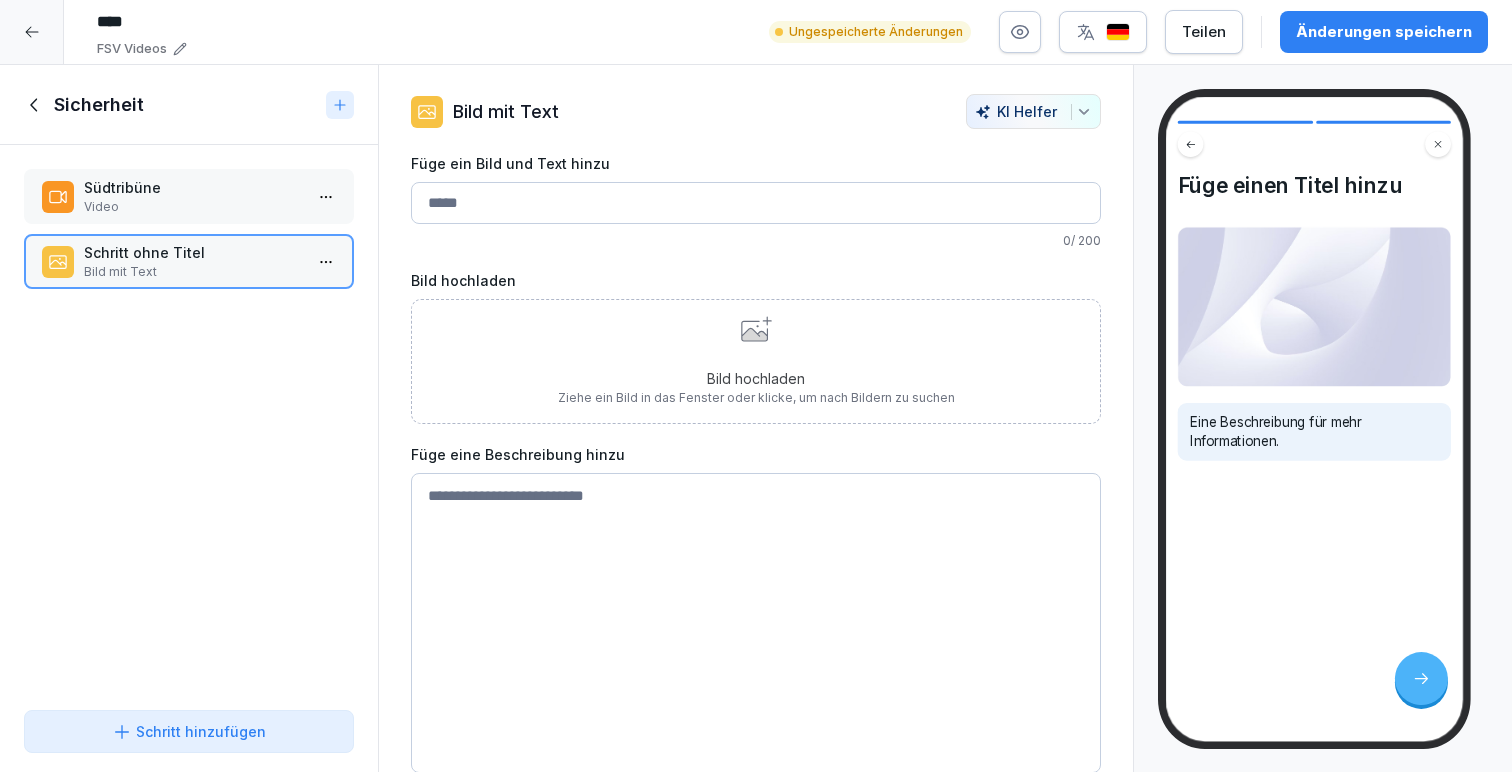 click on "Video" at bounding box center (193, 207) 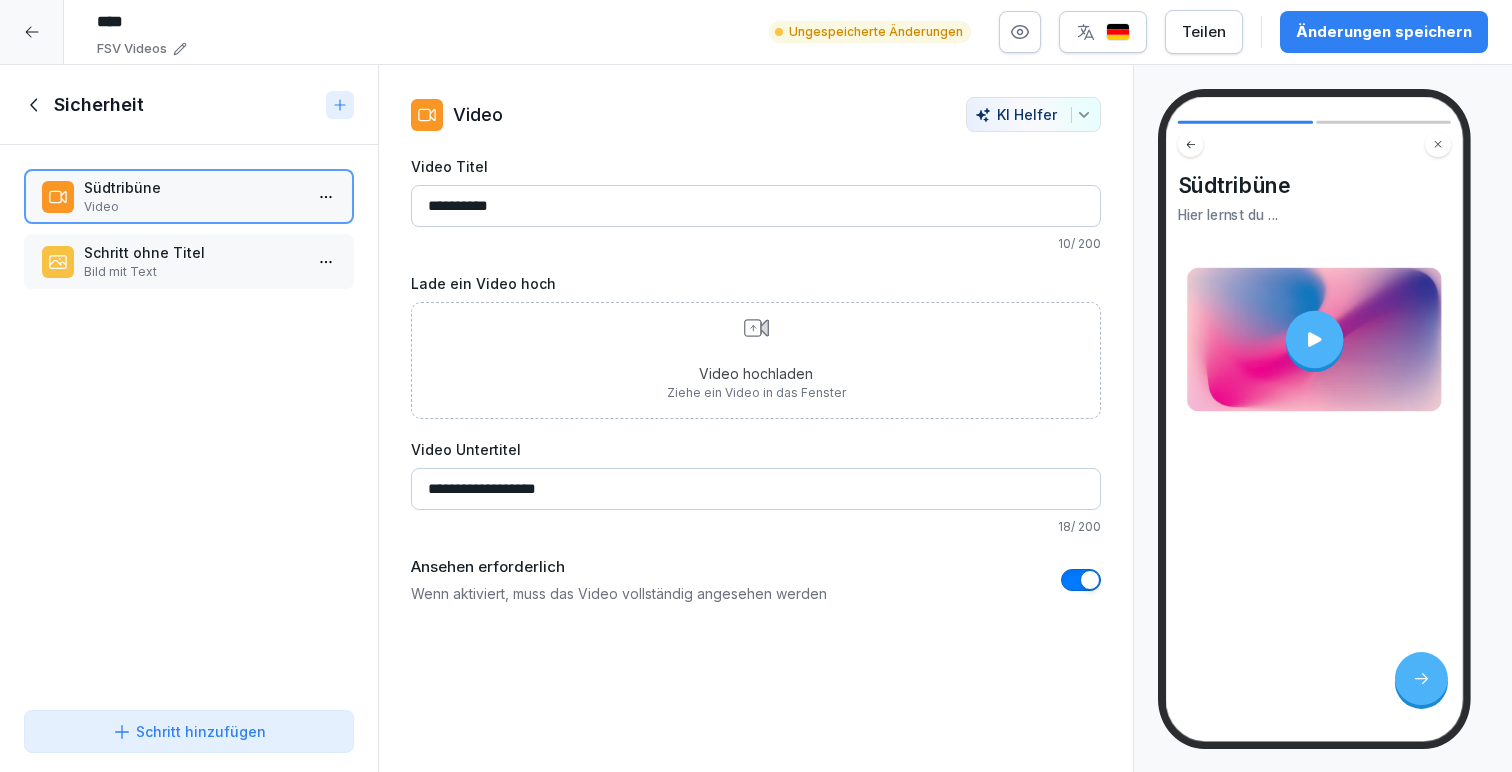 click on "Änderungen speichern" at bounding box center (1384, 32) 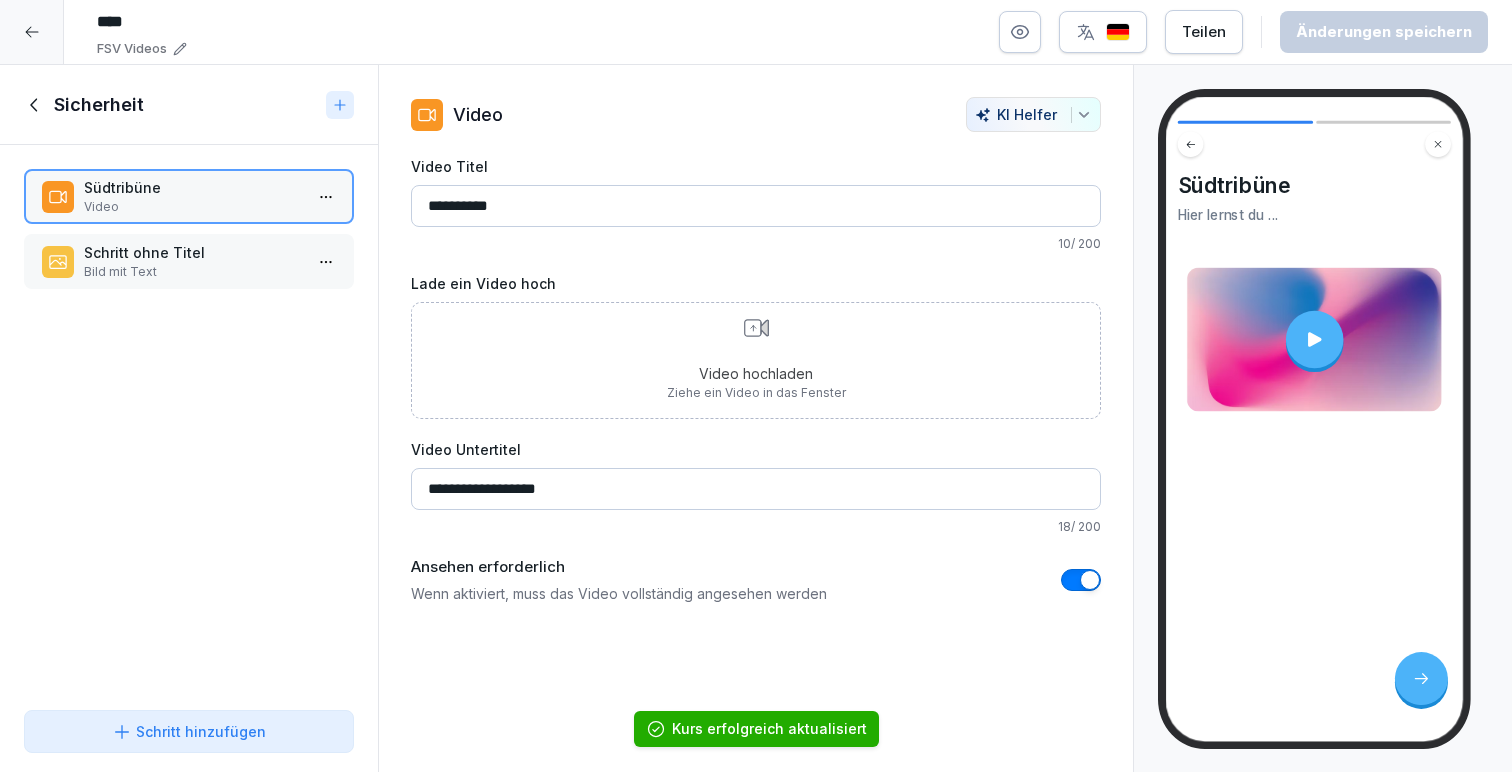 click on "Teilen" at bounding box center (1204, 32) 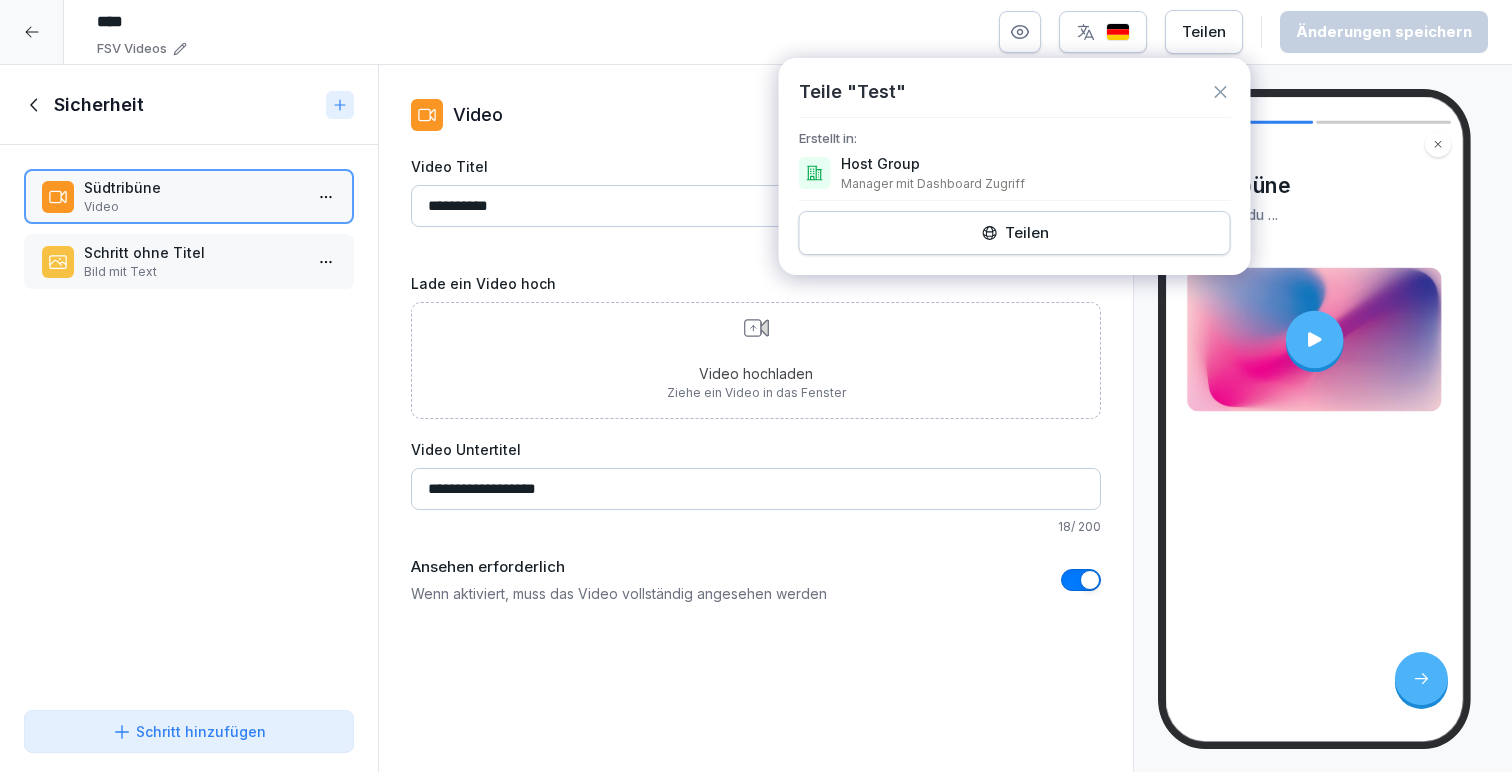 click on "Teilen" at bounding box center (1015, 233) 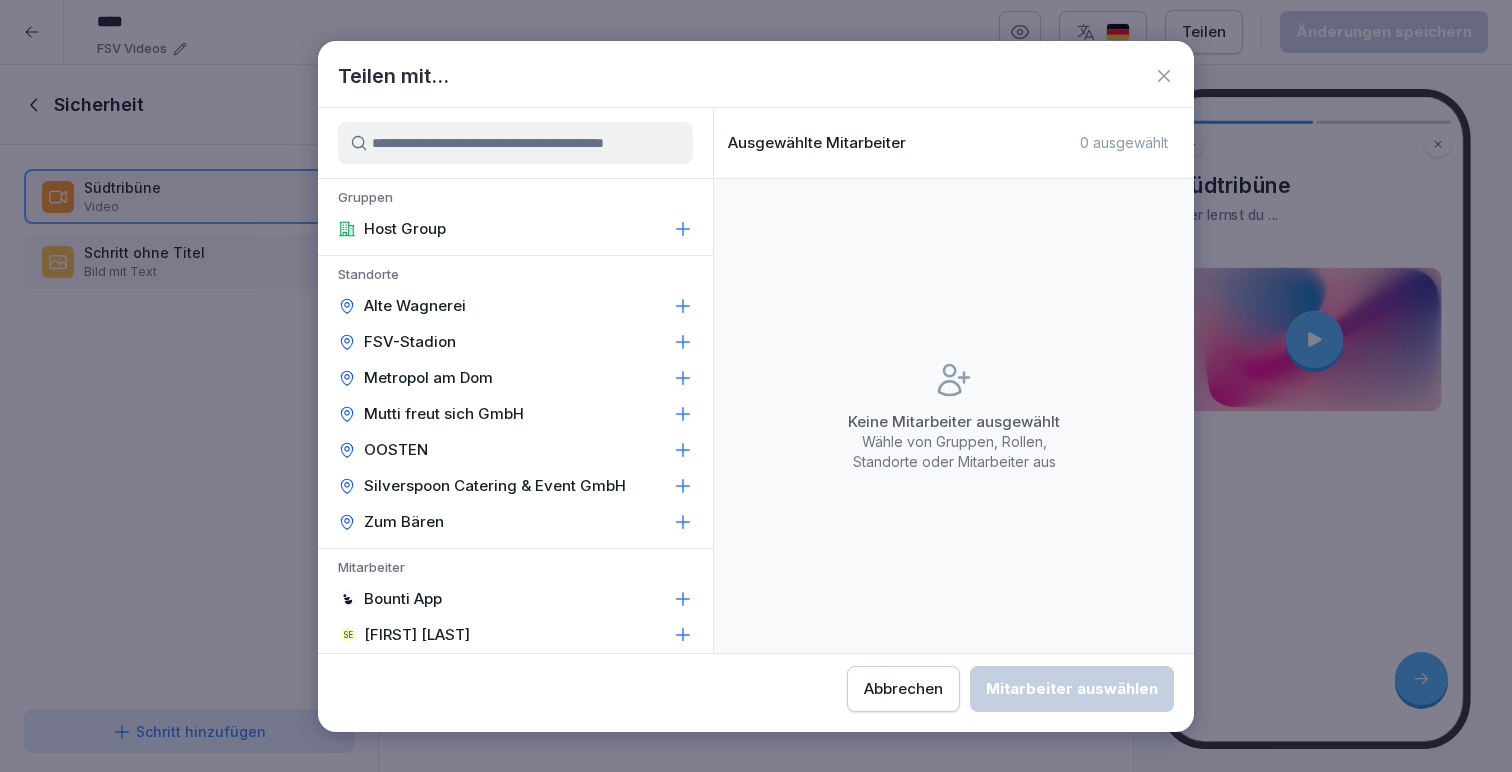 click at bounding box center (515, 143) 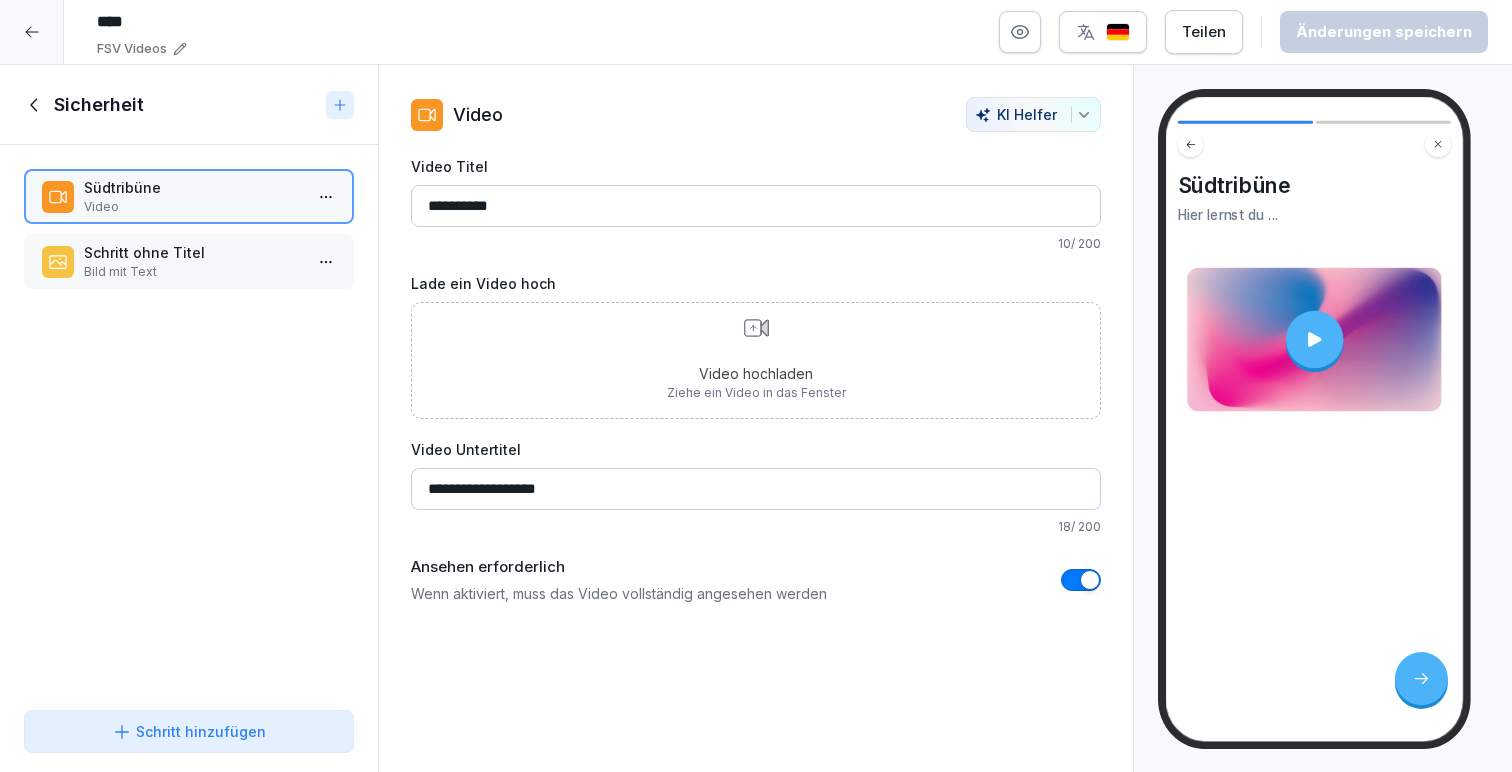click on "Teilen" at bounding box center [1204, 32] 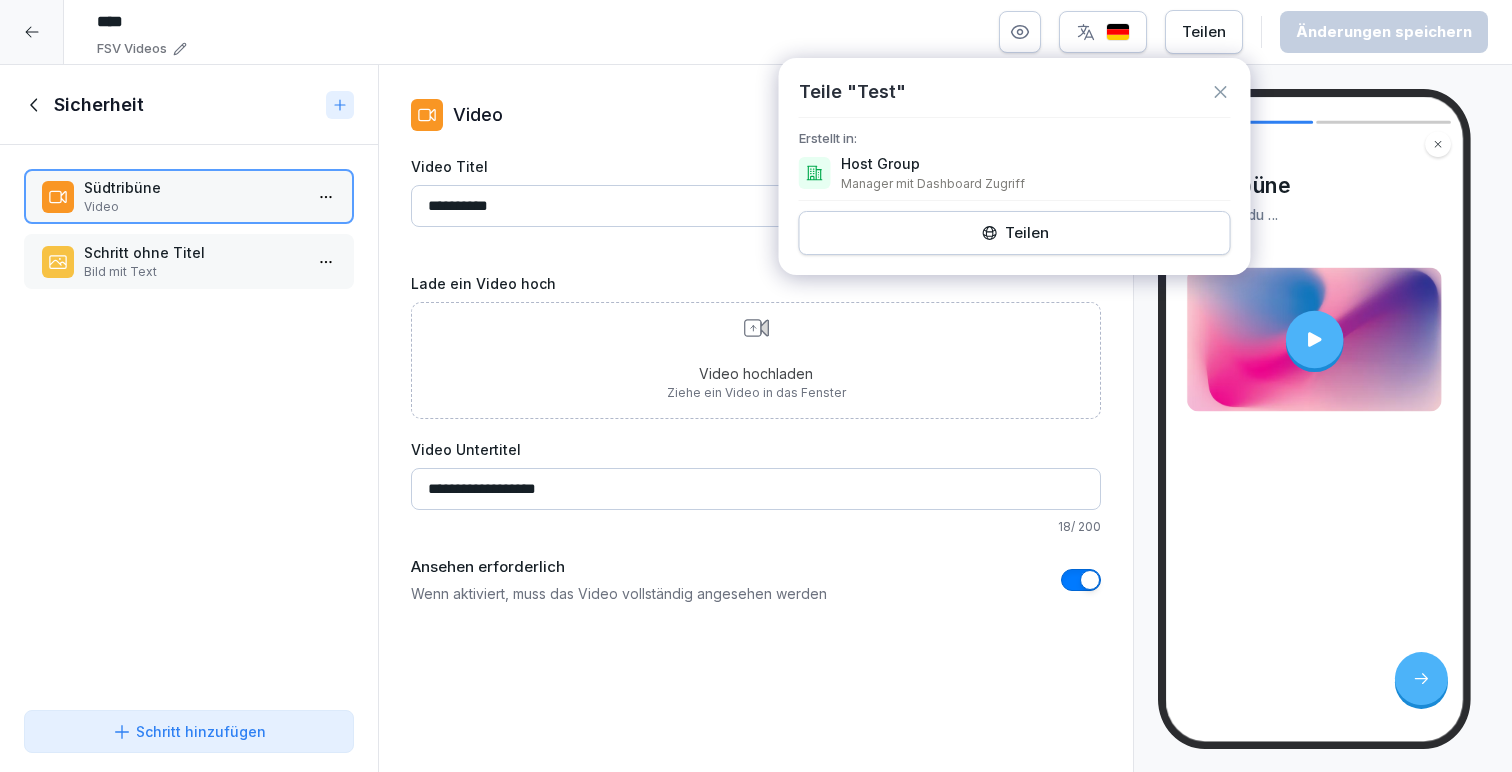 click on "Teilen" at bounding box center (1015, 233) 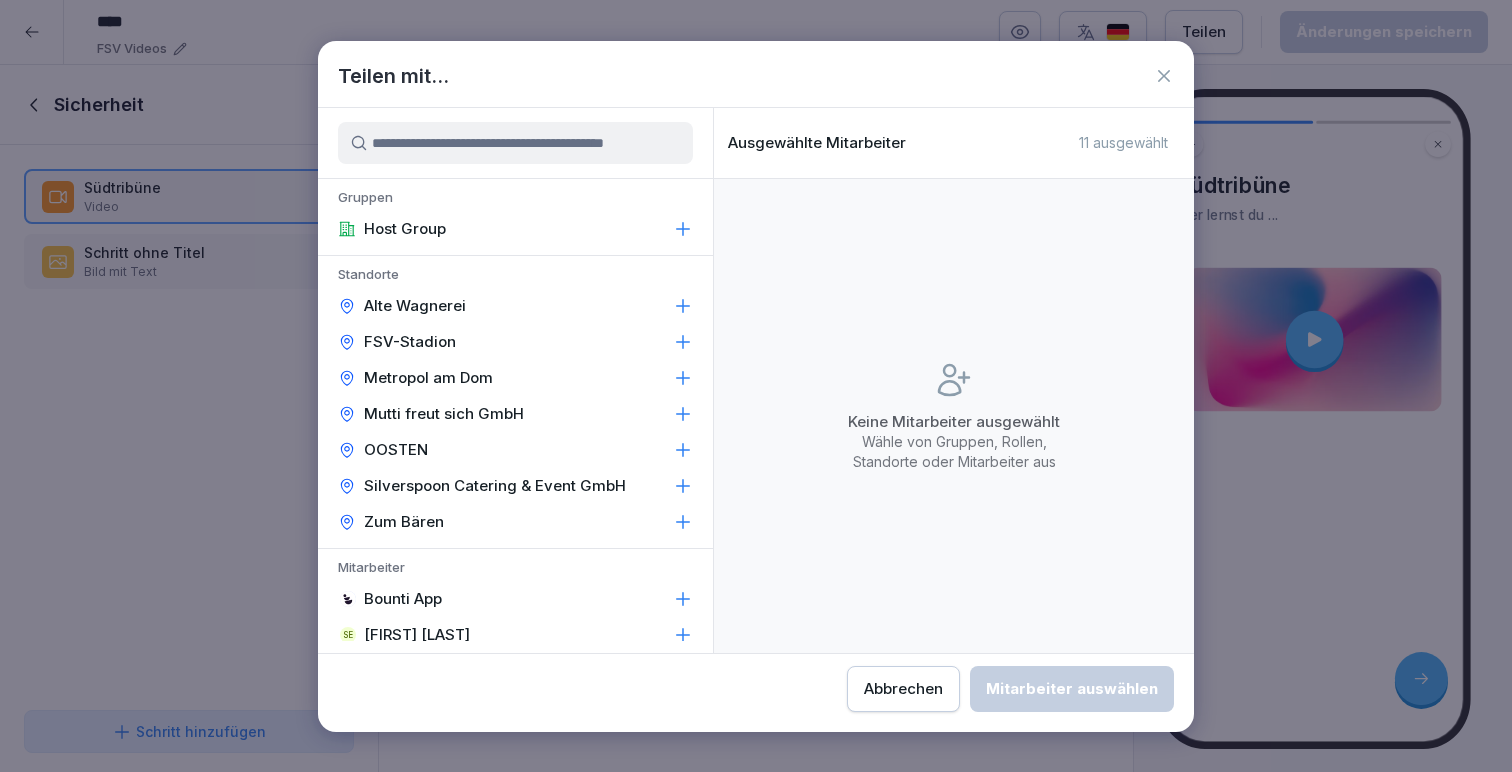 click at bounding box center (515, 143) 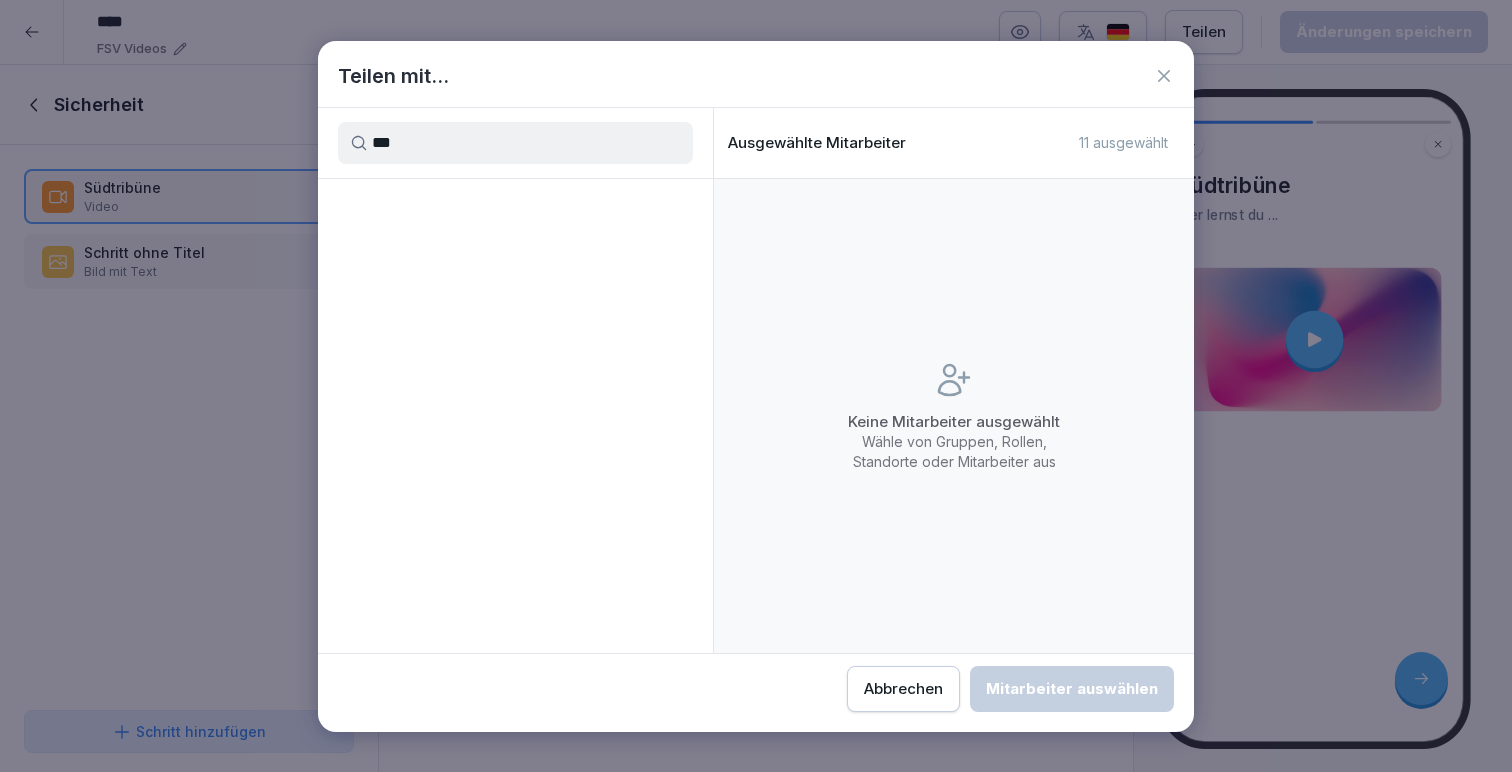 type on "****" 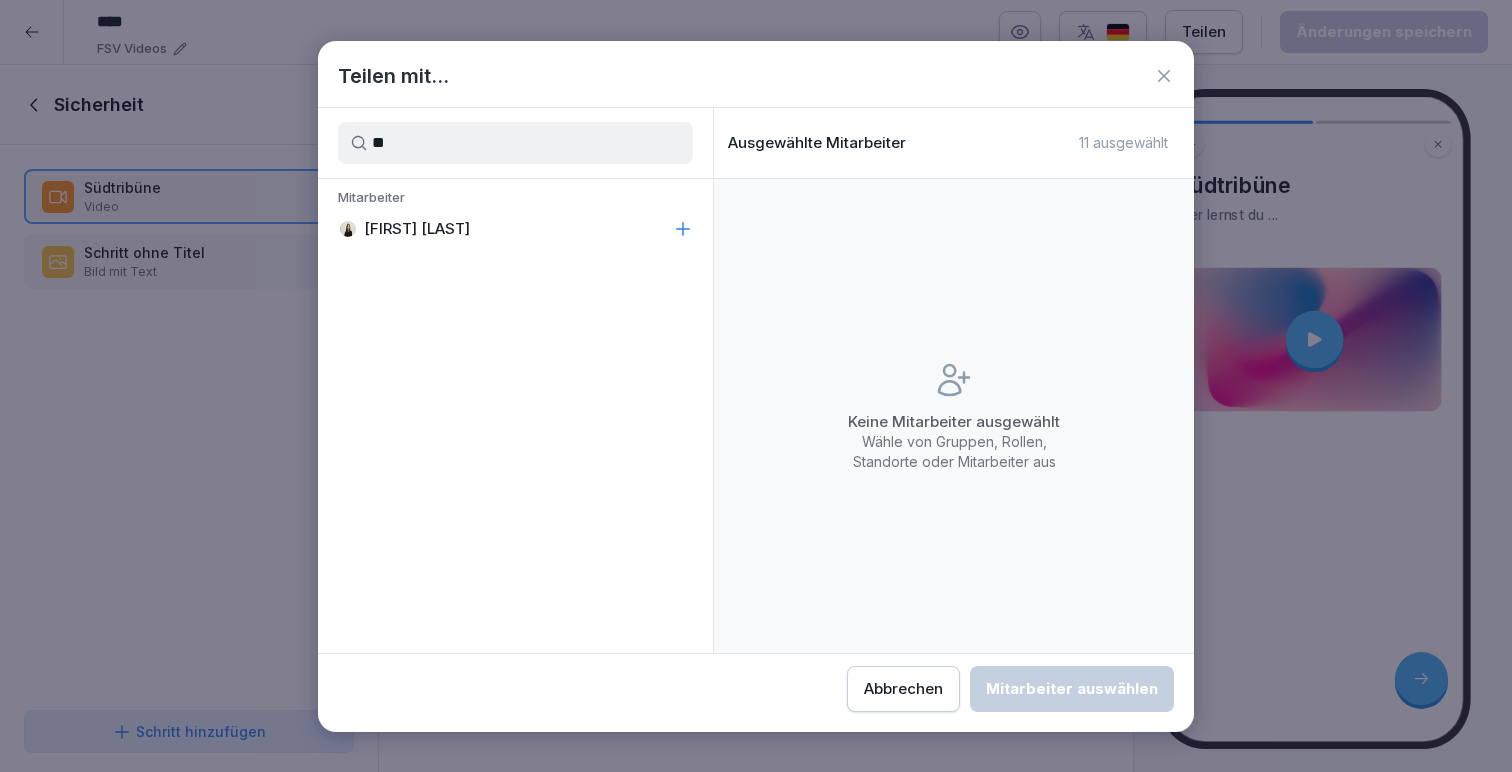 type on "*" 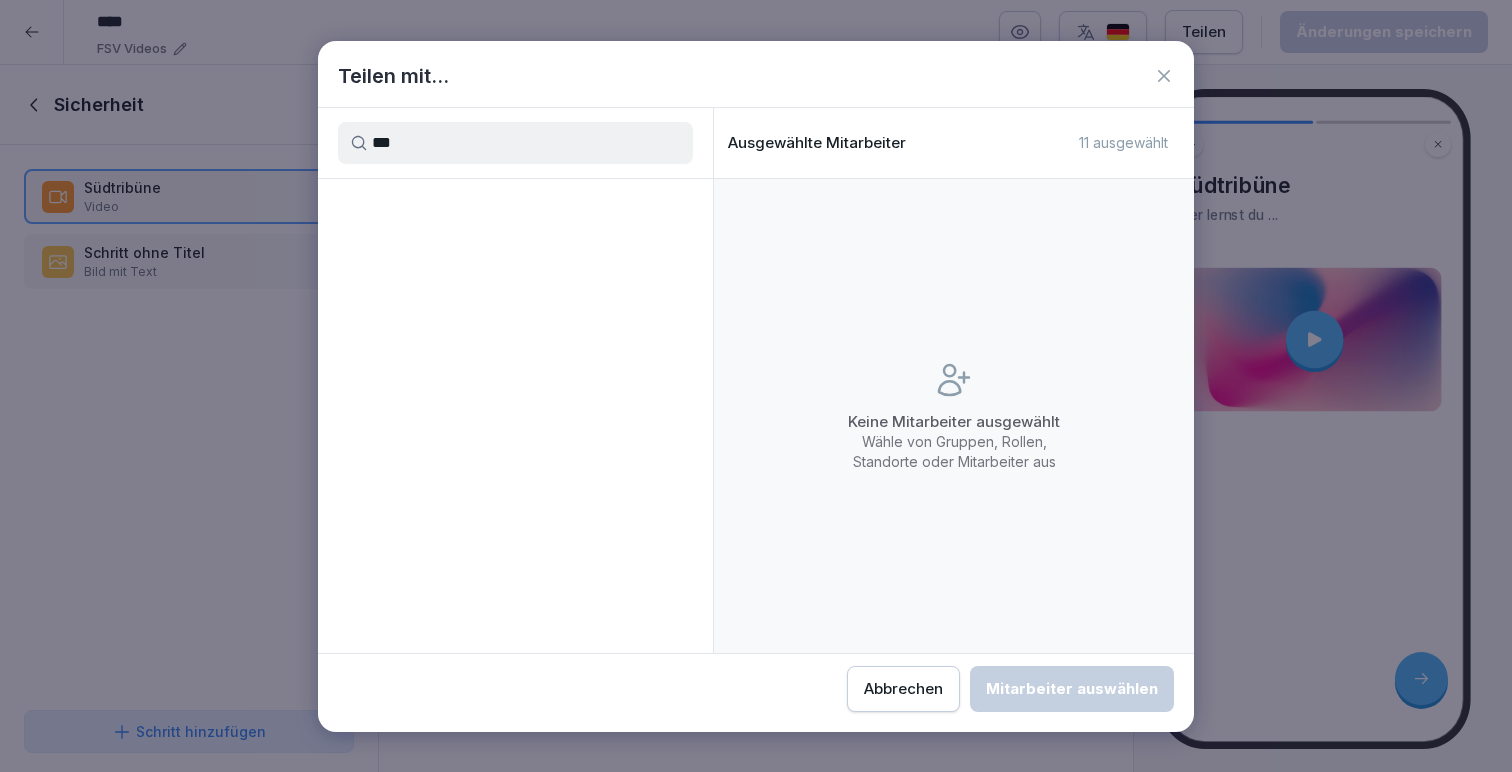 type on "****" 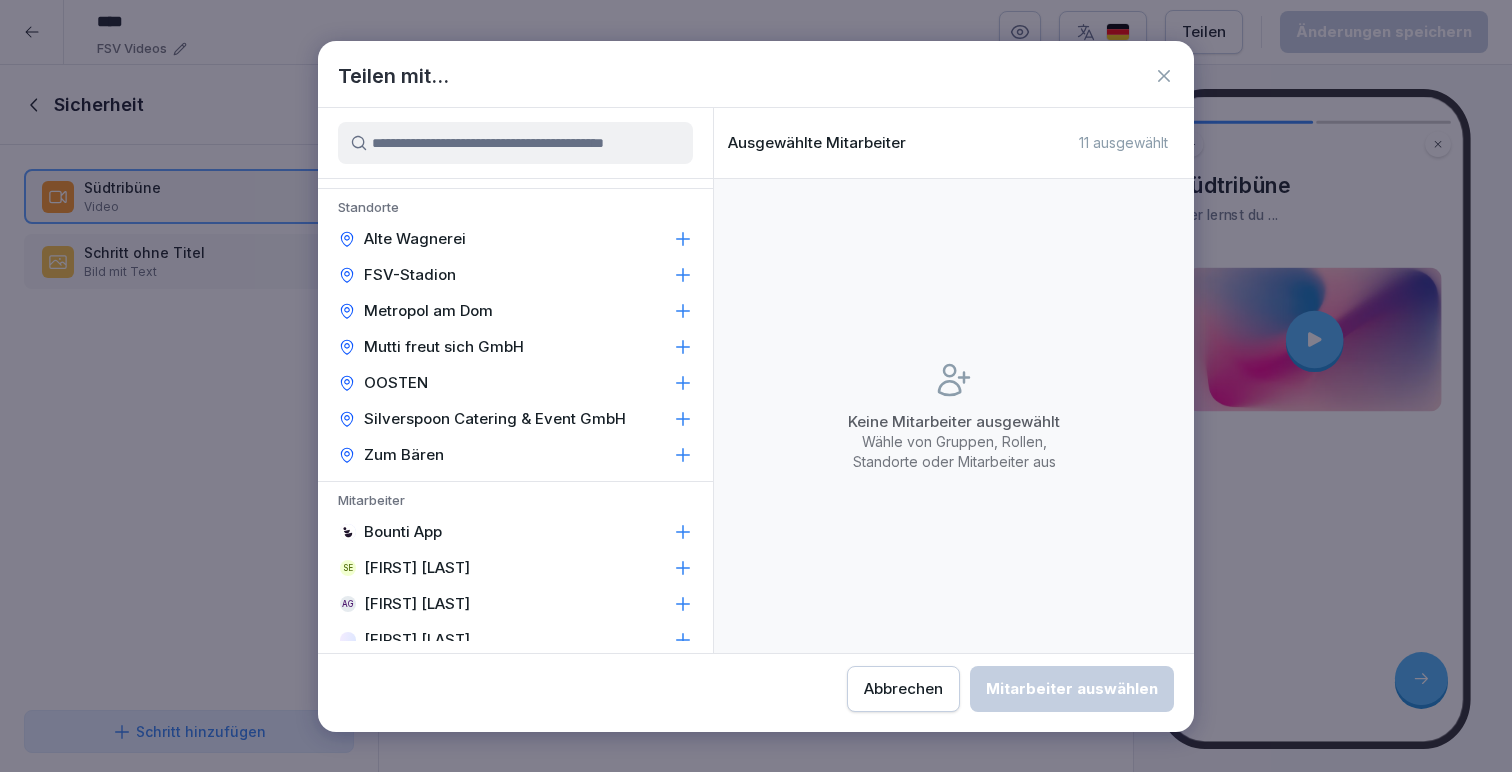 scroll, scrollTop: 69, scrollLeft: 0, axis: vertical 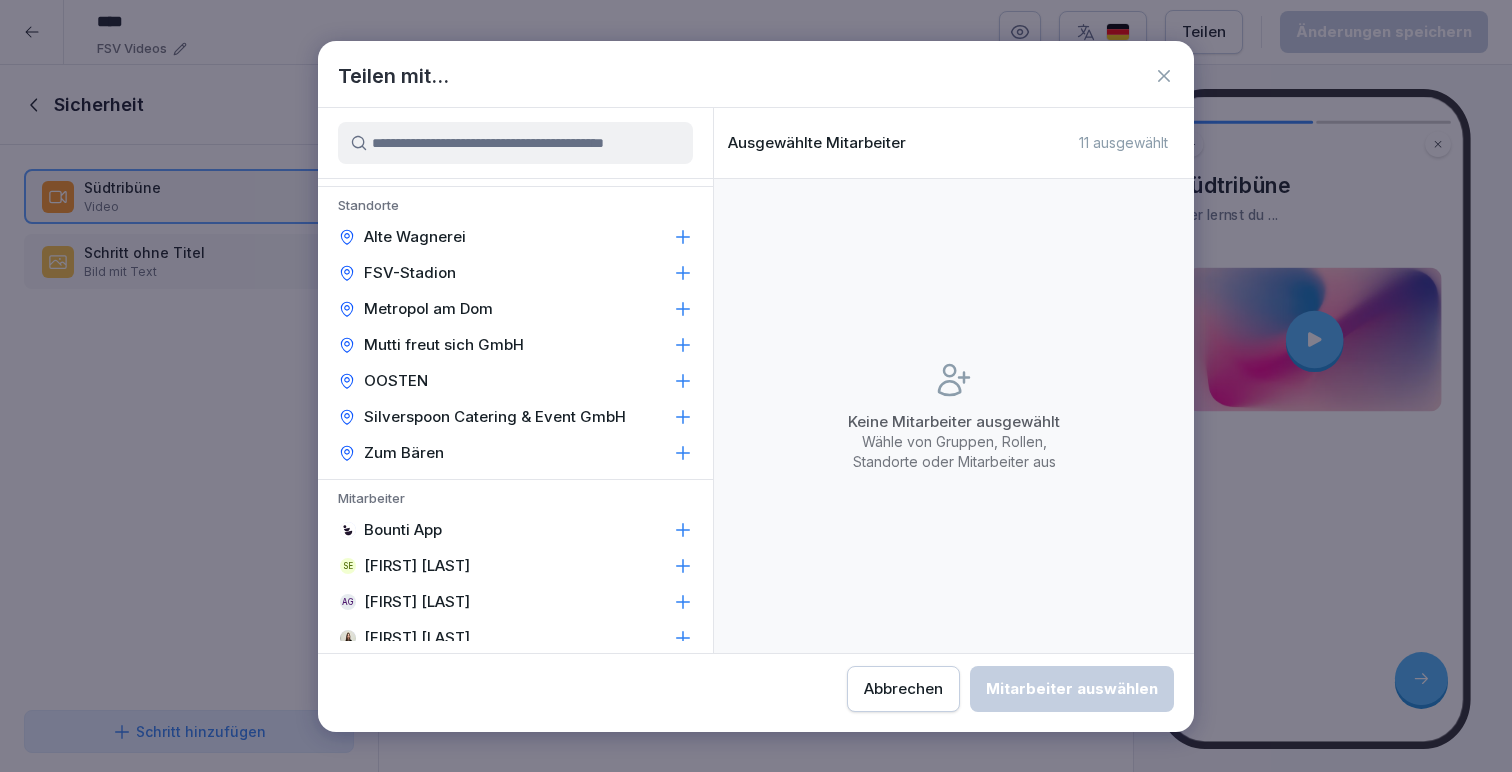 click on "Silverspoon Catering & Event GmbH" at bounding box center [495, 417] 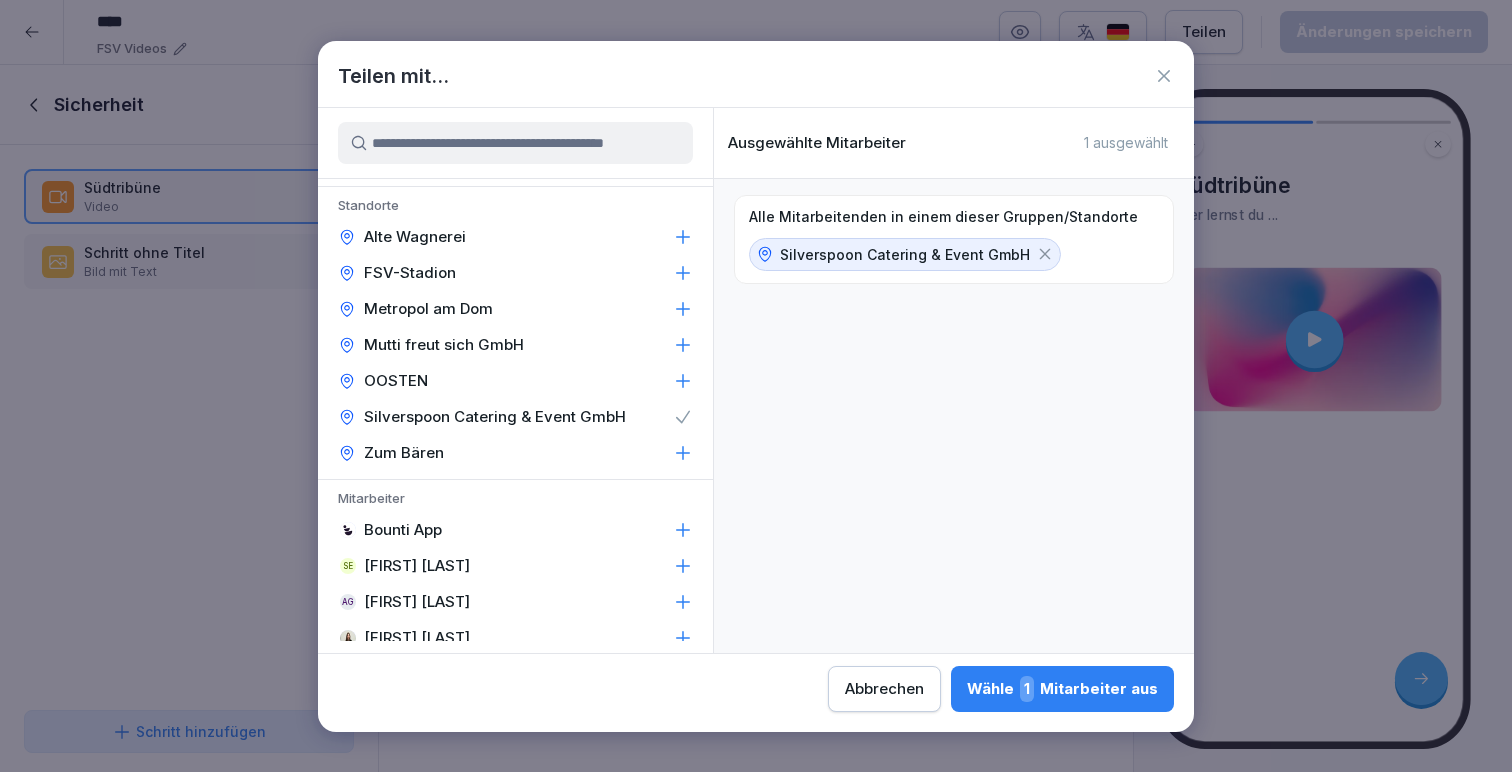 click 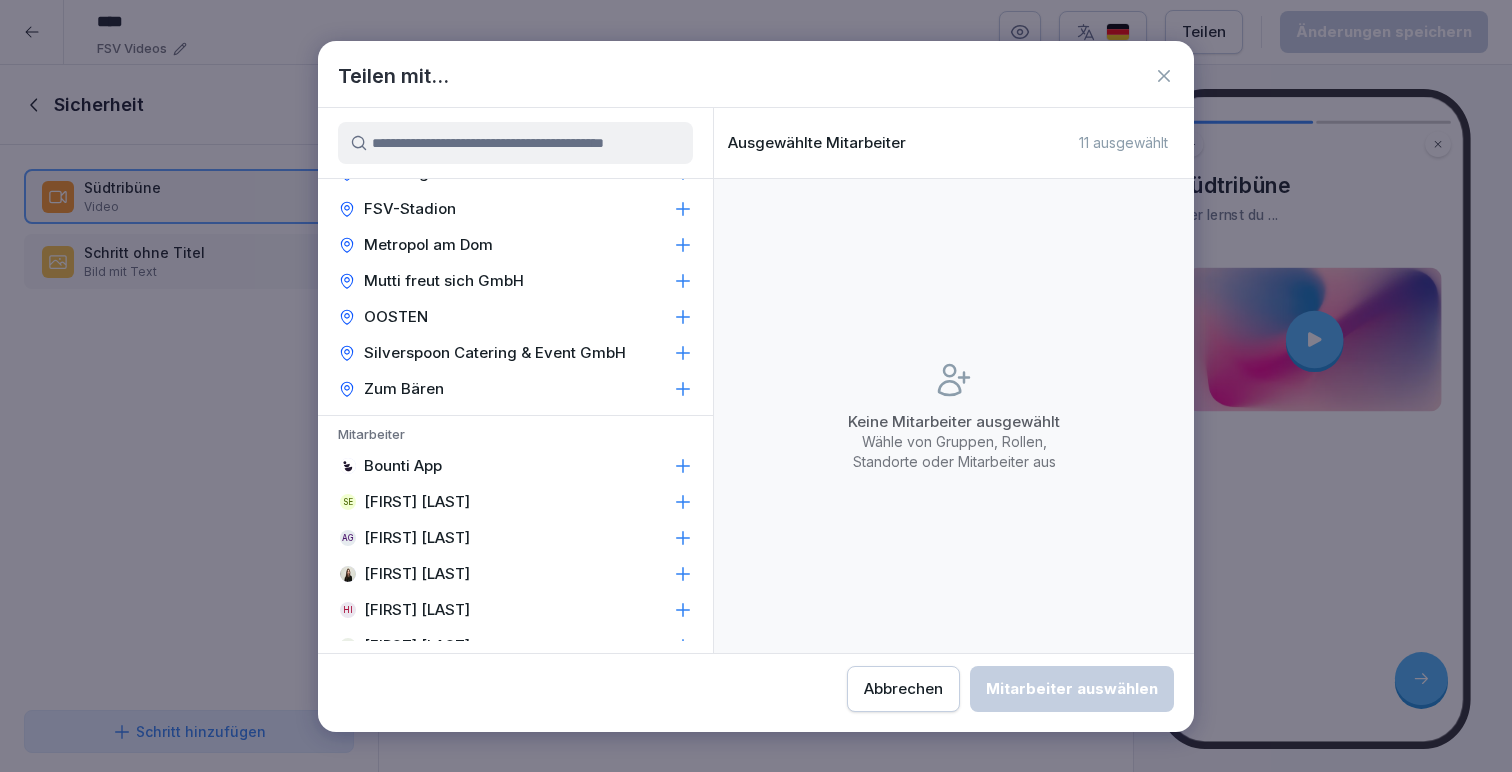 scroll, scrollTop: 0, scrollLeft: 0, axis: both 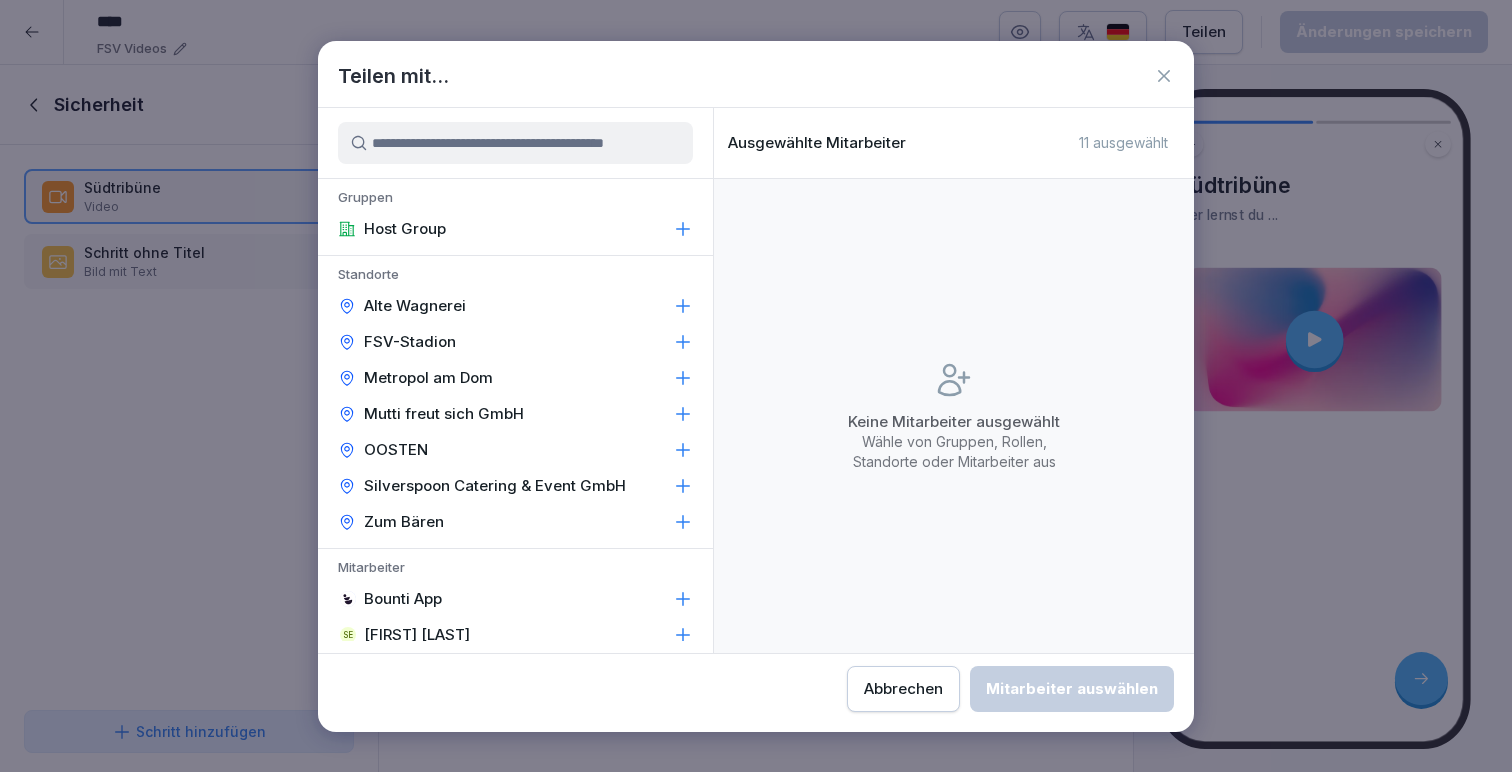 click at bounding box center (515, 143) 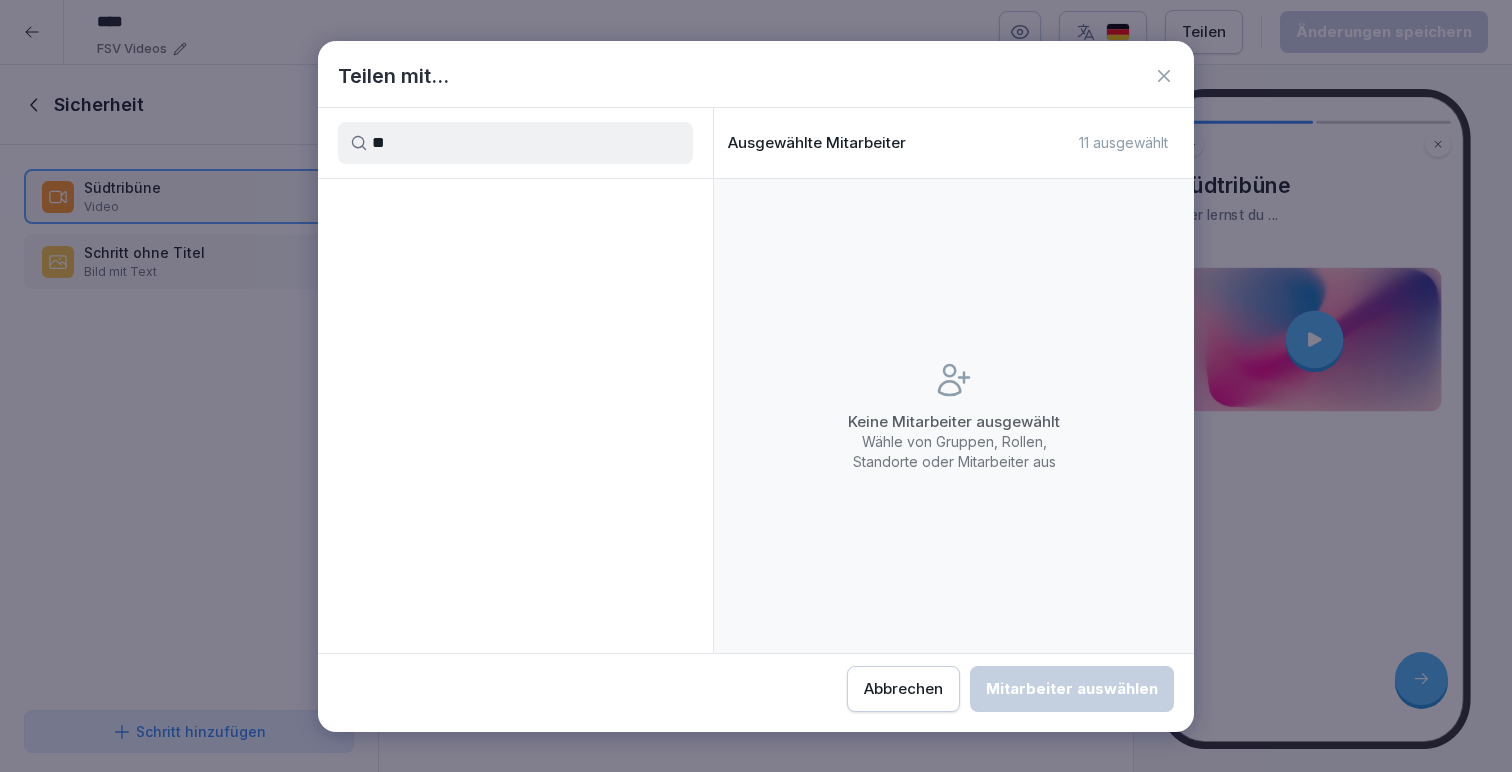 type on "*" 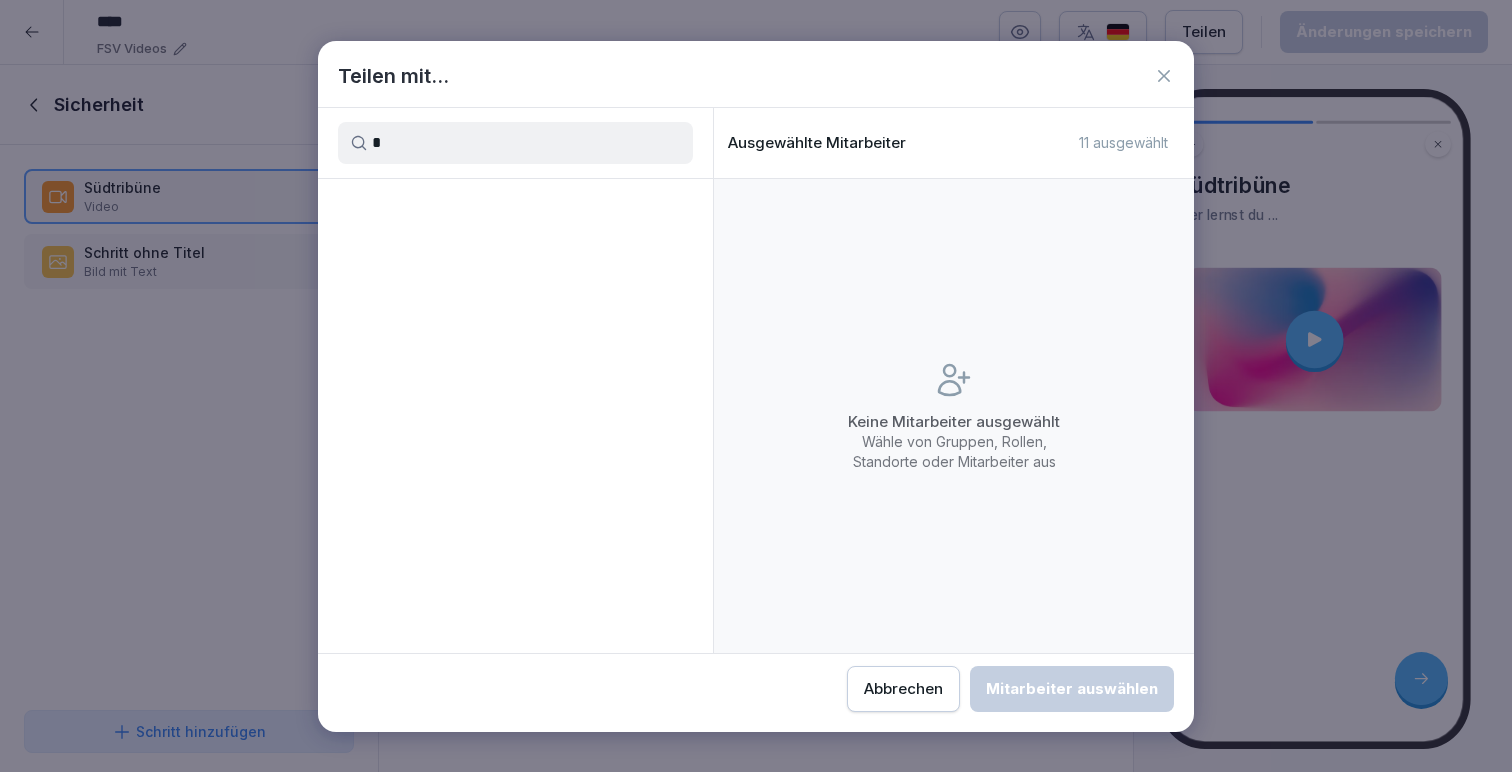 type 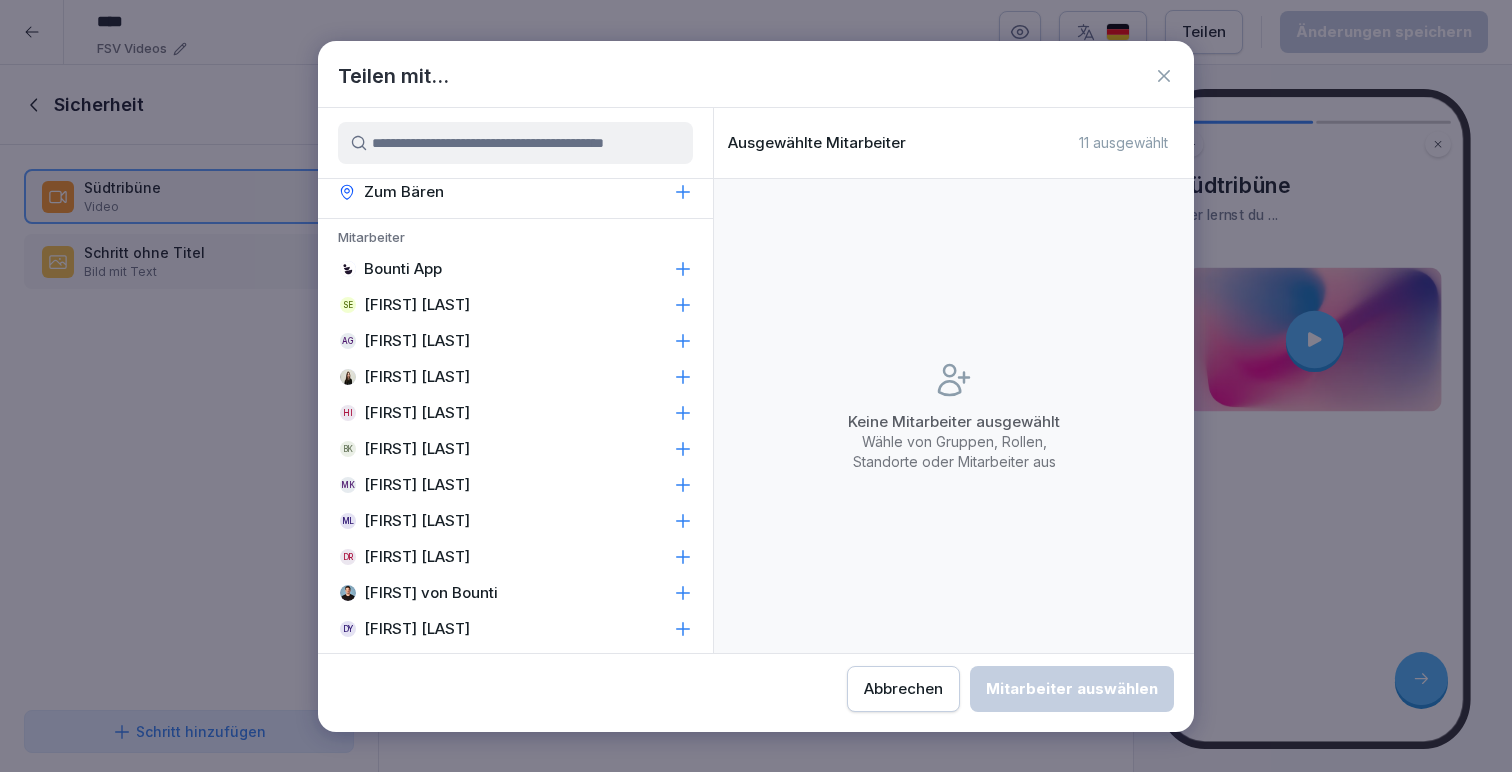 scroll, scrollTop: 344, scrollLeft: 0, axis: vertical 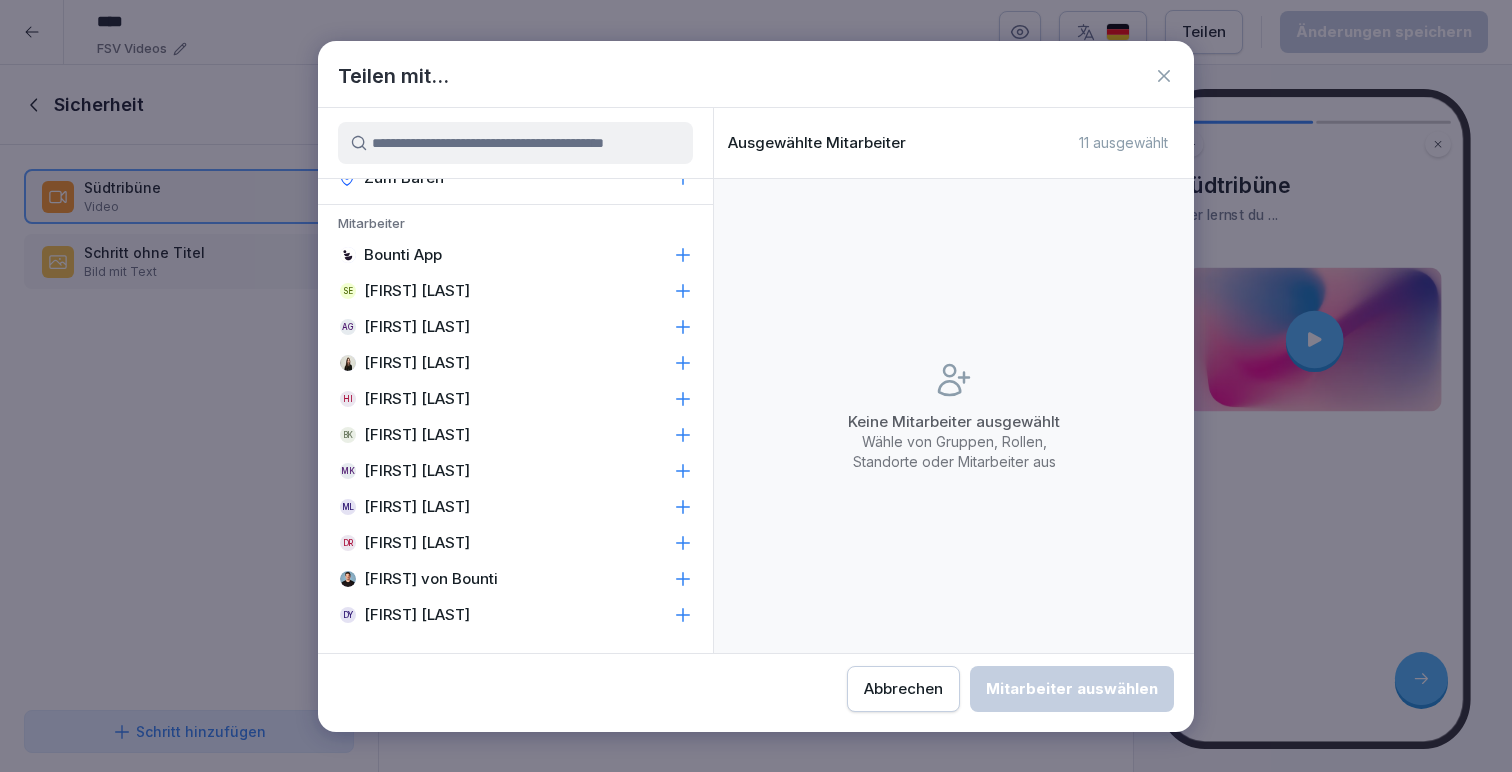 click on "Abbrechen" at bounding box center (903, 689) 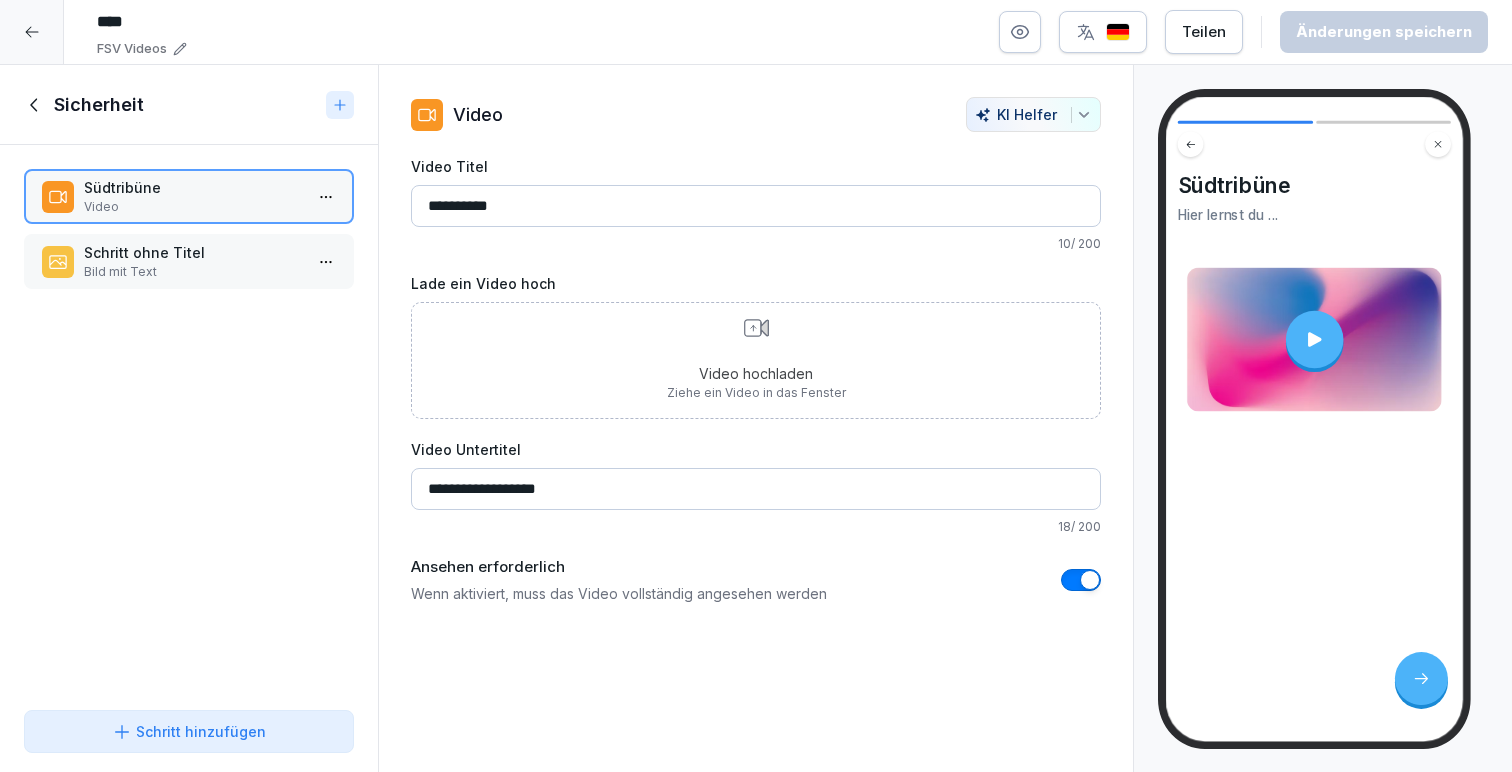 click at bounding box center [32, 32] 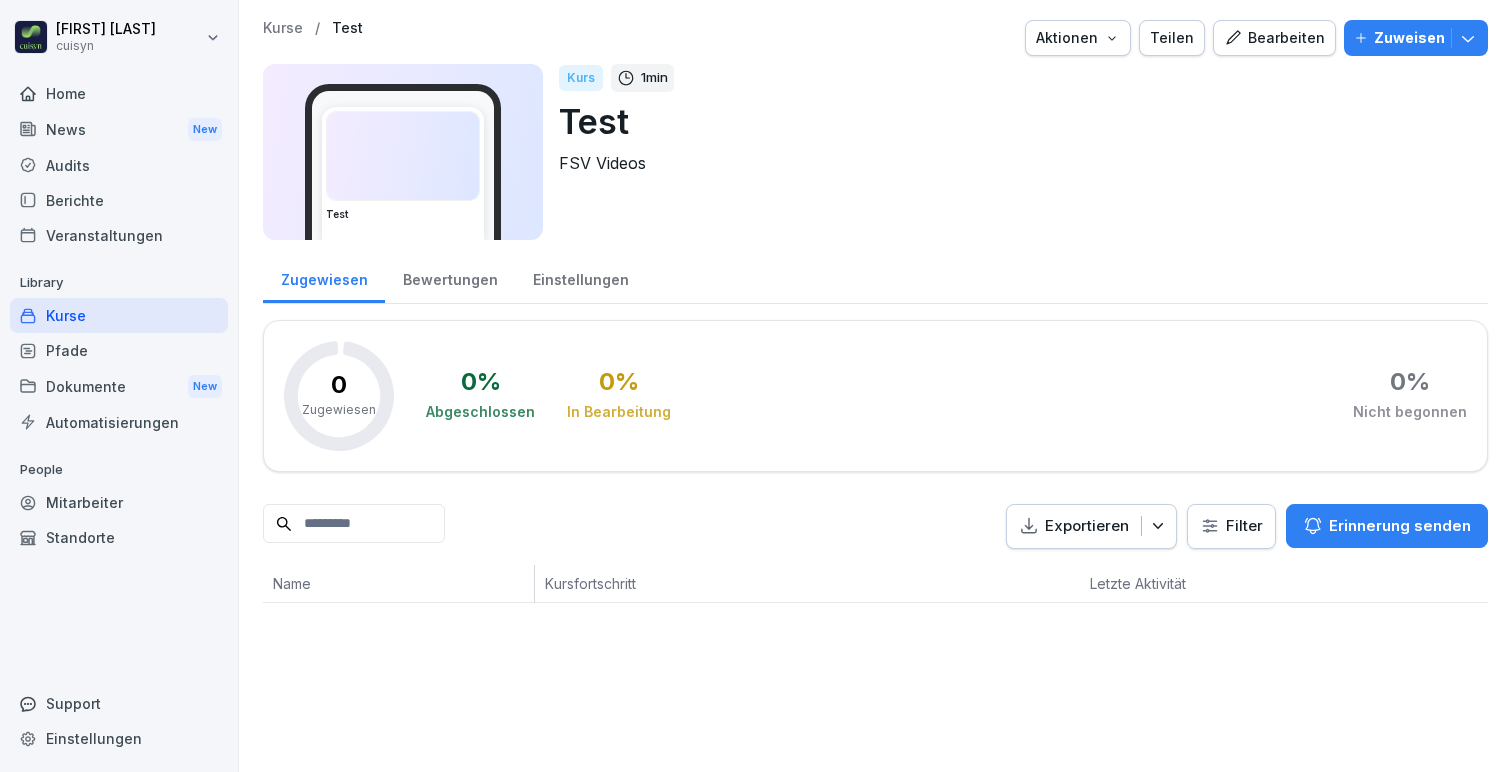 click on "Teilen" at bounding box center [1172, 38] 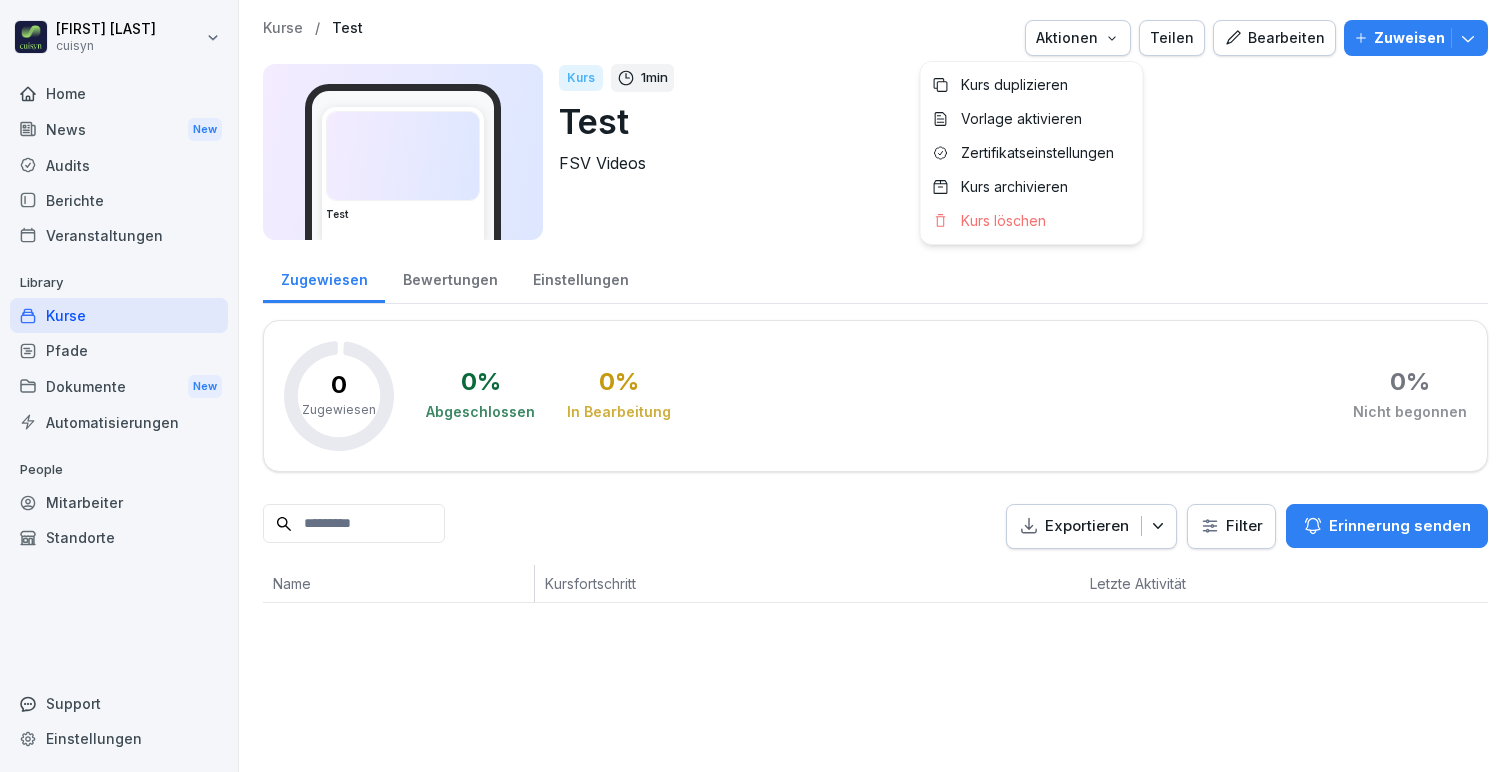 click on "Aktionen" at bounding box center (1078, 38) 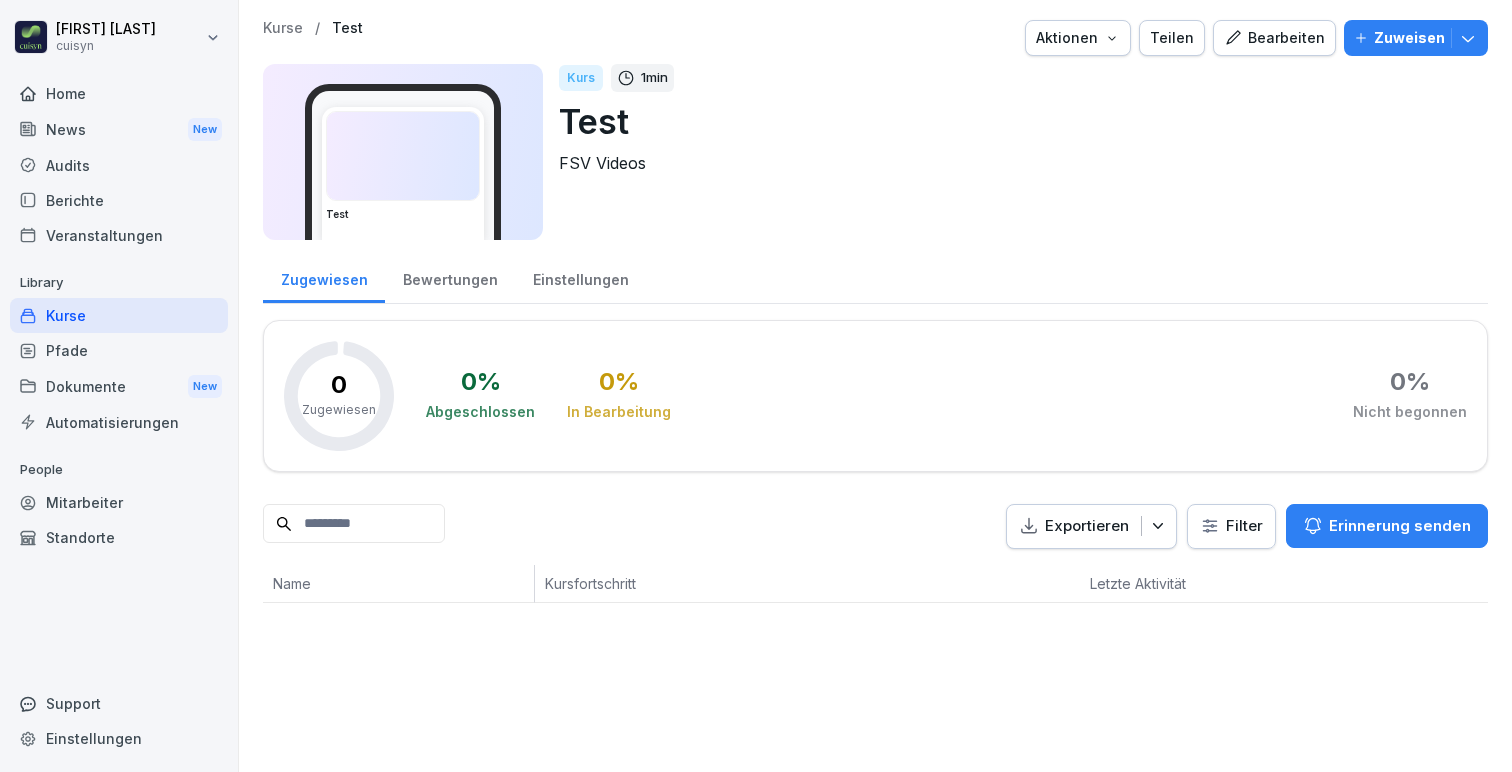 click on "Zuweisen" at bounding box center [1409, 38] 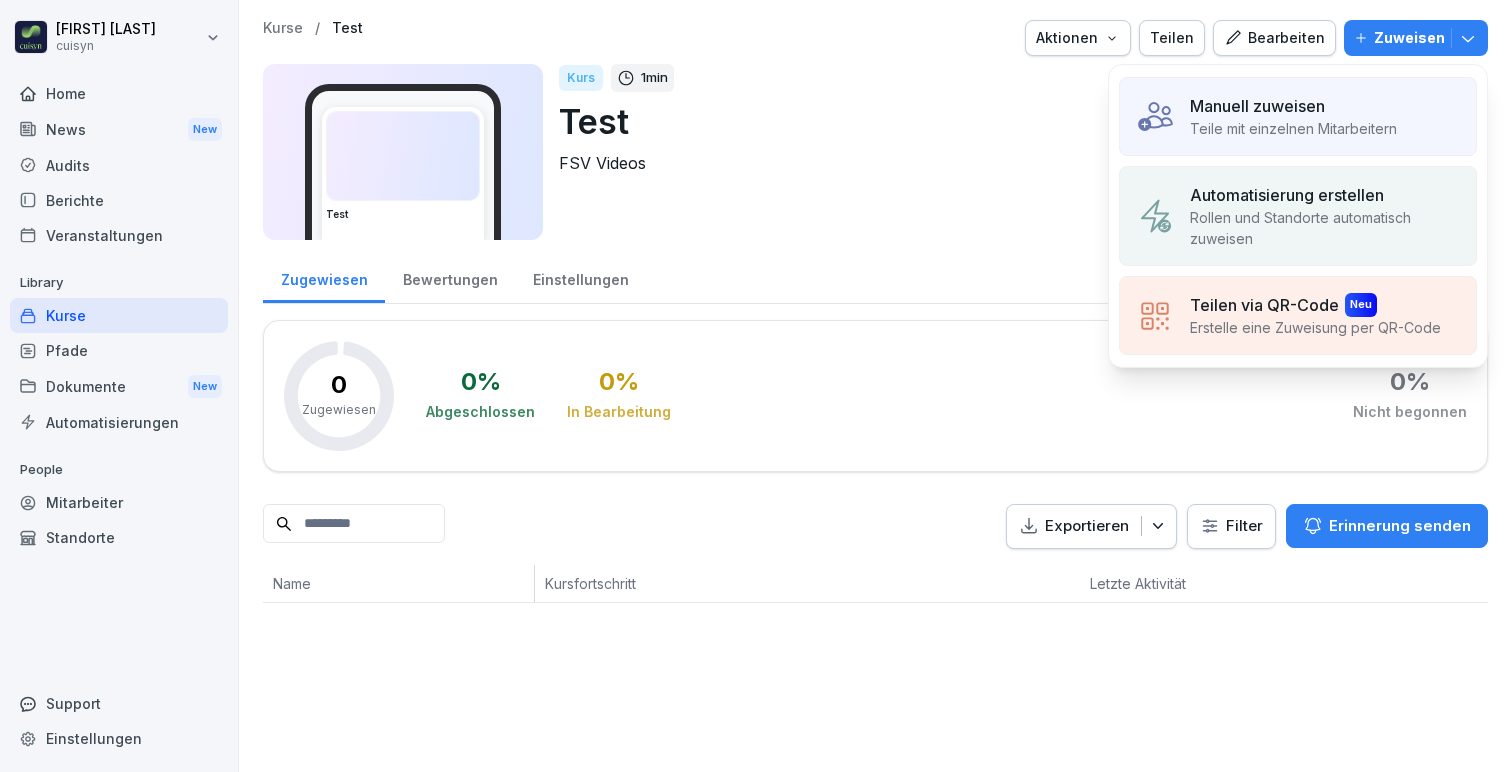 click on "Manuell zuweisen" at bounding box center [1257, 106] 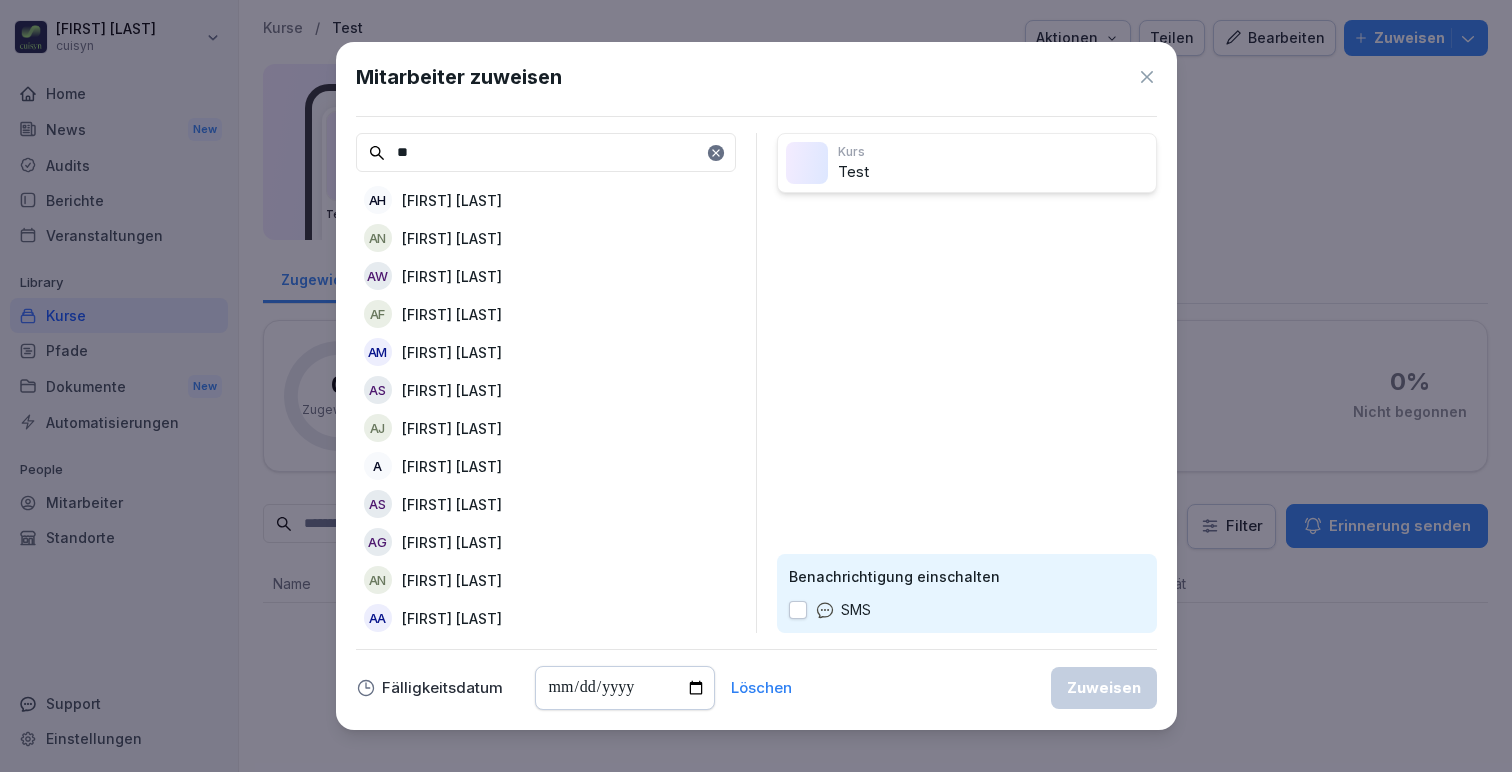 type on "*" 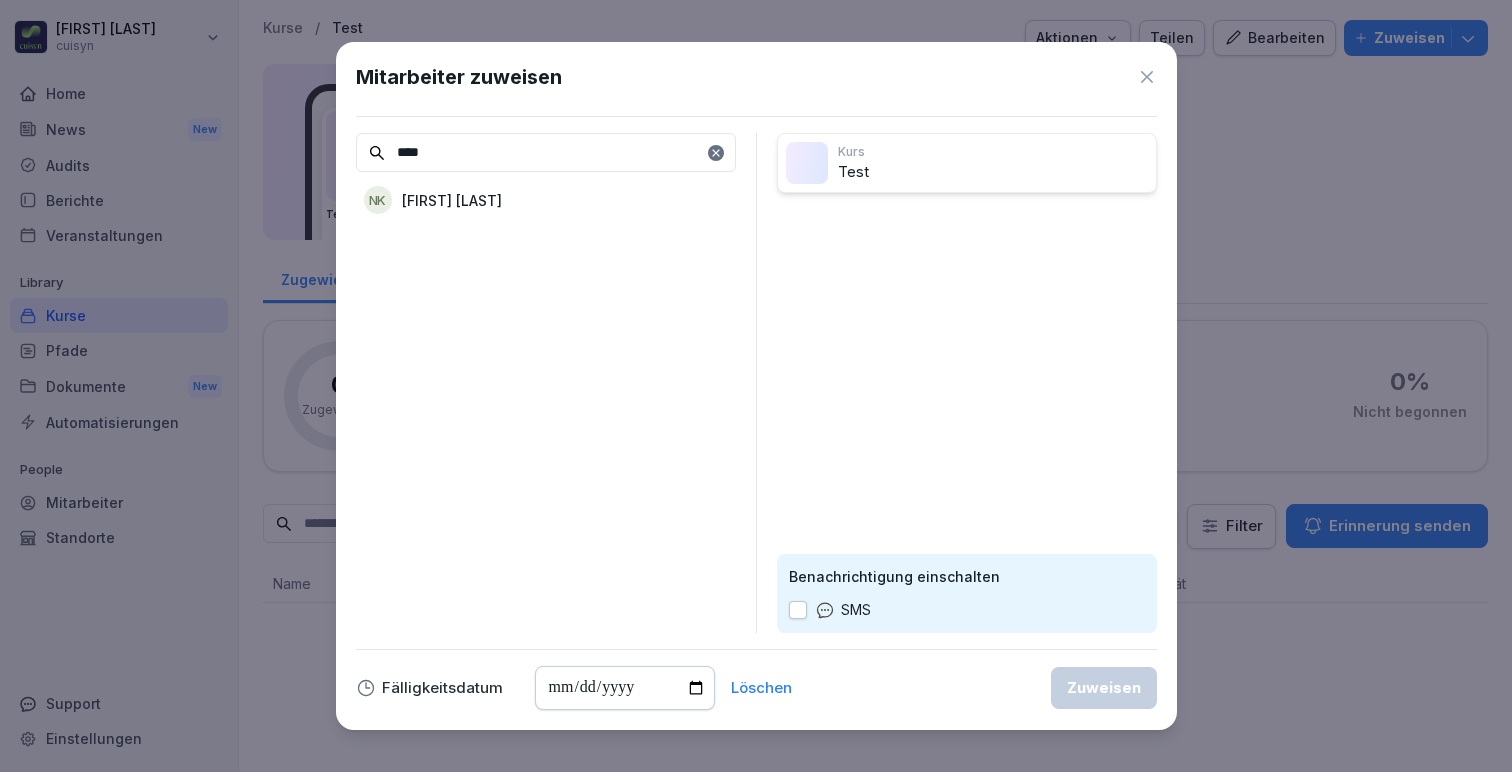 type on "****" 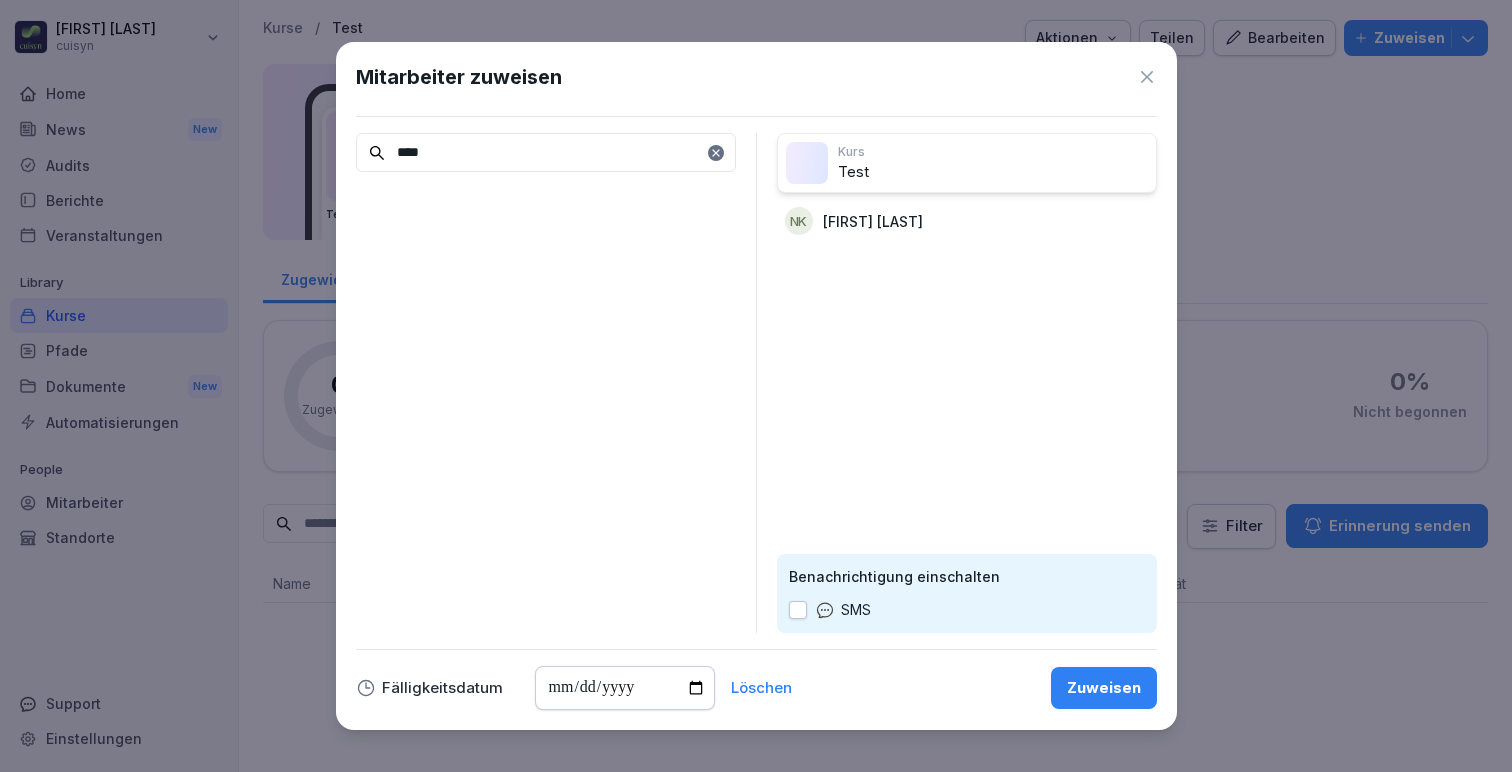 click 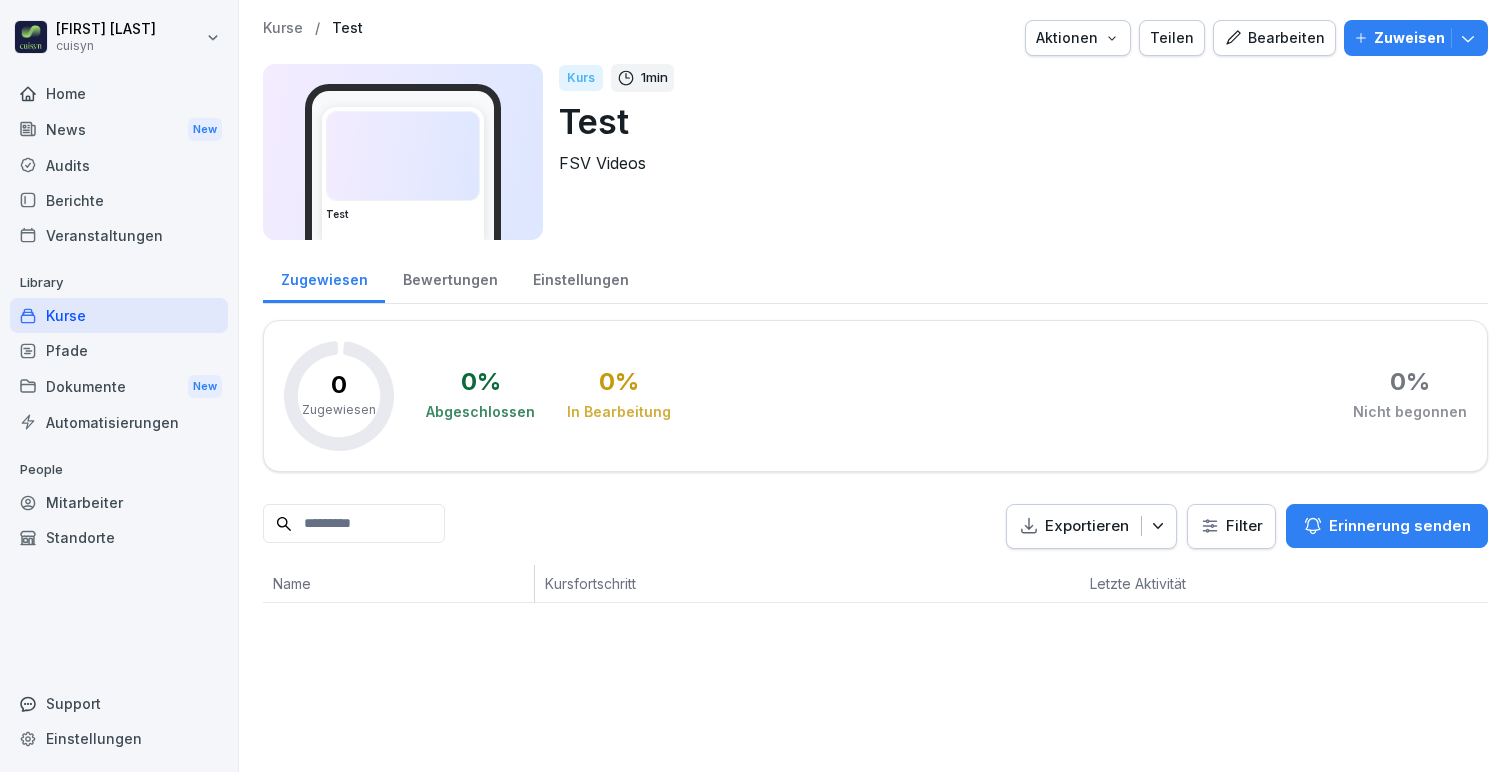 click on "Zuweisen" at bounding box center [1409, 38] 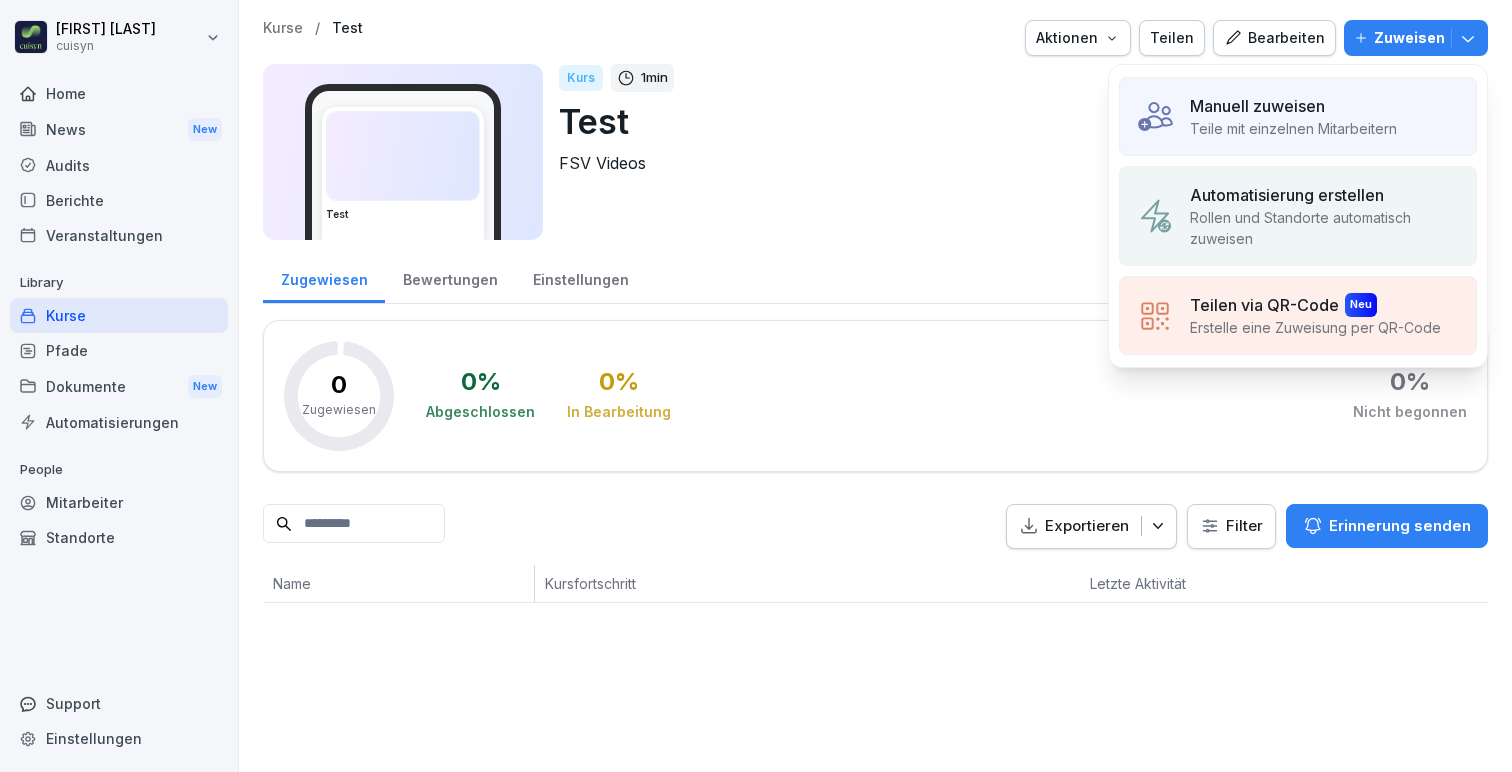 click on "Teile mit einzelnen Mitarbeitern" at bounding box center [1293, 128] 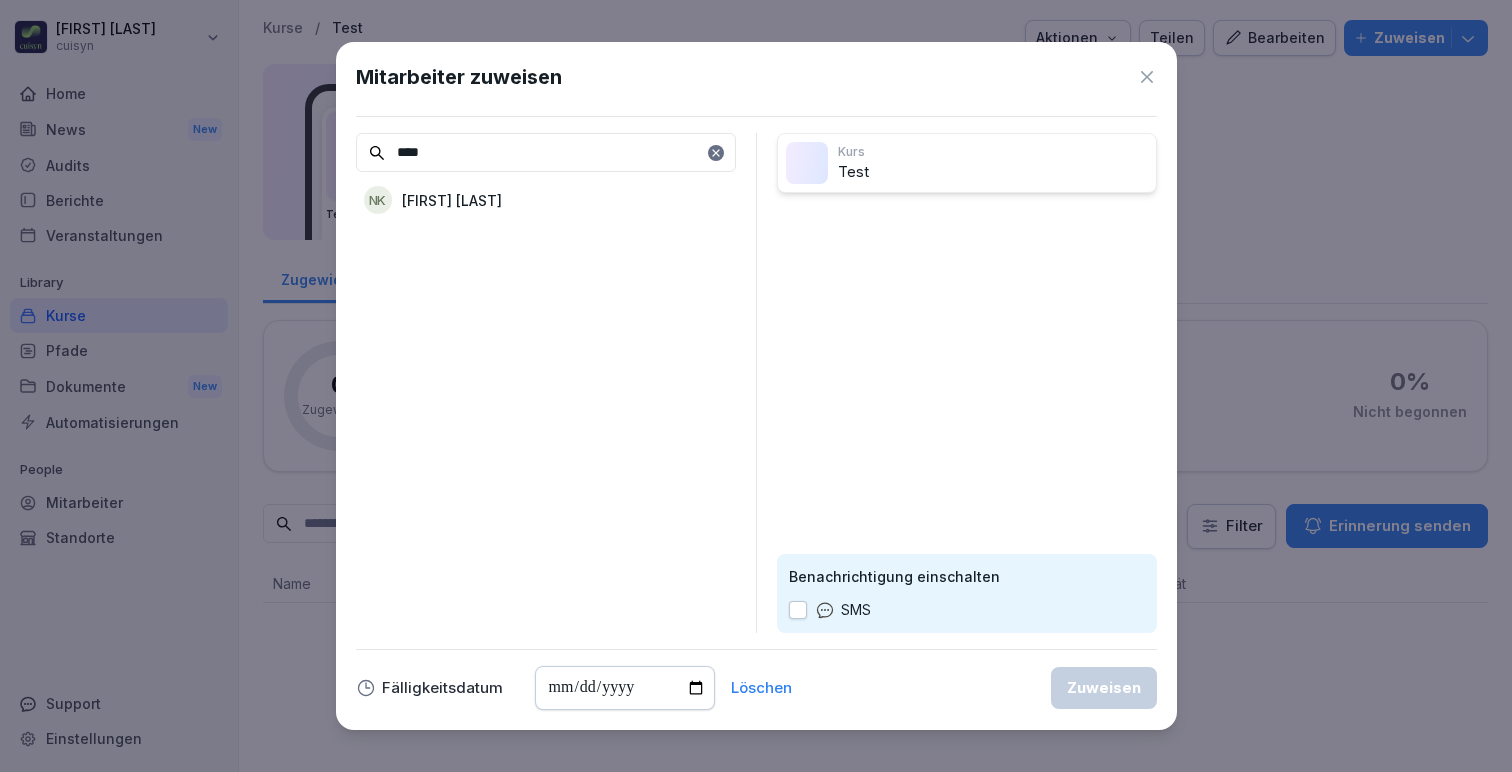 type on "****" 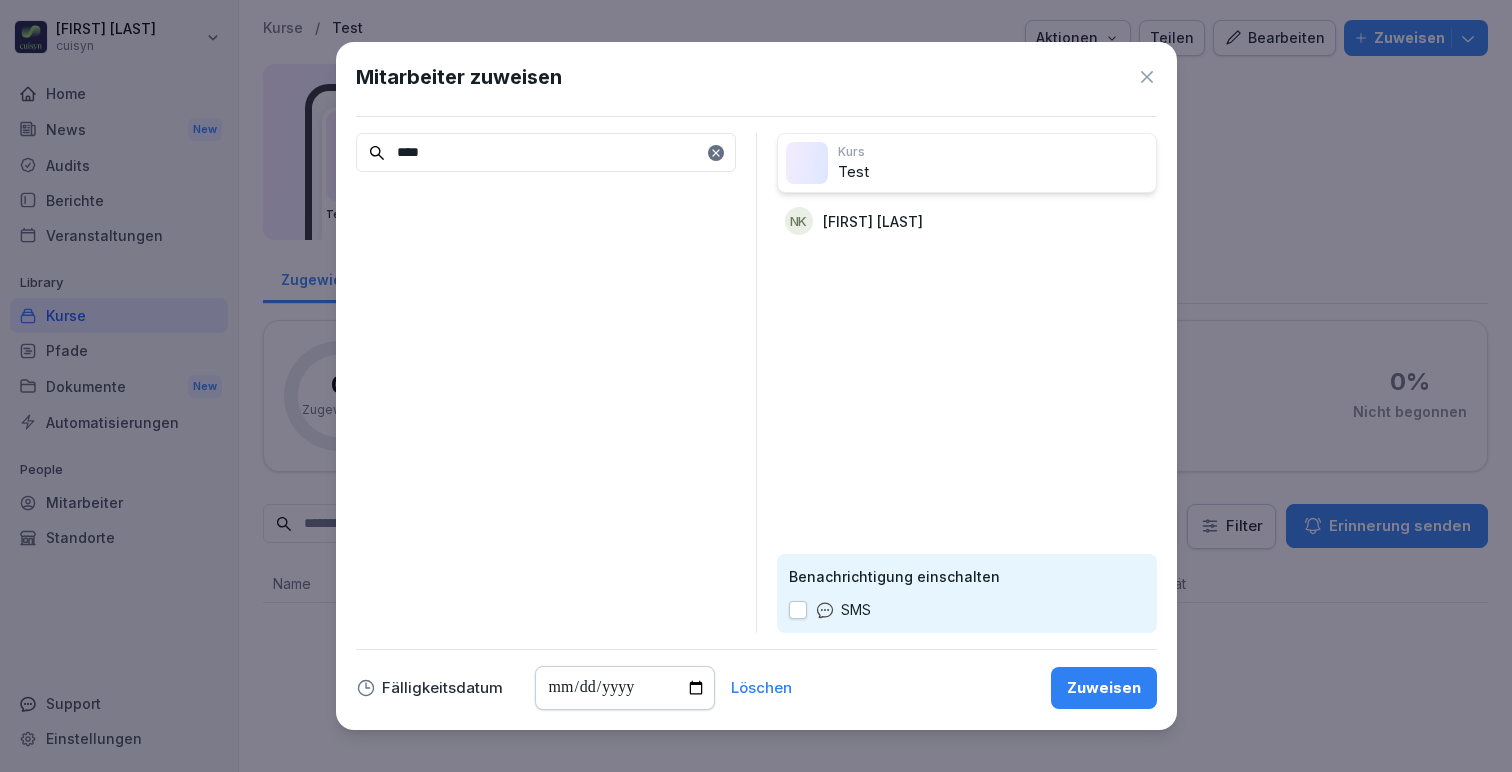 click on "Zuweisen" at bounding box center [1104, 688] 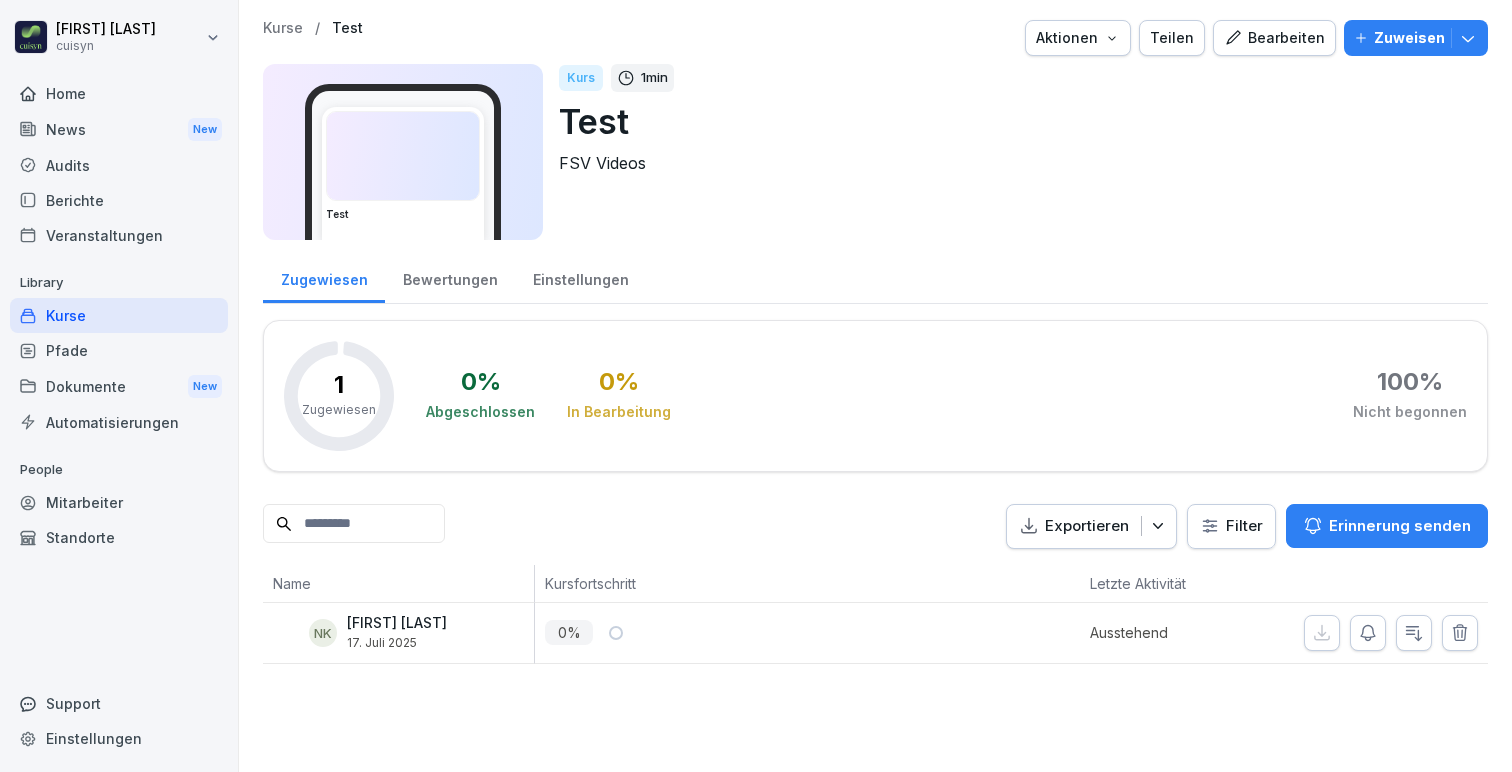 click on "Aktionen" at bounding box center (1078, 38) 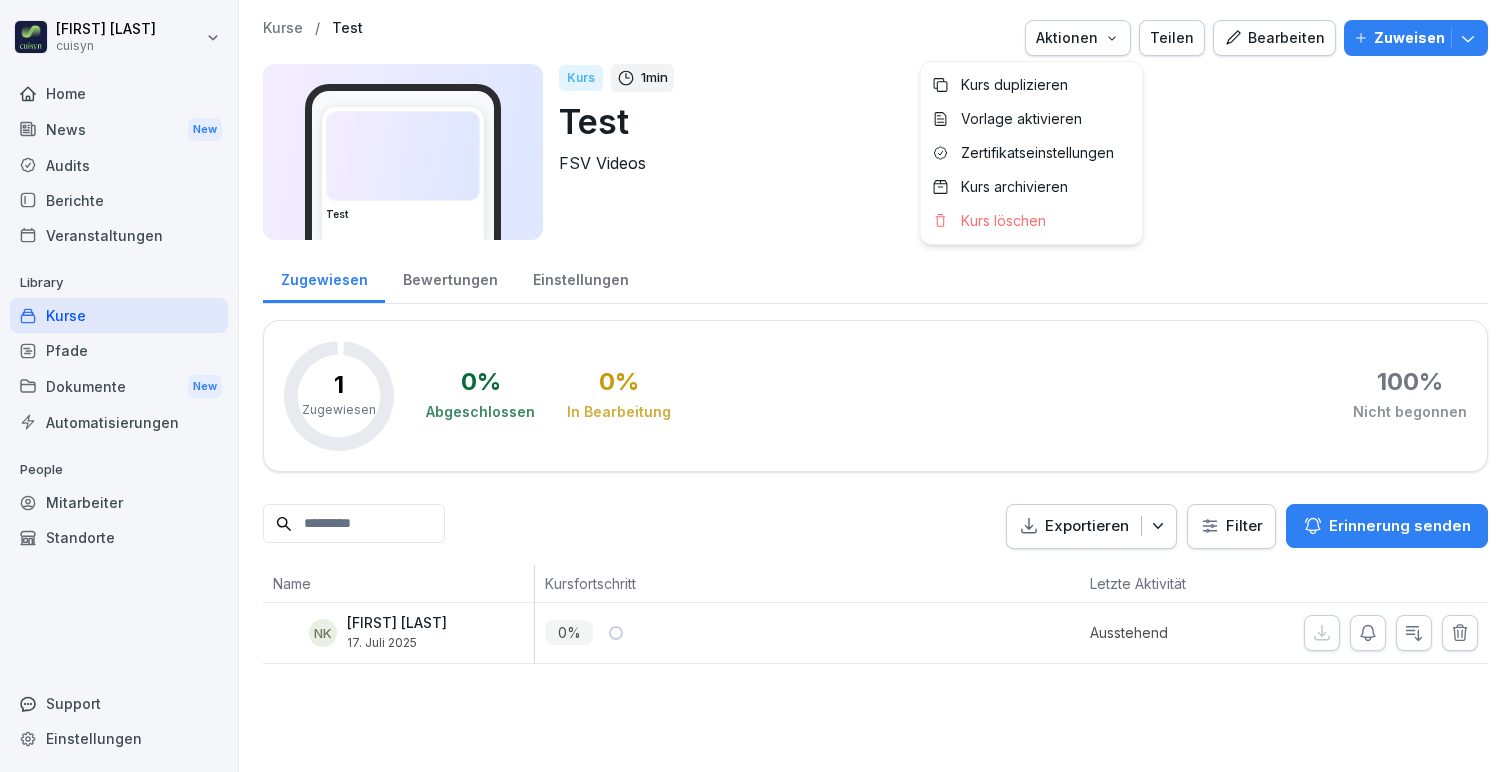 click on "Vanessa   Hillebrand cuisyn Home News New Audits Berichte Veranstaltungen Library Kurse Pfade Dokumente New Automatisierungen People Mitarbeiter Standorte Support Einstellungen Kurse / Test Aktionen   Teilen Bearbeiten Zuweisen Test Kurs 1  min Test FSV Videos Zugewiesen Bewertungen Einstellungen 1 Zugewiesen 0 % Abgeschlossen 0 % In Bearbeitung 100 % Nicht begonnen Exportieren Filter Erinnerung senden Name Kursfortschritt Letzte Aktivität NK Nils Kaupp 17. Juli 2025 0 % Ausstehend Kurs duplizieren Vorlage aktivieren Zertifikatseinstellungen Kurs archivieren Kurs löschen" at bounding box center (756, 386) 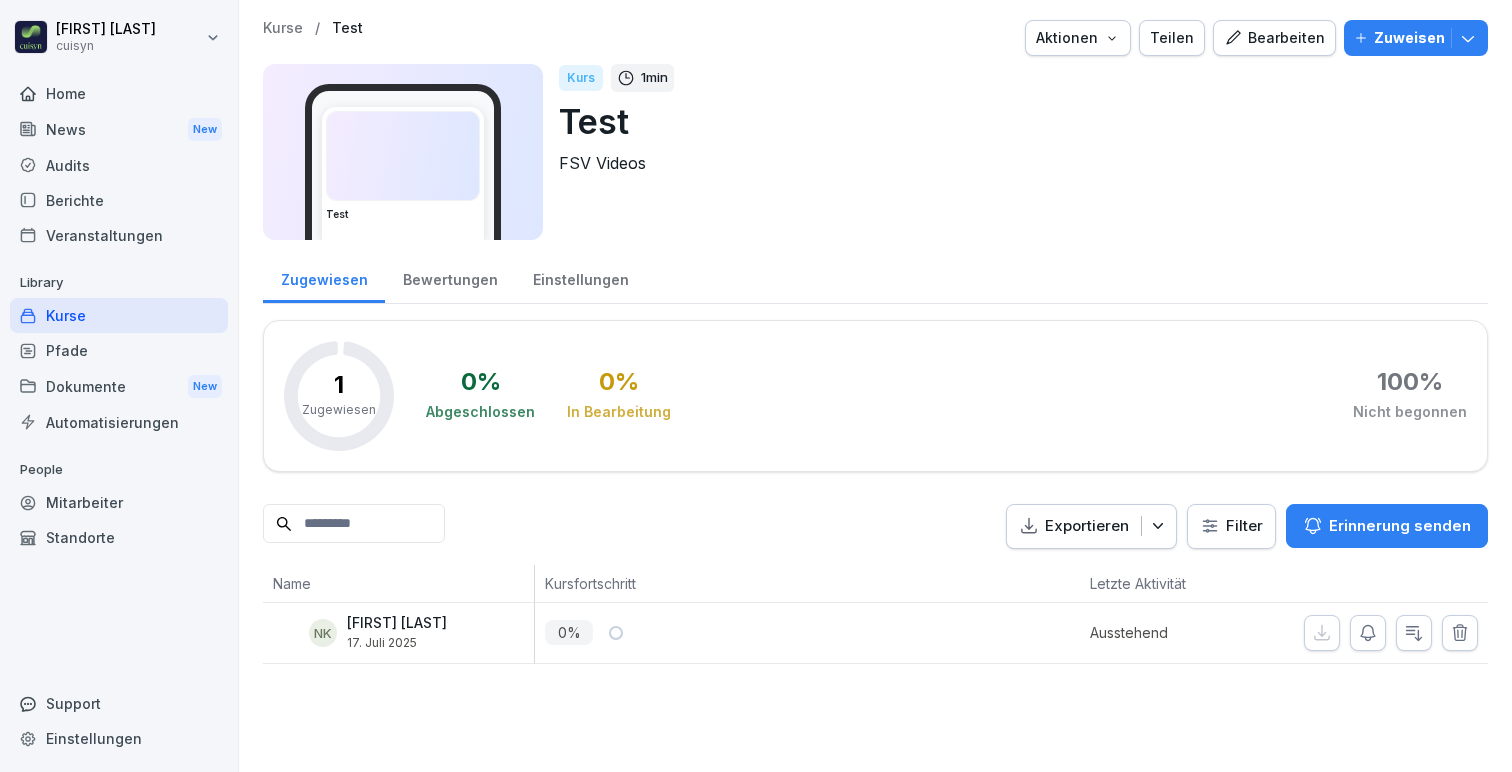 click on "Mitarbeiter" at bounding box center [119, 502] 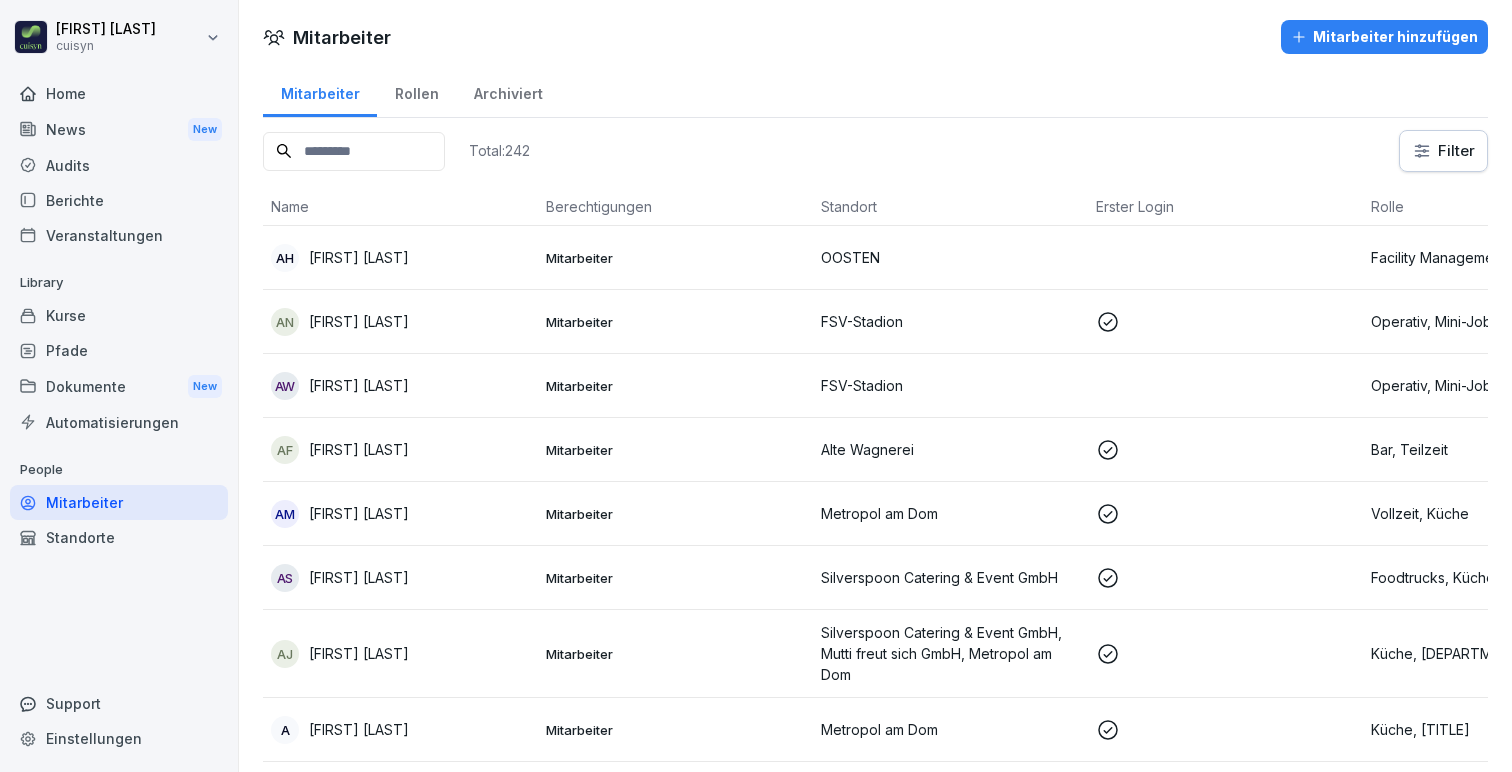 click on "Rollen" at bounding box center (416, 91) 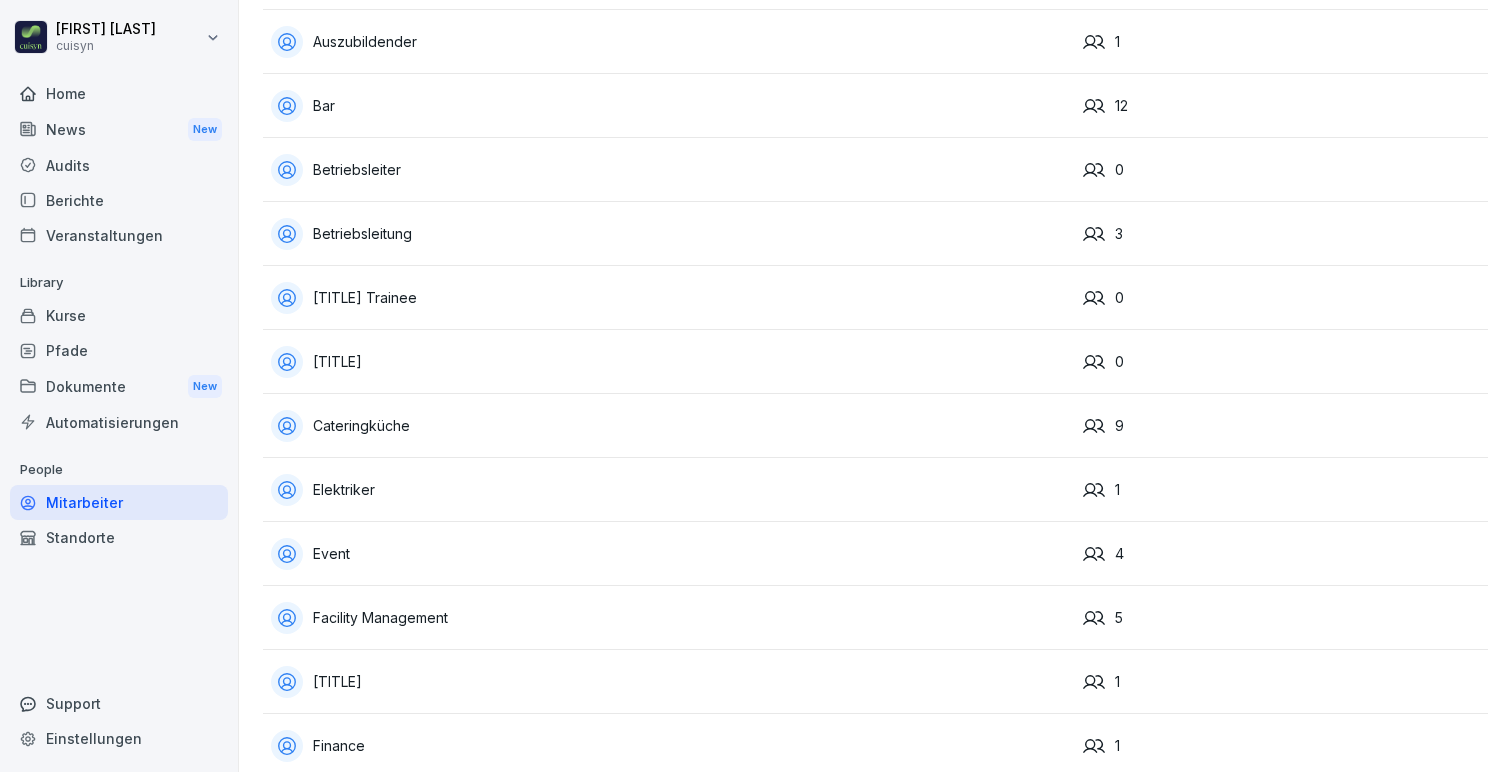scroll, scrollTop: 0, scrollLeft: 0, axis: both 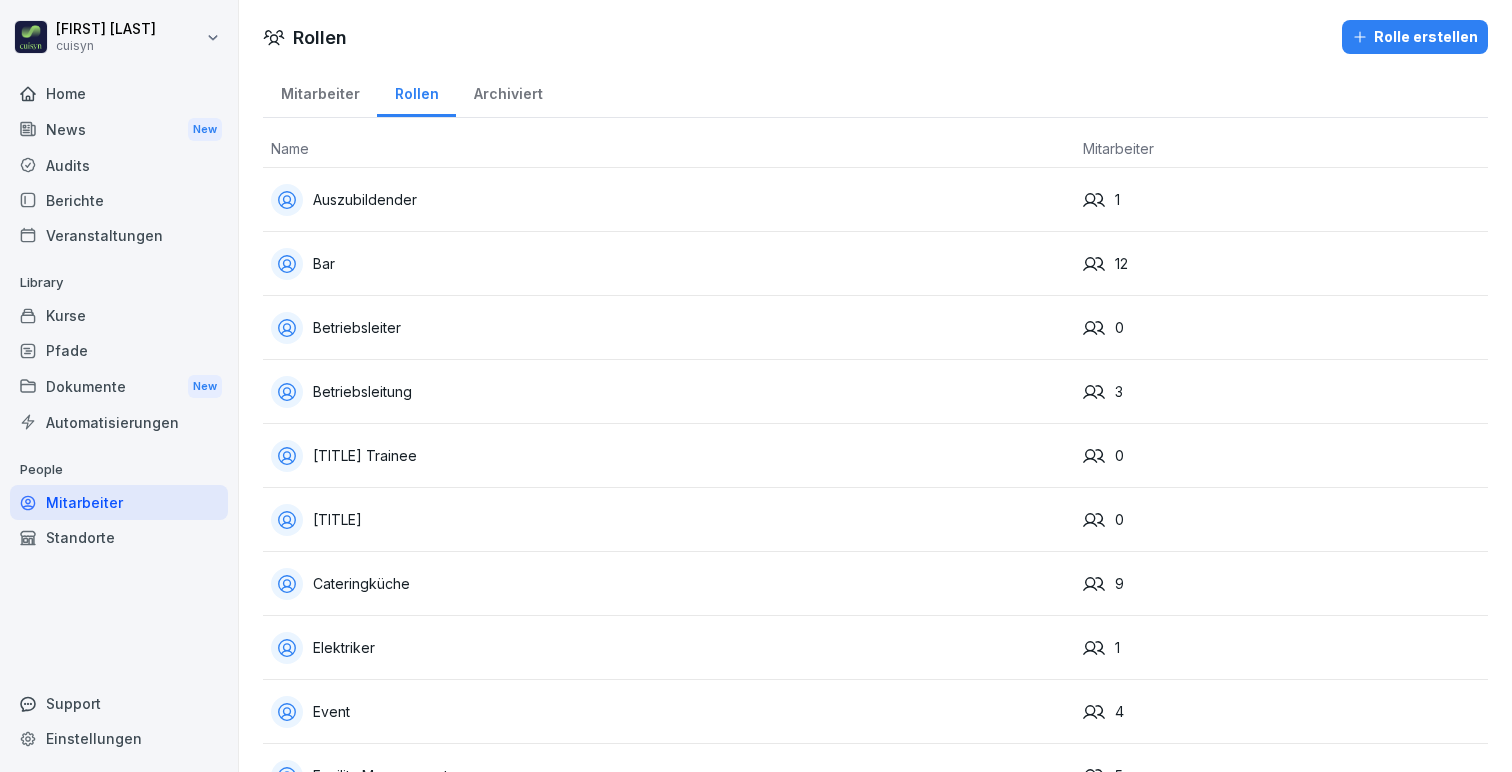click on "Mitarbeiter" at bounding box center [320, 91] 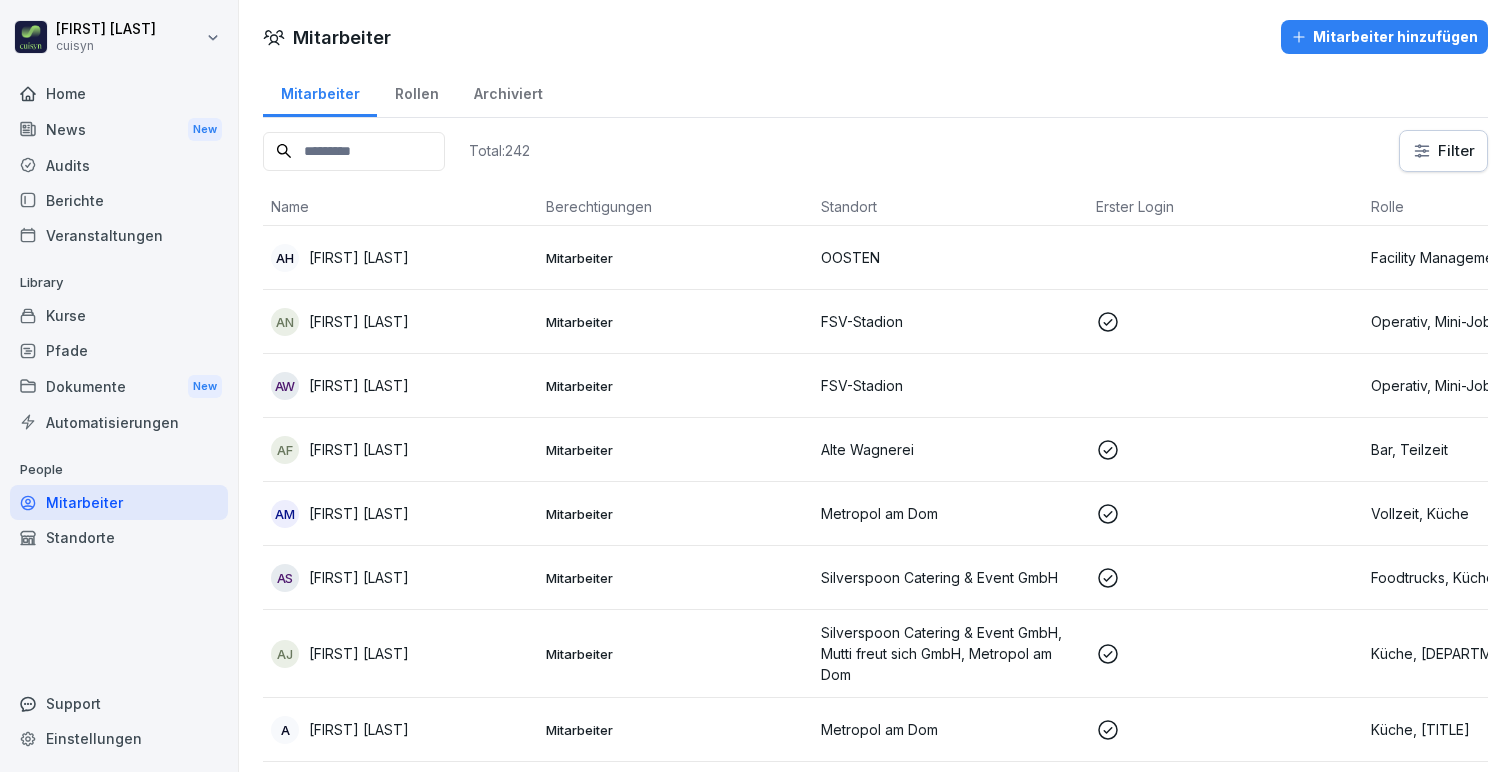 click at bounding box center (354, 151) 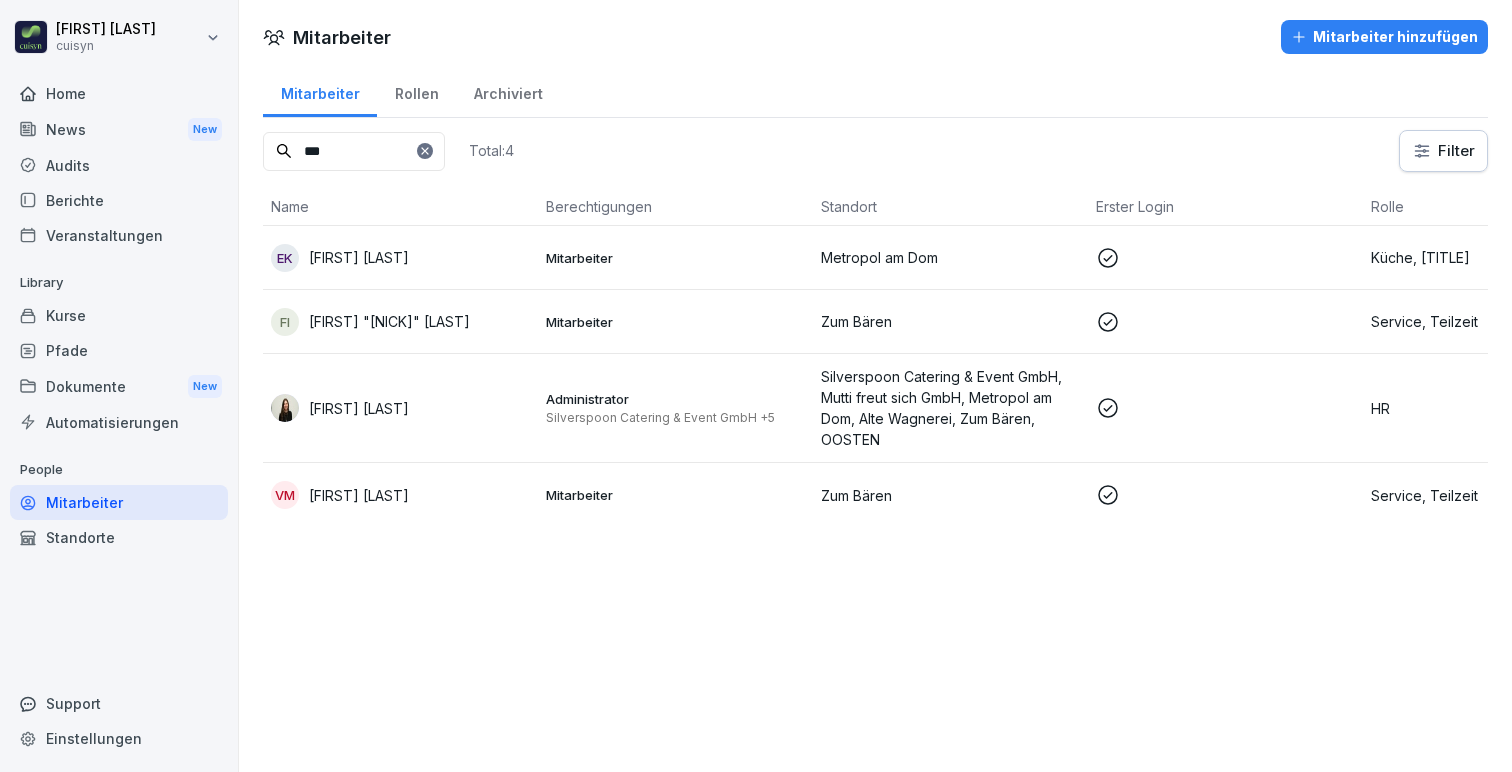click on "Silverspoon Catering & Event GmbH   +5" at bounding box center [675, 418] 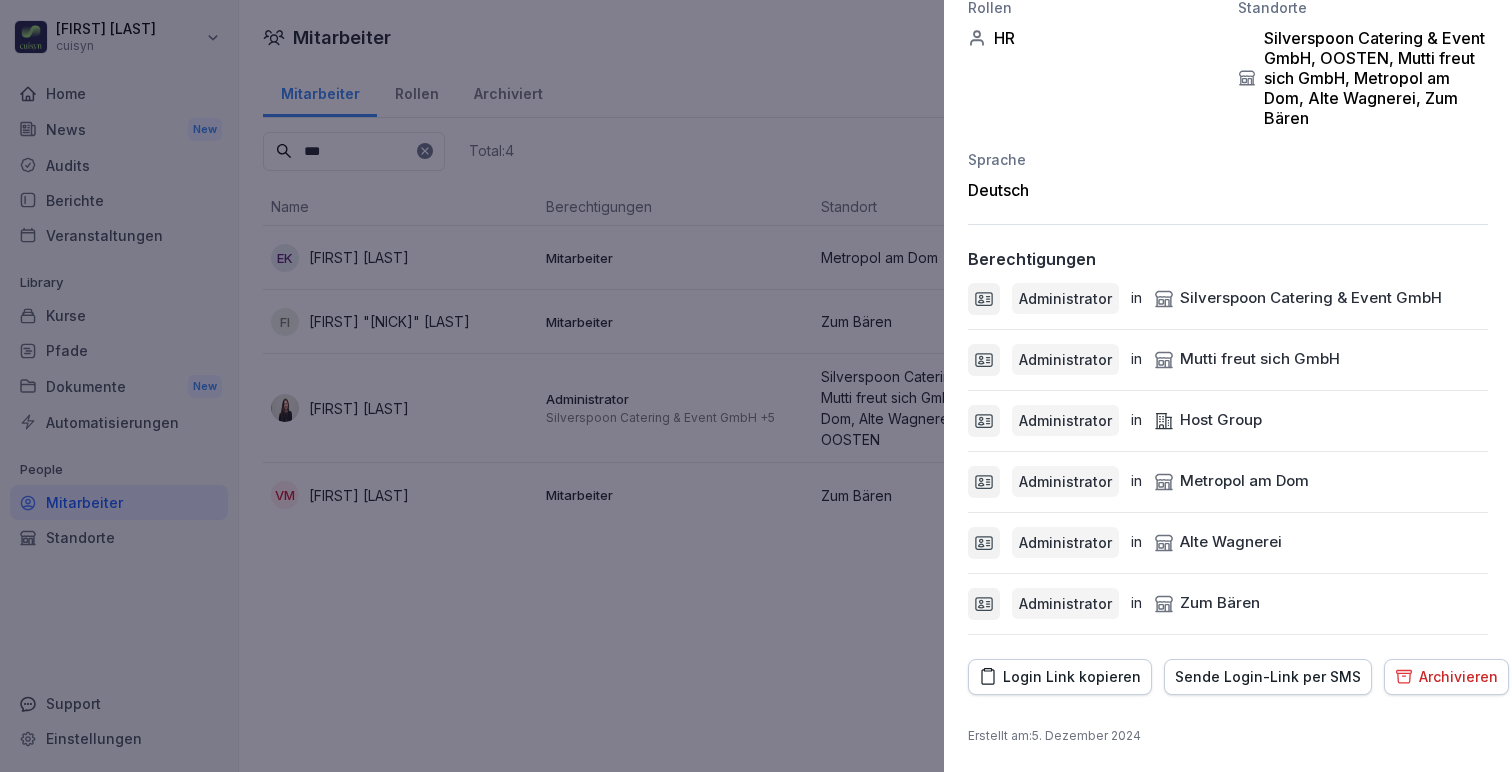 scroll, scrollTop: 0, scrollLeft: 0, axis: both 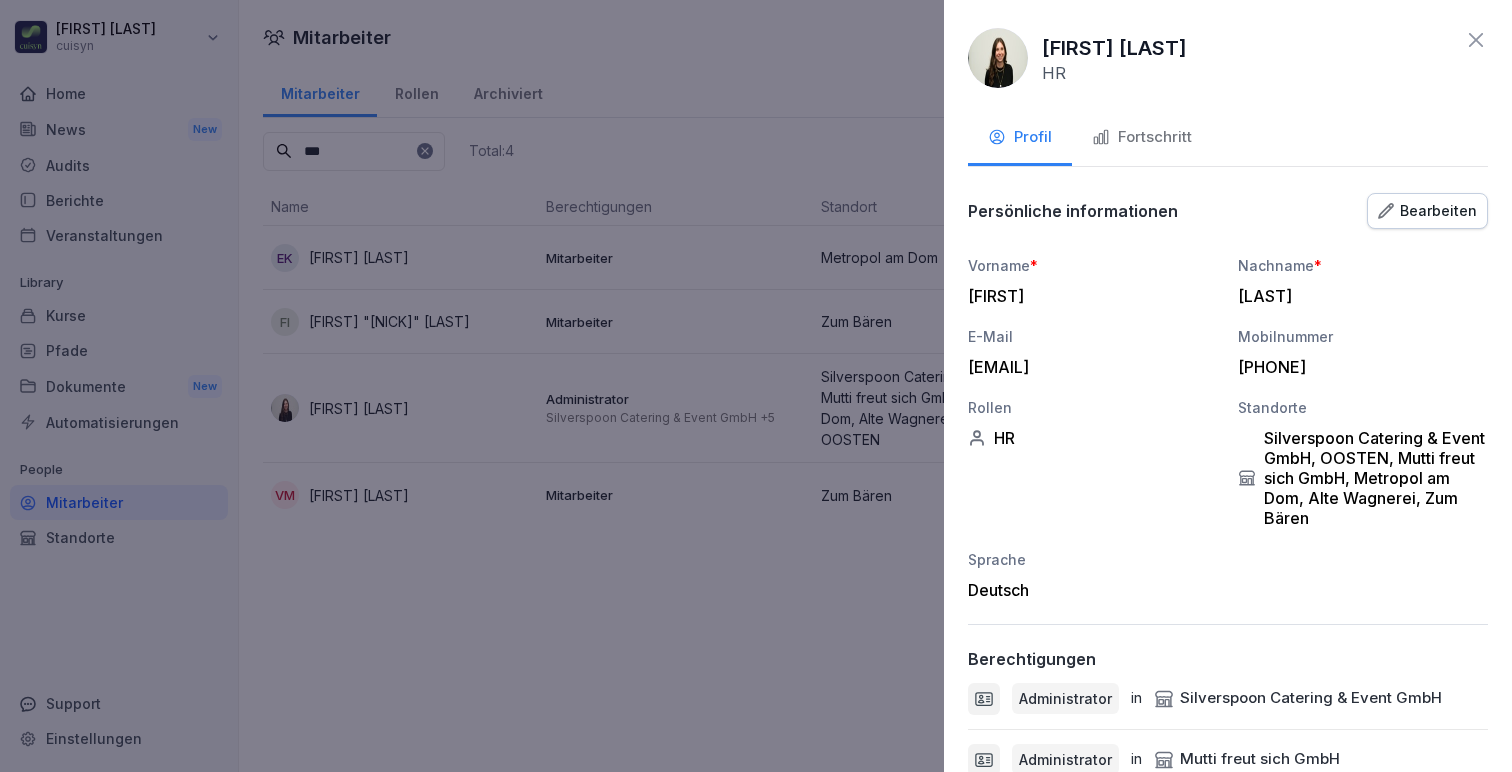 click on "Bearbeiten" at bounding box center (1427, 211) 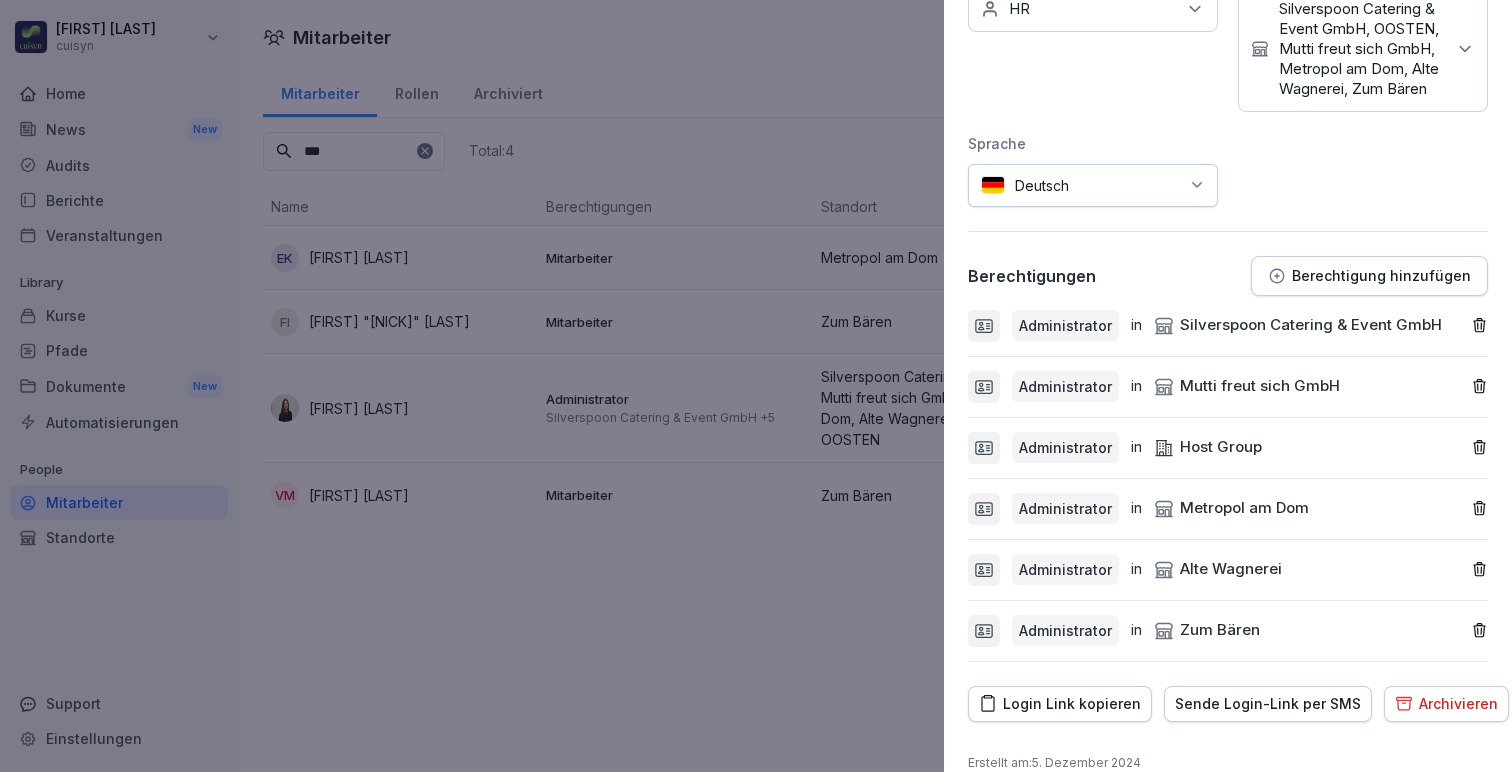 scroll, scrollTop: 521, scrollLeft: 0, axis: vertical 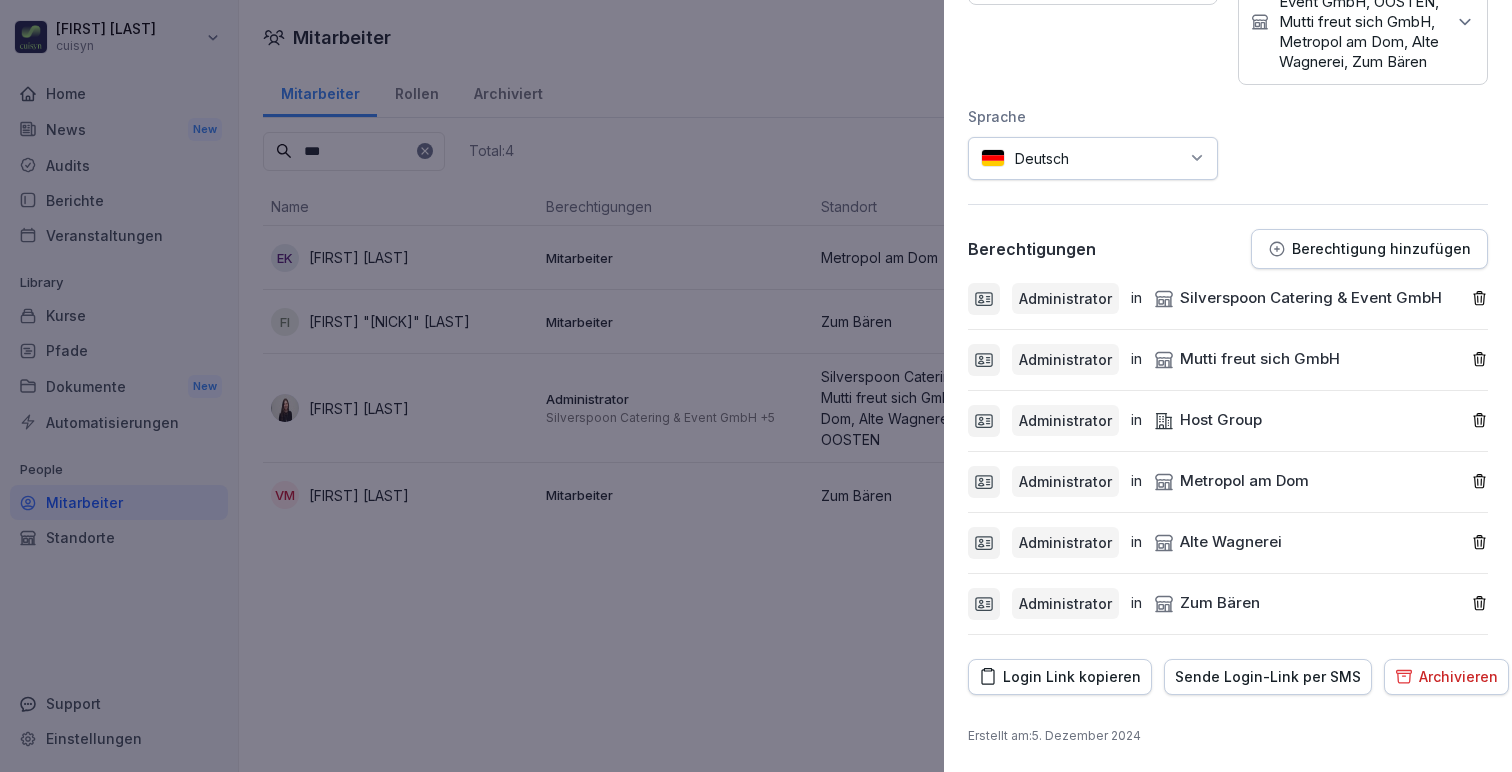 click on "Administrator" at bounding box center [1065, 298] 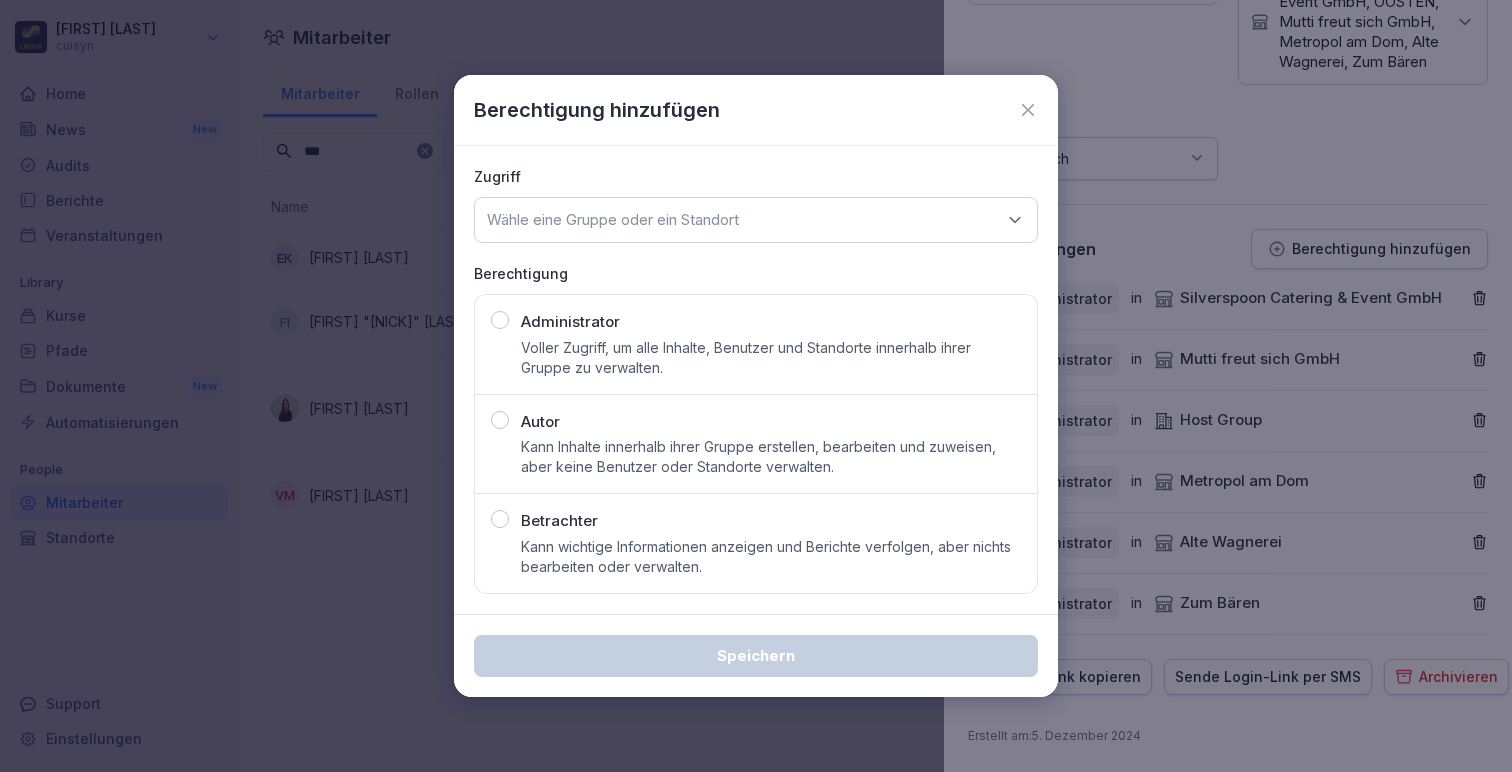 click 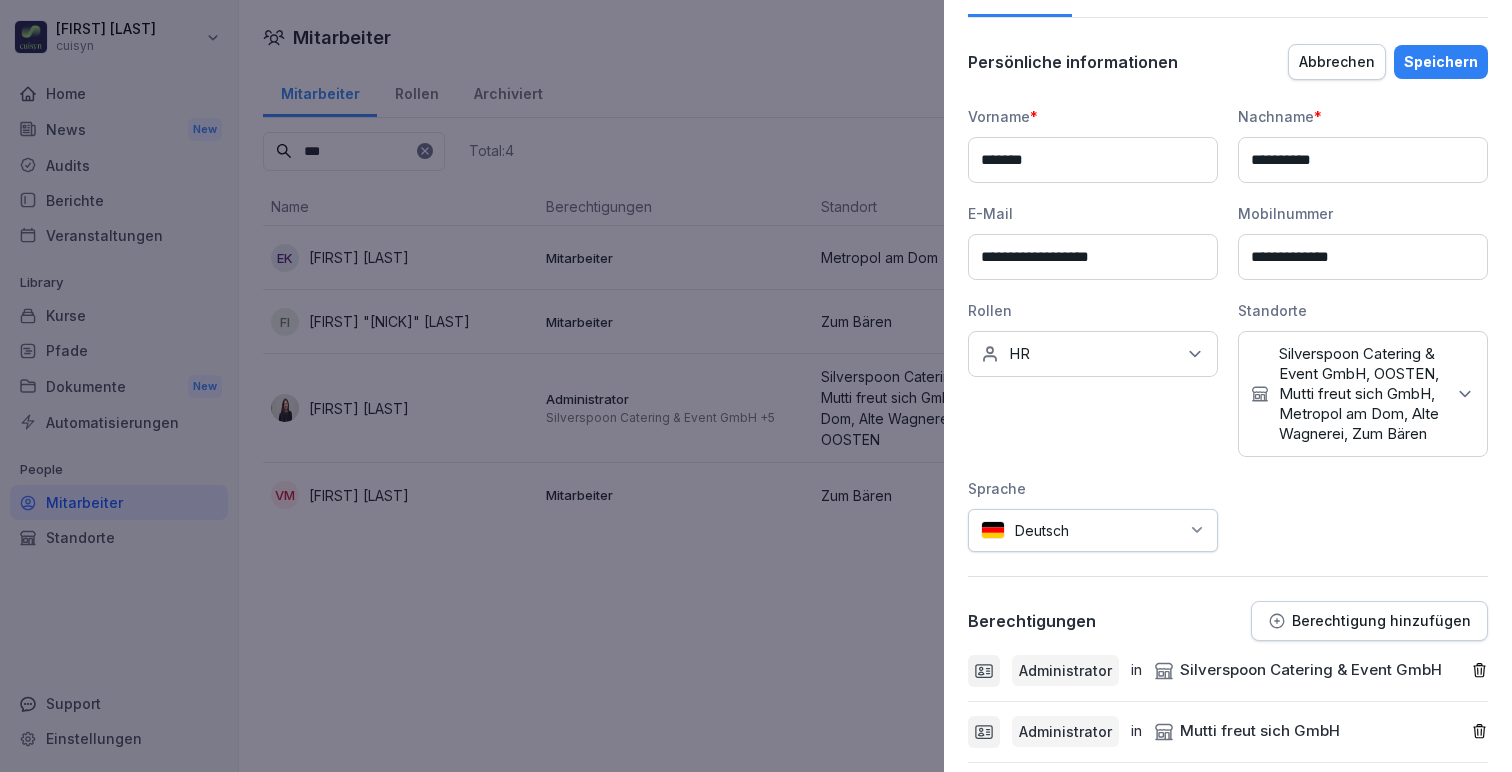 scroll, scrollTop: 0, scrollLeft: 0, axis: both 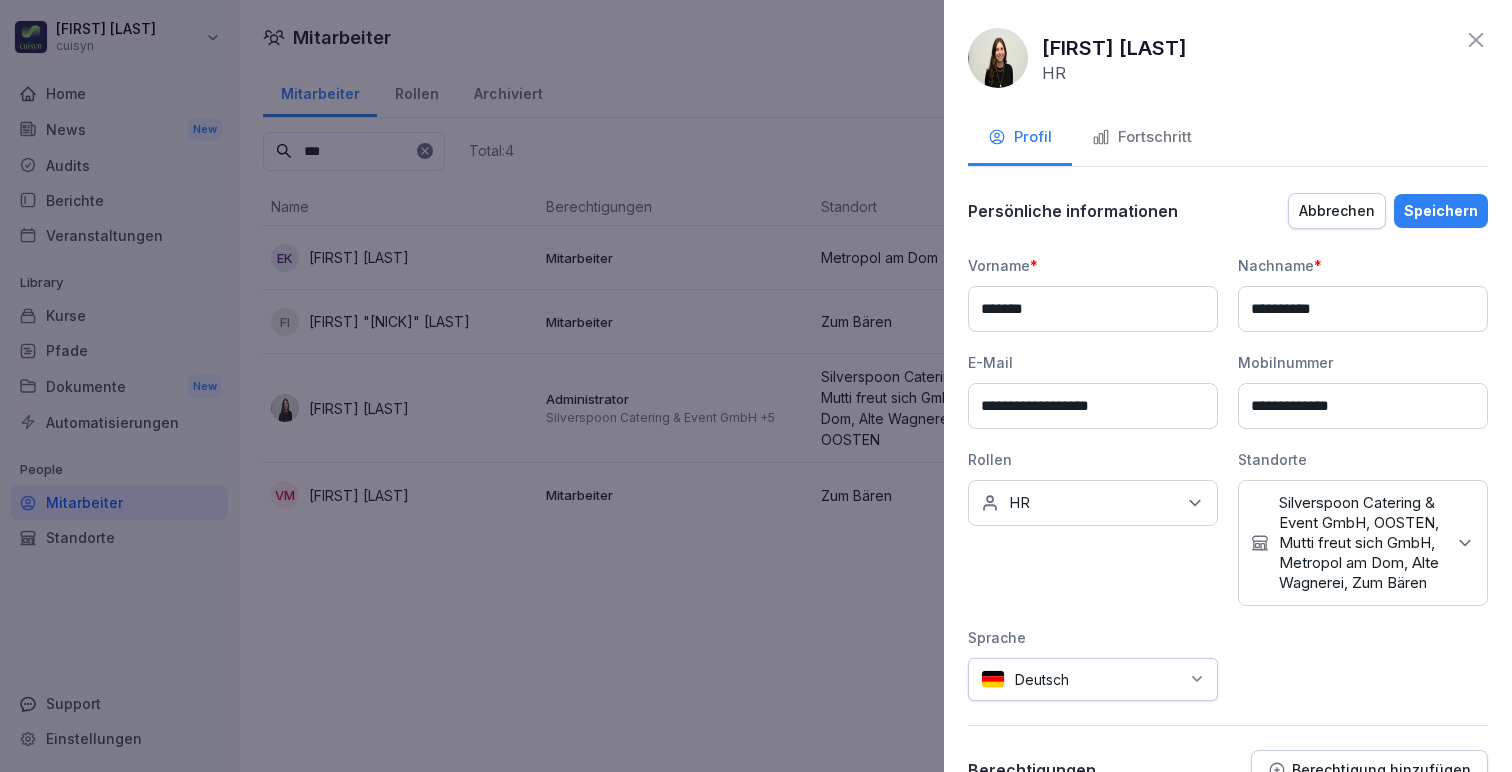 click 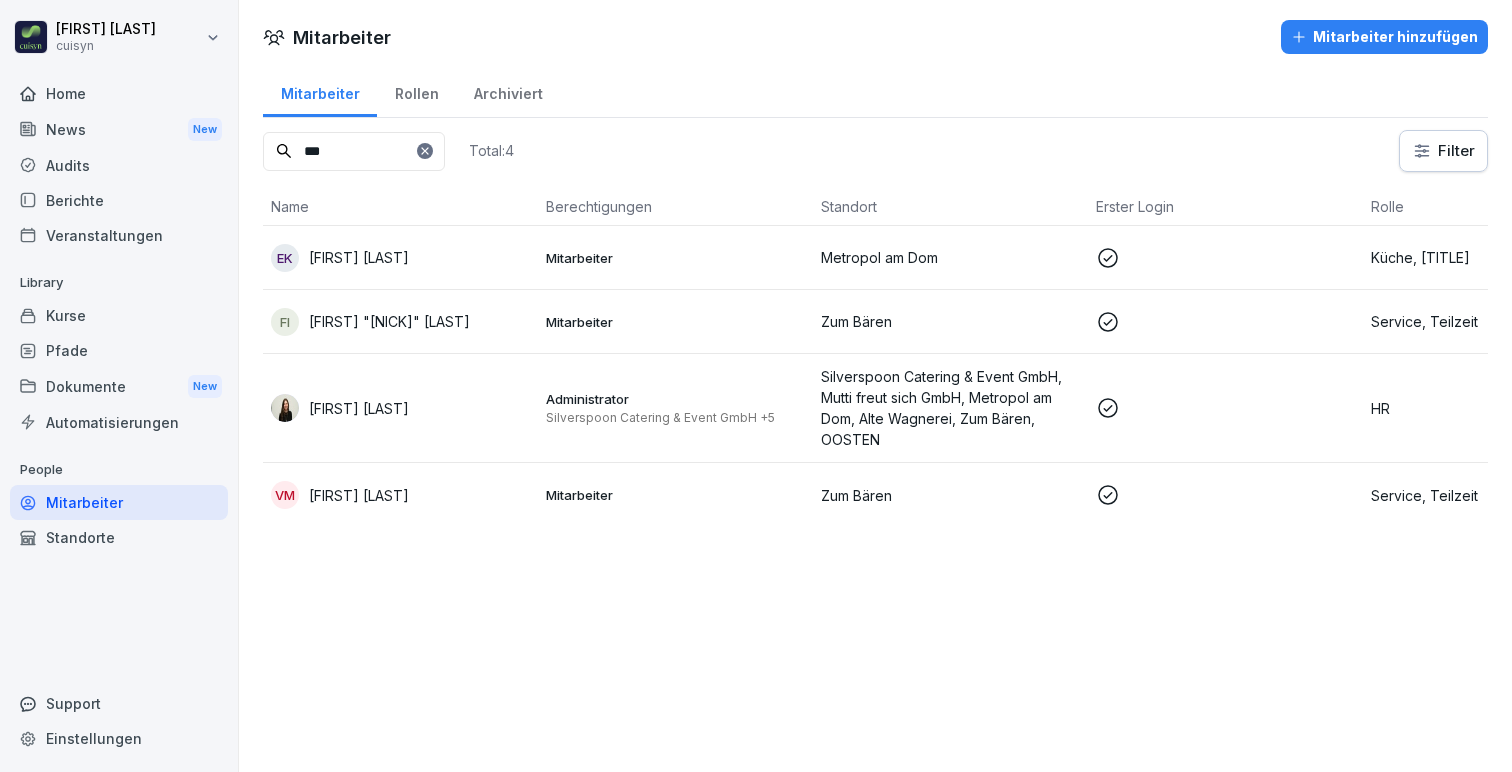 click on "***" at bounding box center (354, 151) 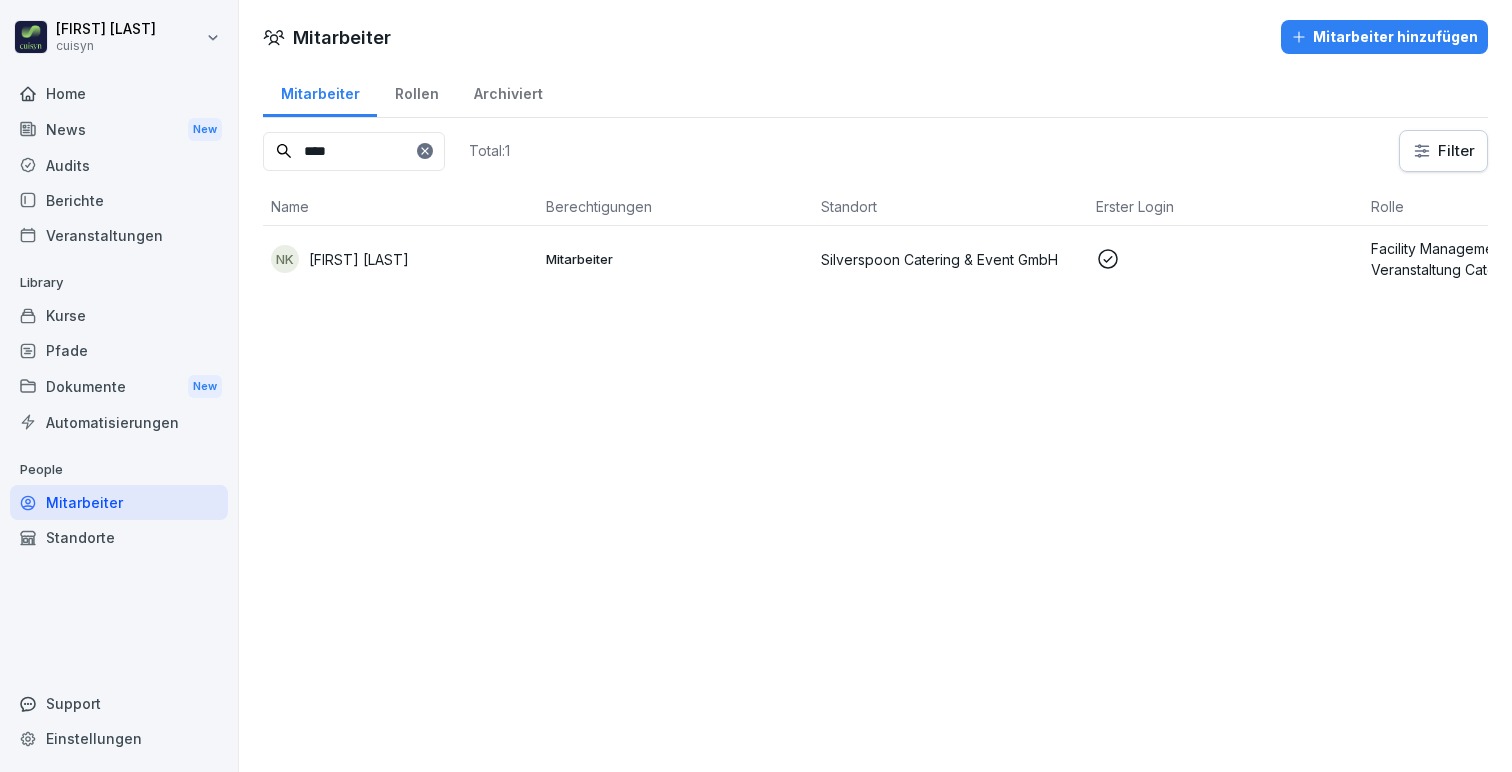 type on "****" 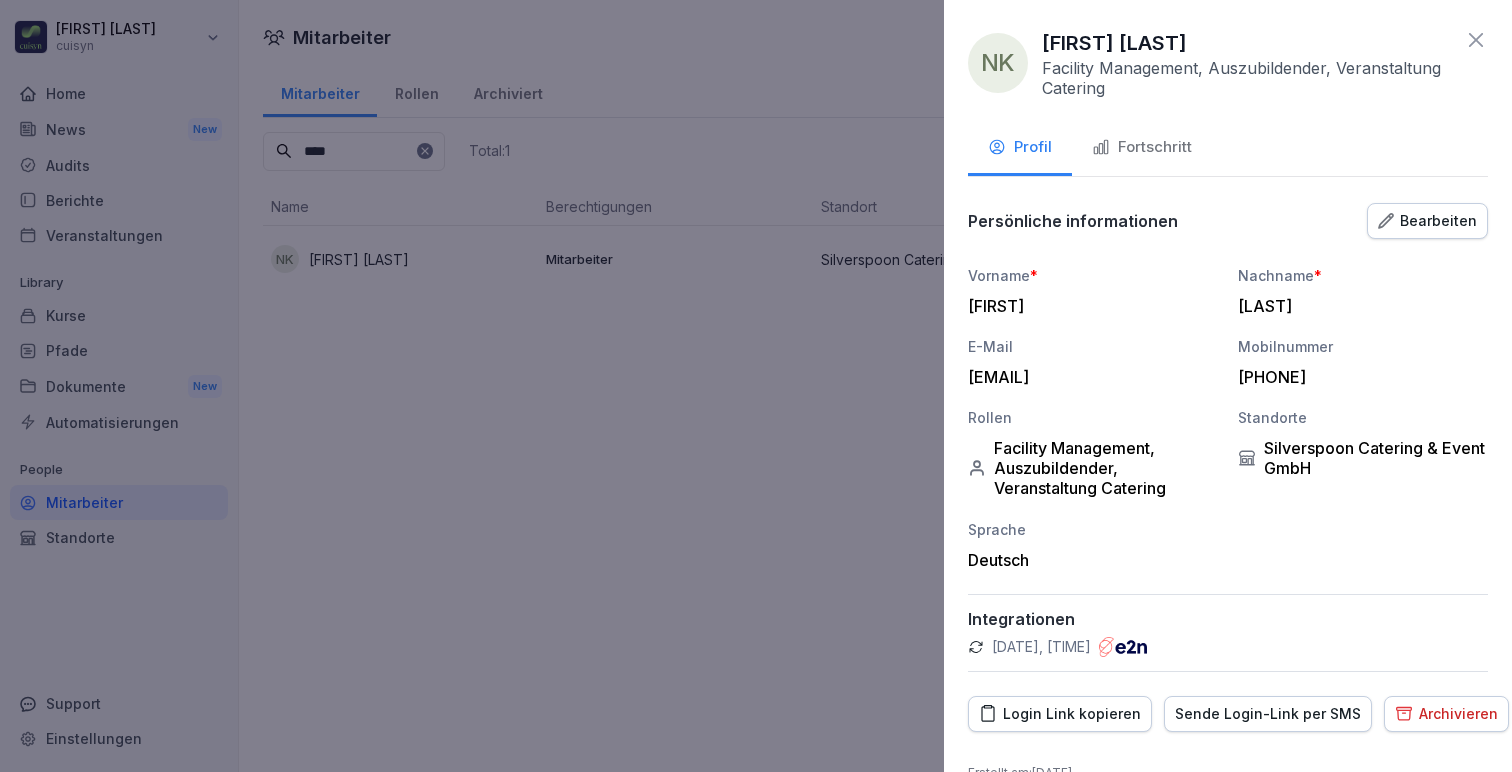 scroll, scrollTop: 37, scrollLeft: 0, axis: vertical 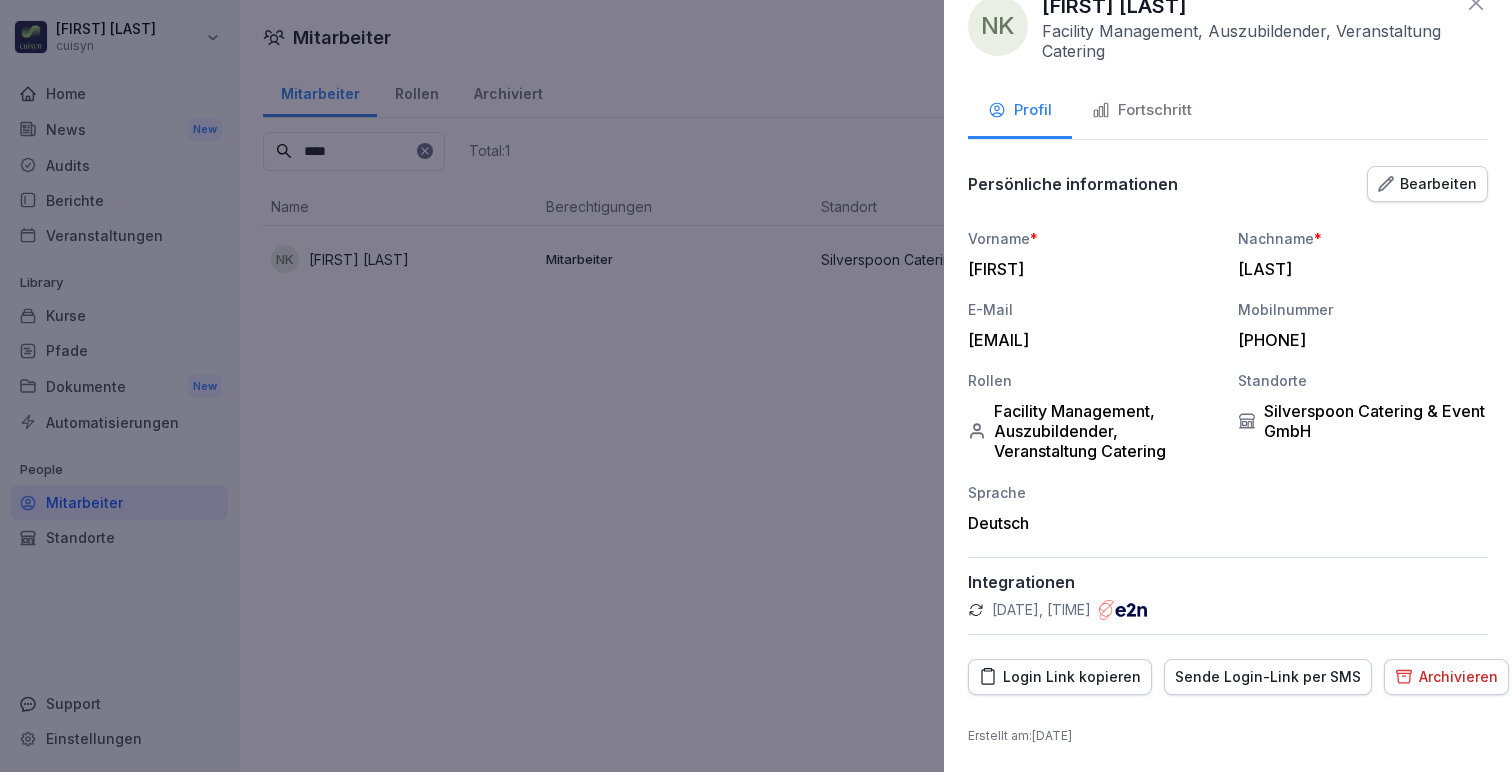 click on "Bearbeiten" at bounding box center (1427, 184) 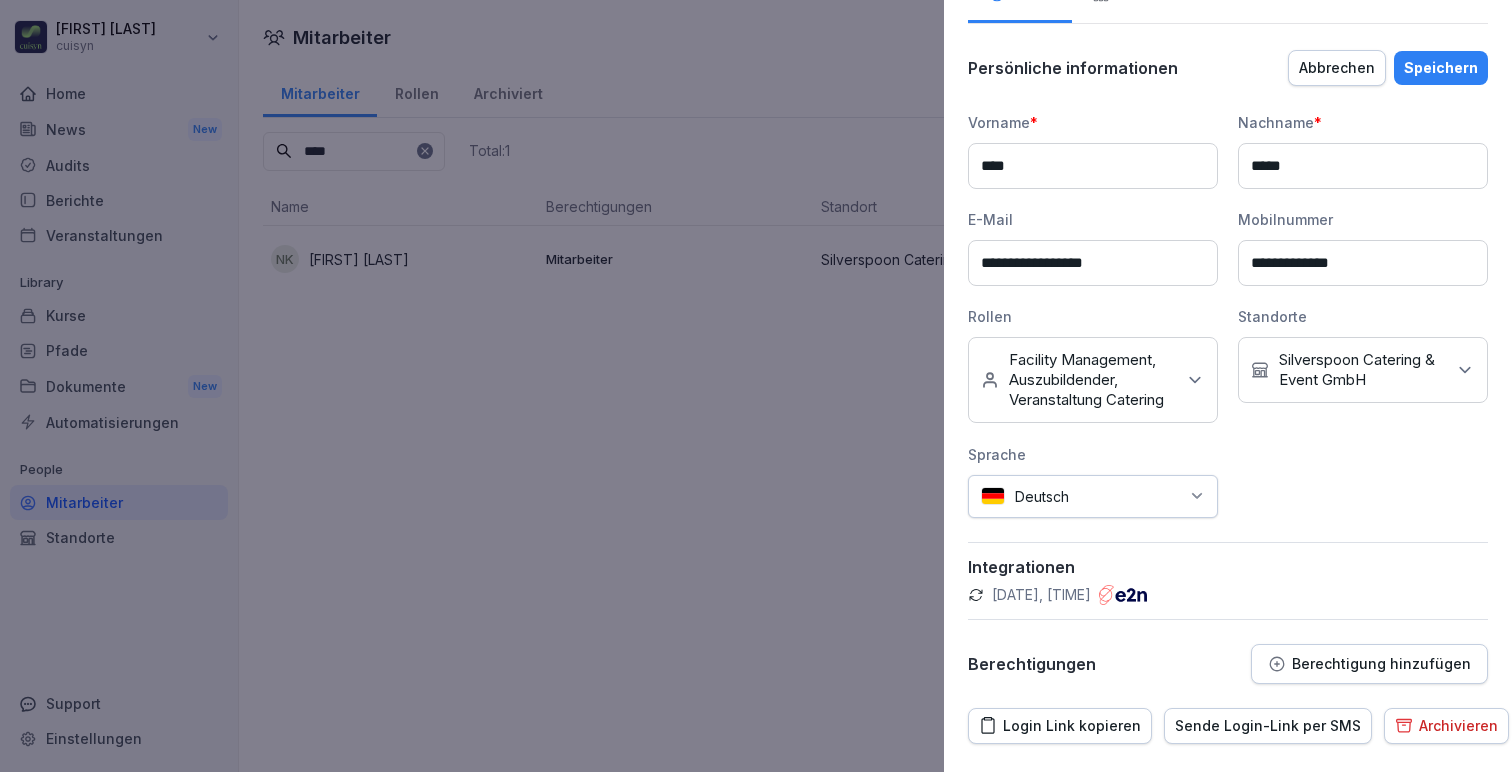 scroll, scrollTop: 202, scrollLeft: 0, axis: vertical 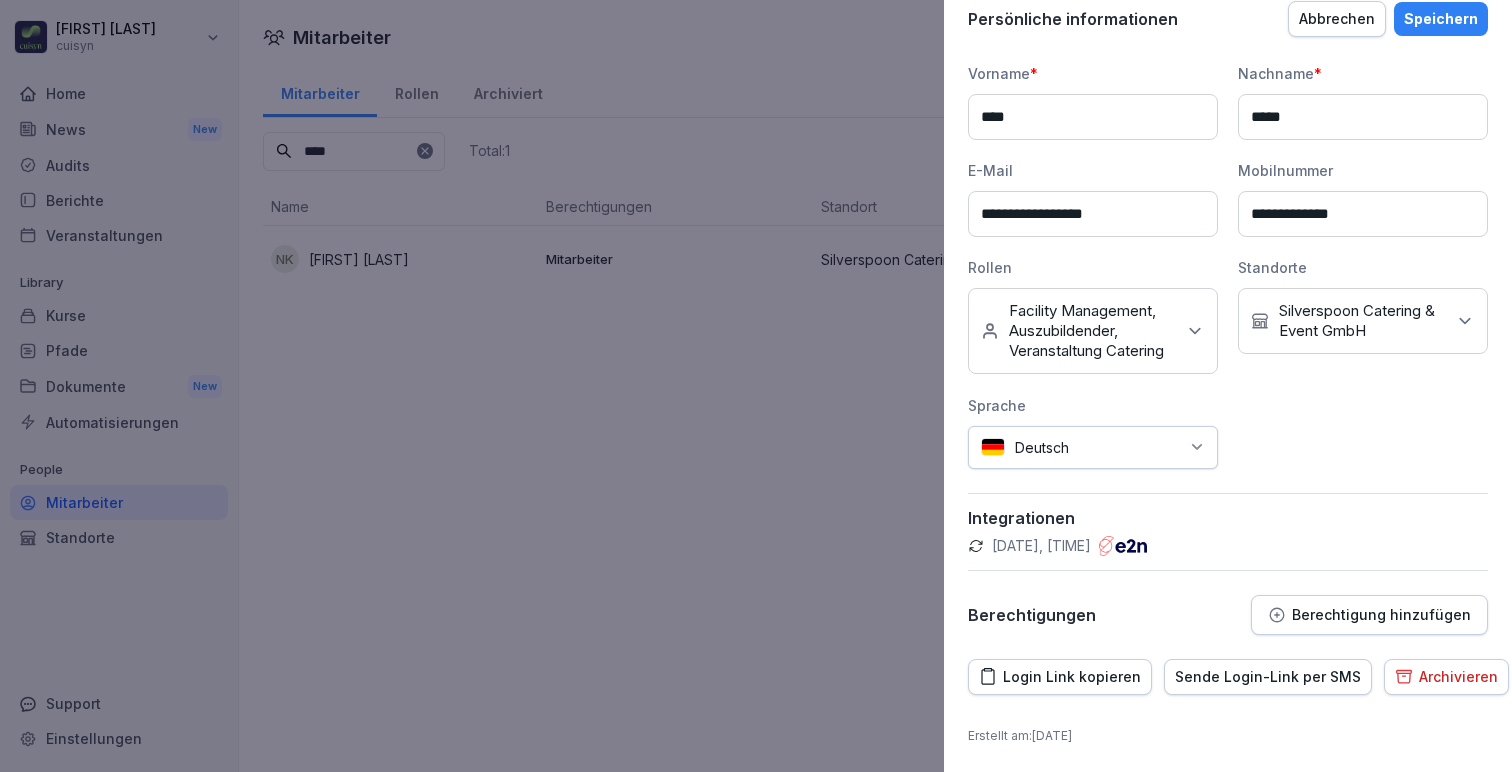 click 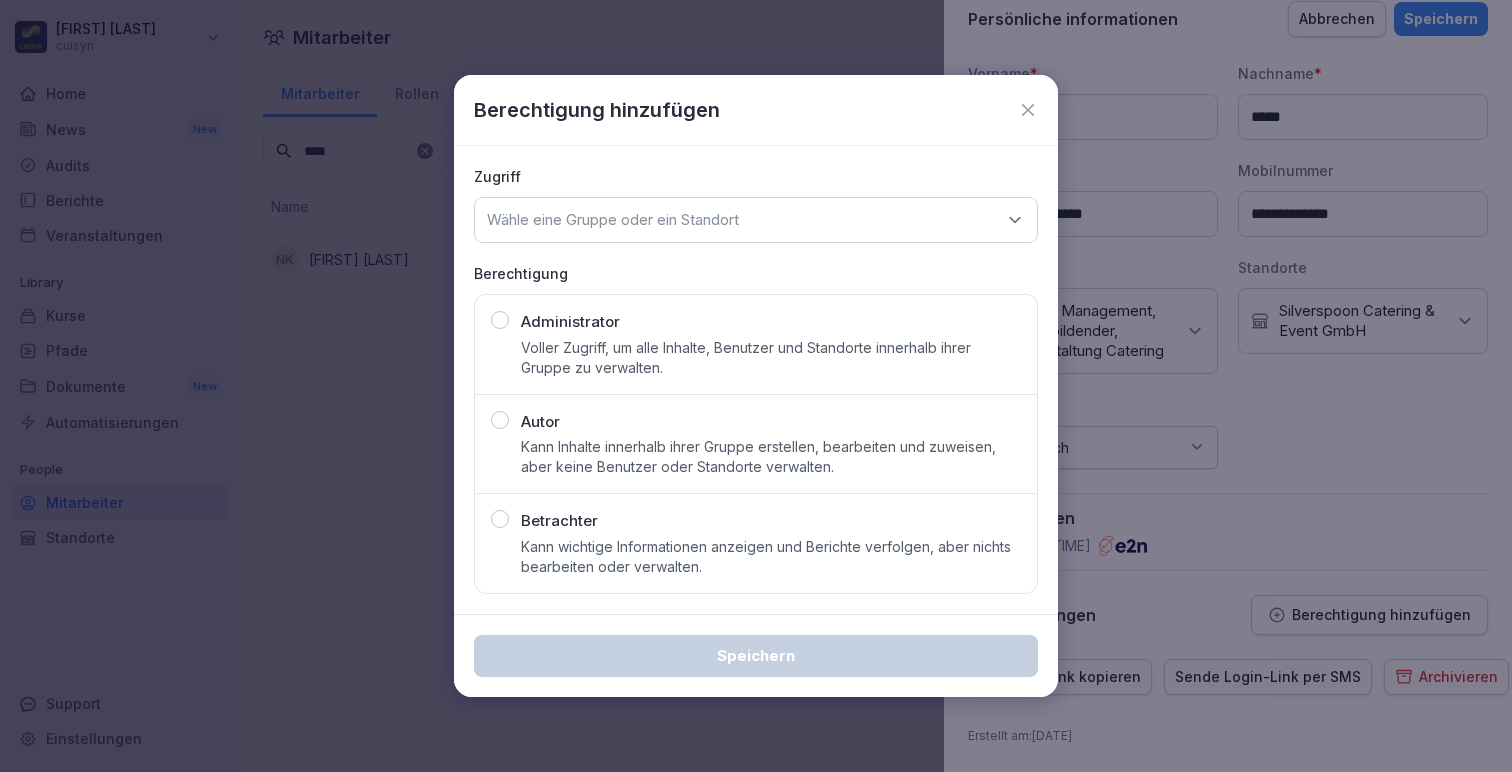 click on "Kann Inhalte innerhalb ihrer Gruppe erstellen, bearbeiten und zuweisen, aber keine Benutzer oder Standorte verwalten." at bounding box center [771, 457] 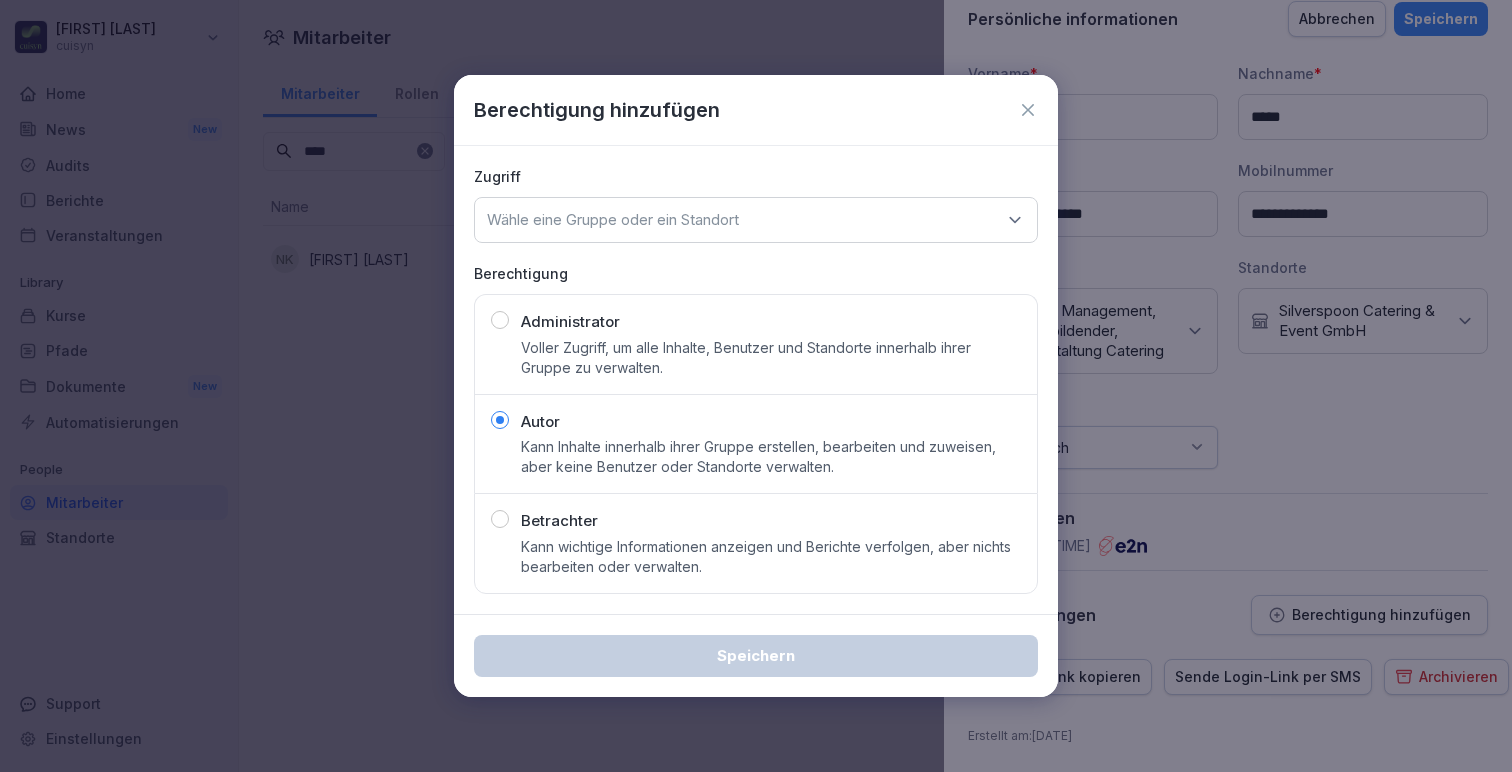 click on "Wähle eine Gruppe oder ein Standort" at bounding box center [613, 220] 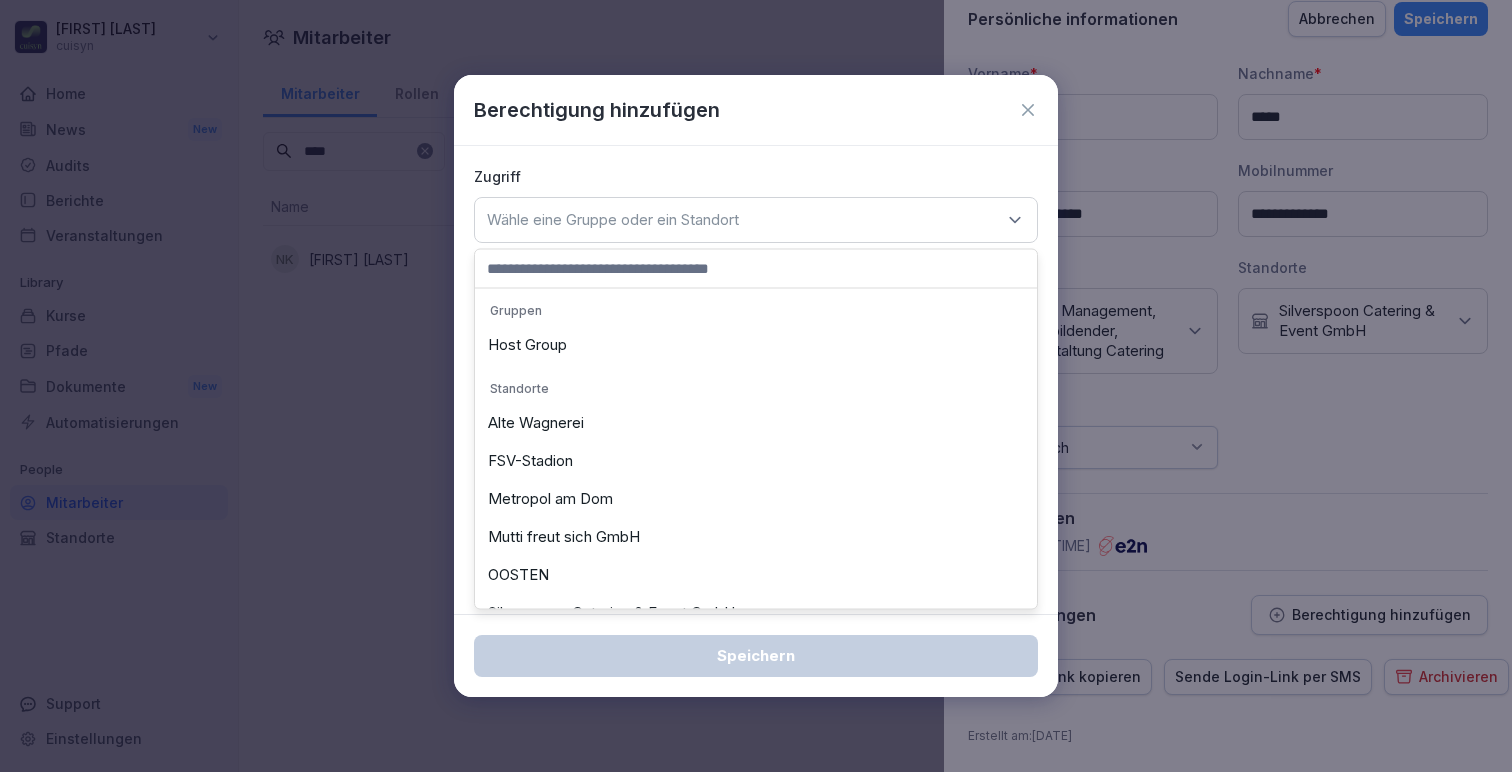 scroll, scrollTop: 74, scrollLeft: 0, axis: vertical 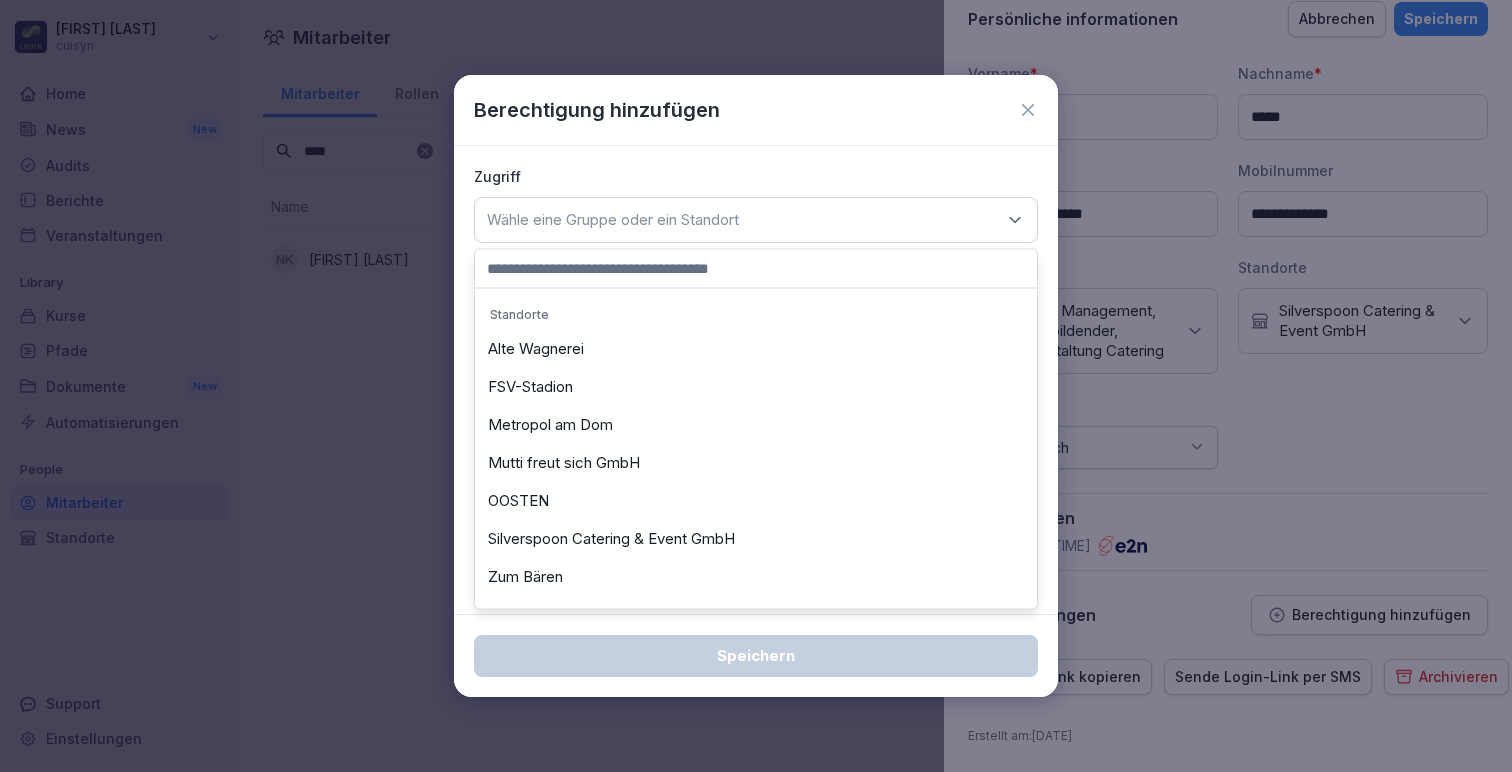 click on "FSV-Stadion" at bounding box center (756, 387) 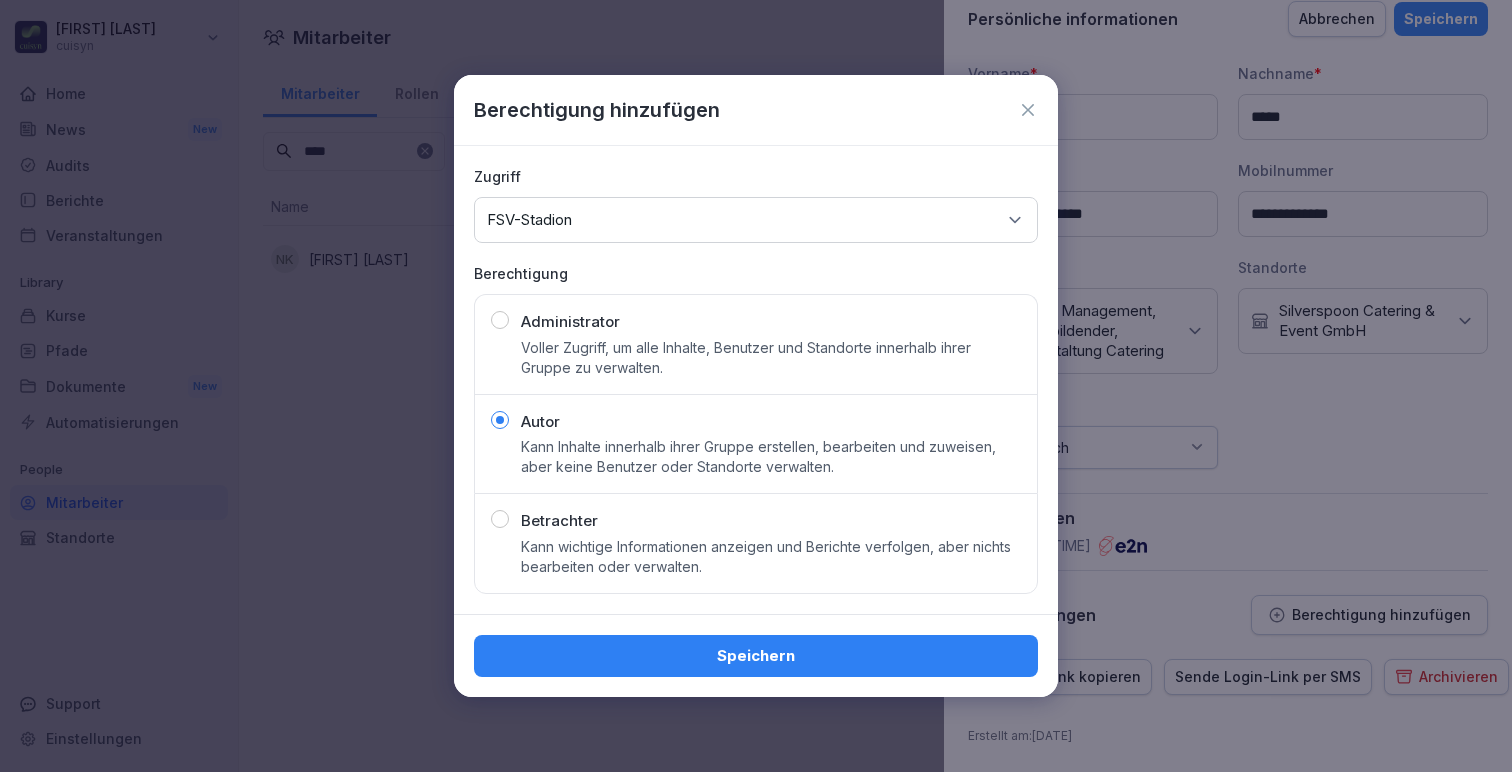 click on "Speichern" at bounding box center [756, 656] 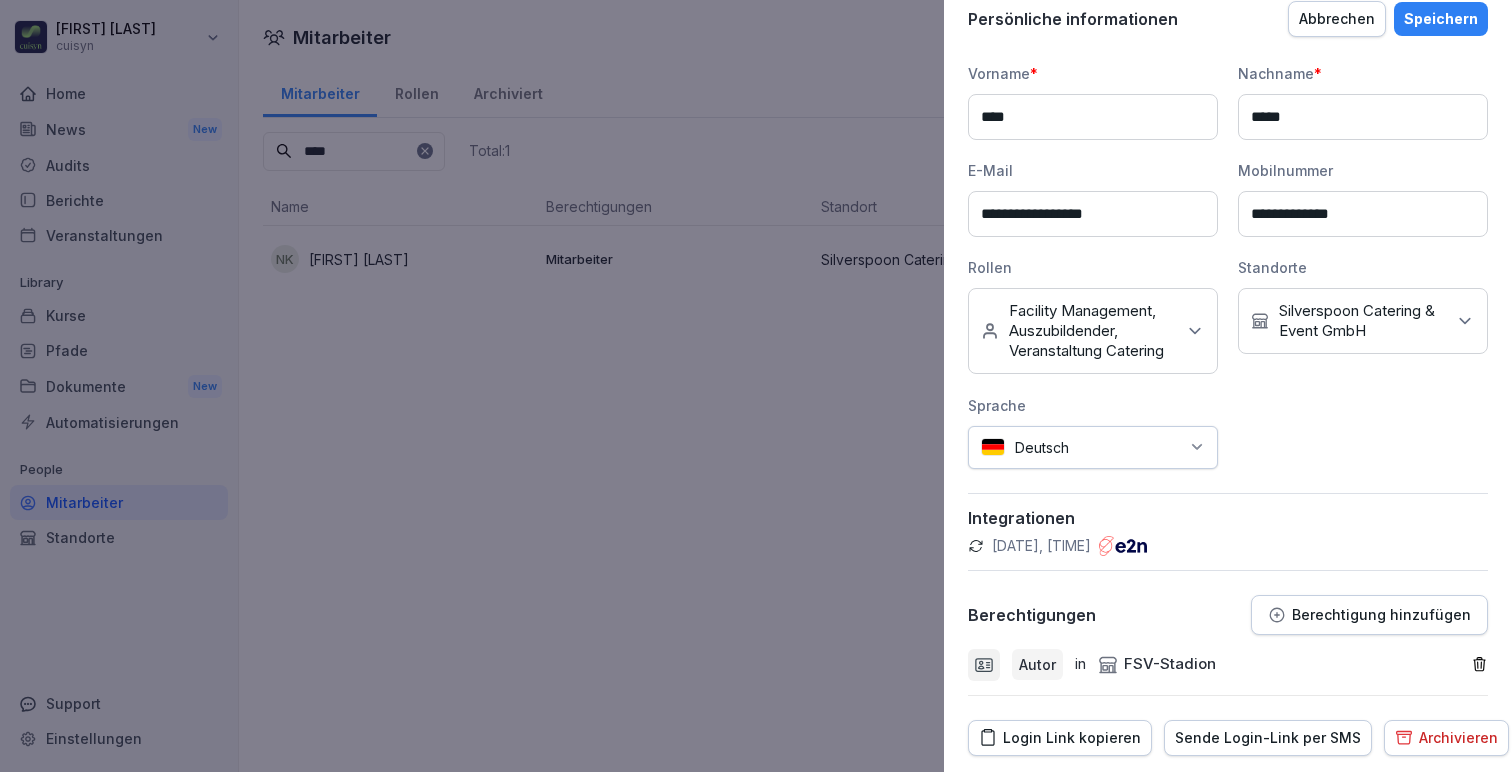 scroll, scrollTop: 0, scrollLeft: 0, axis: both 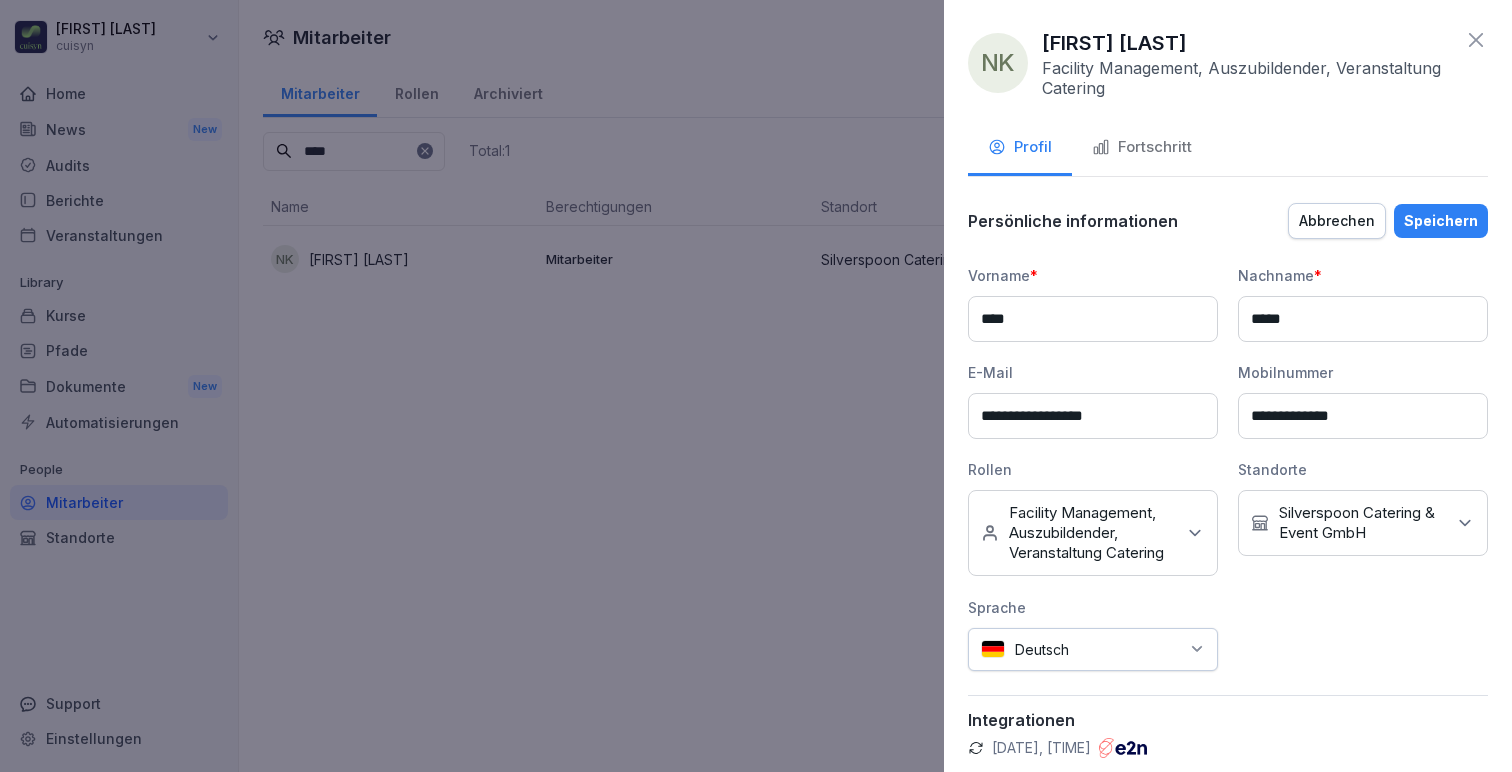 click on "Speichern" at bounding box center [1441, 221] 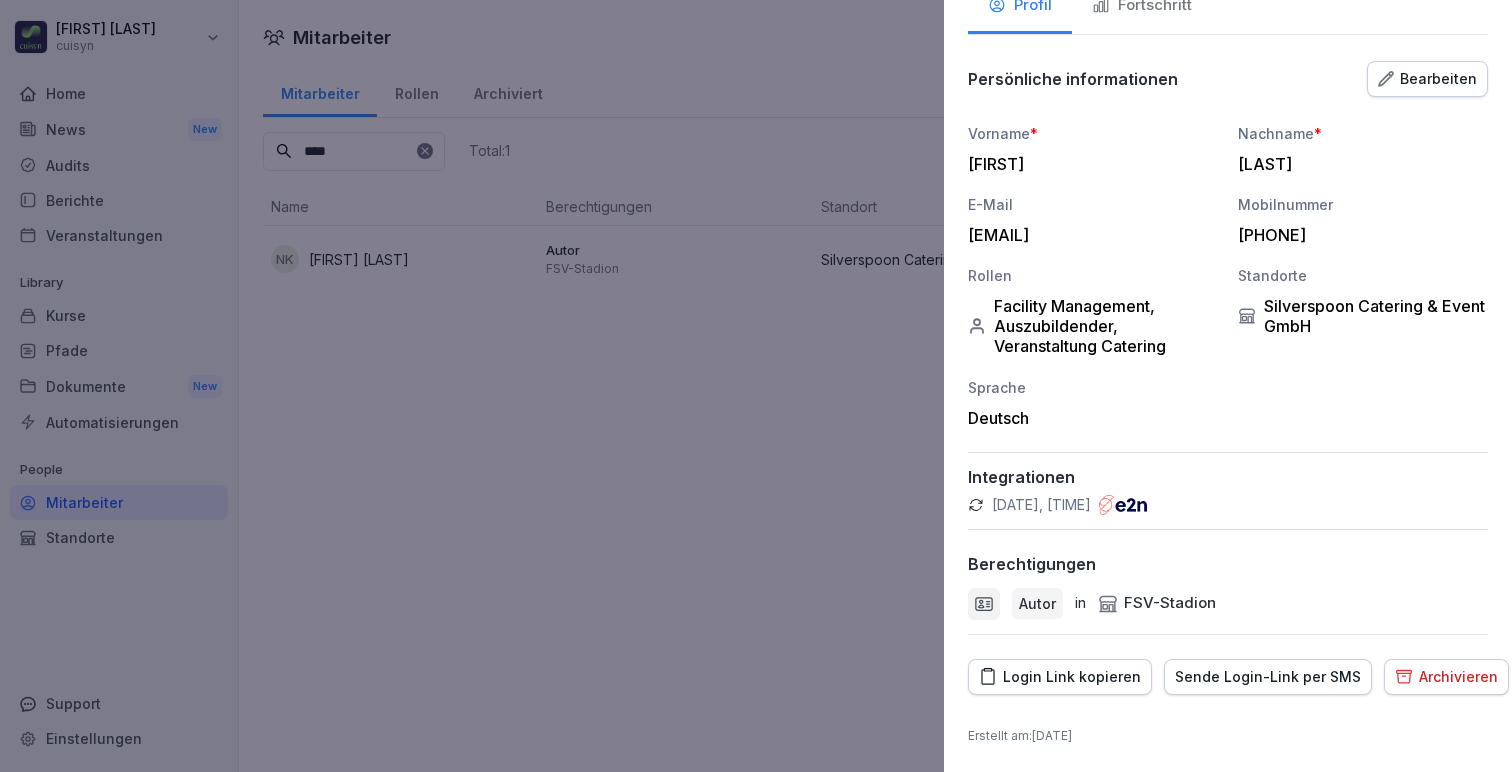 scroll, scrollTop: 0, scrollLeft: 0, axis: both 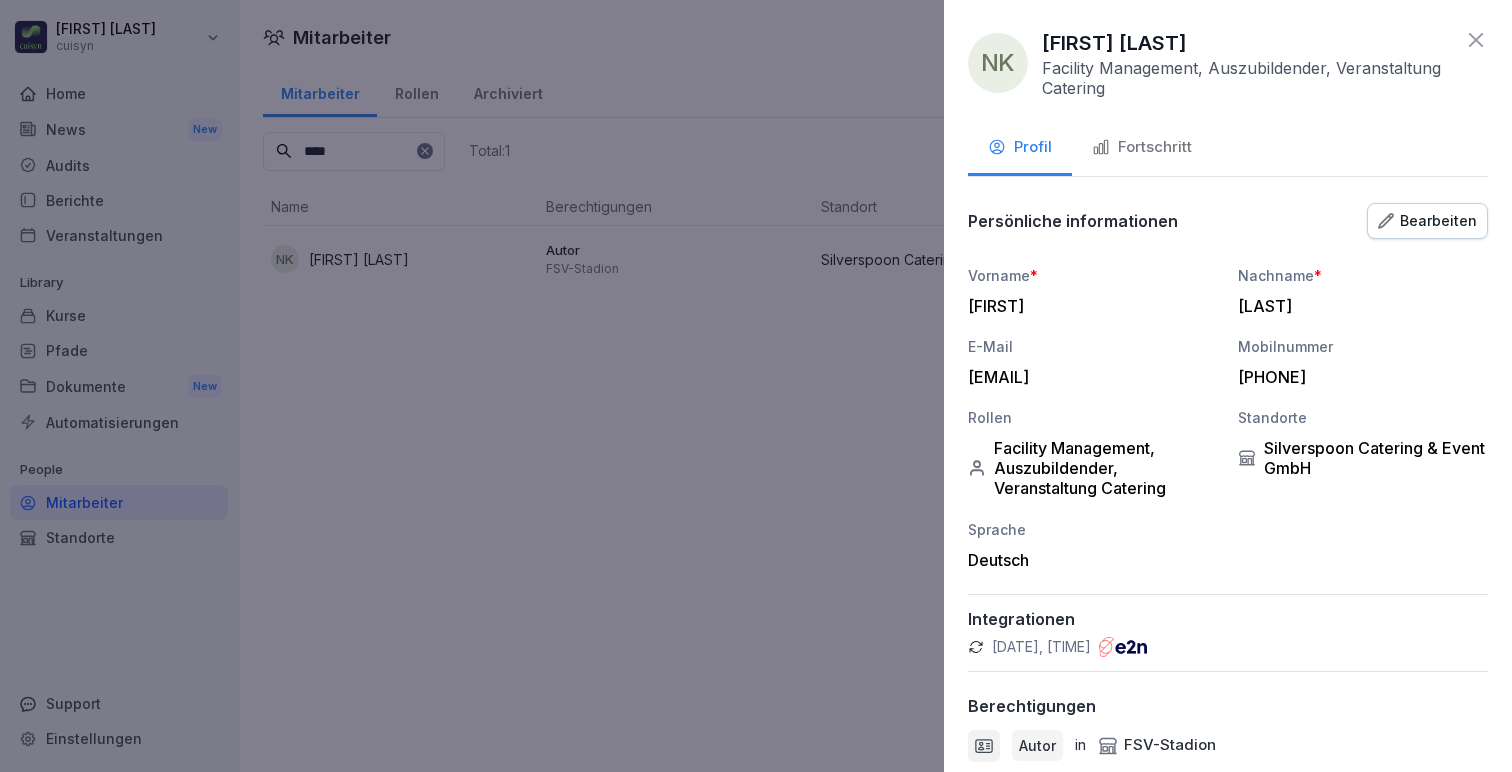 click 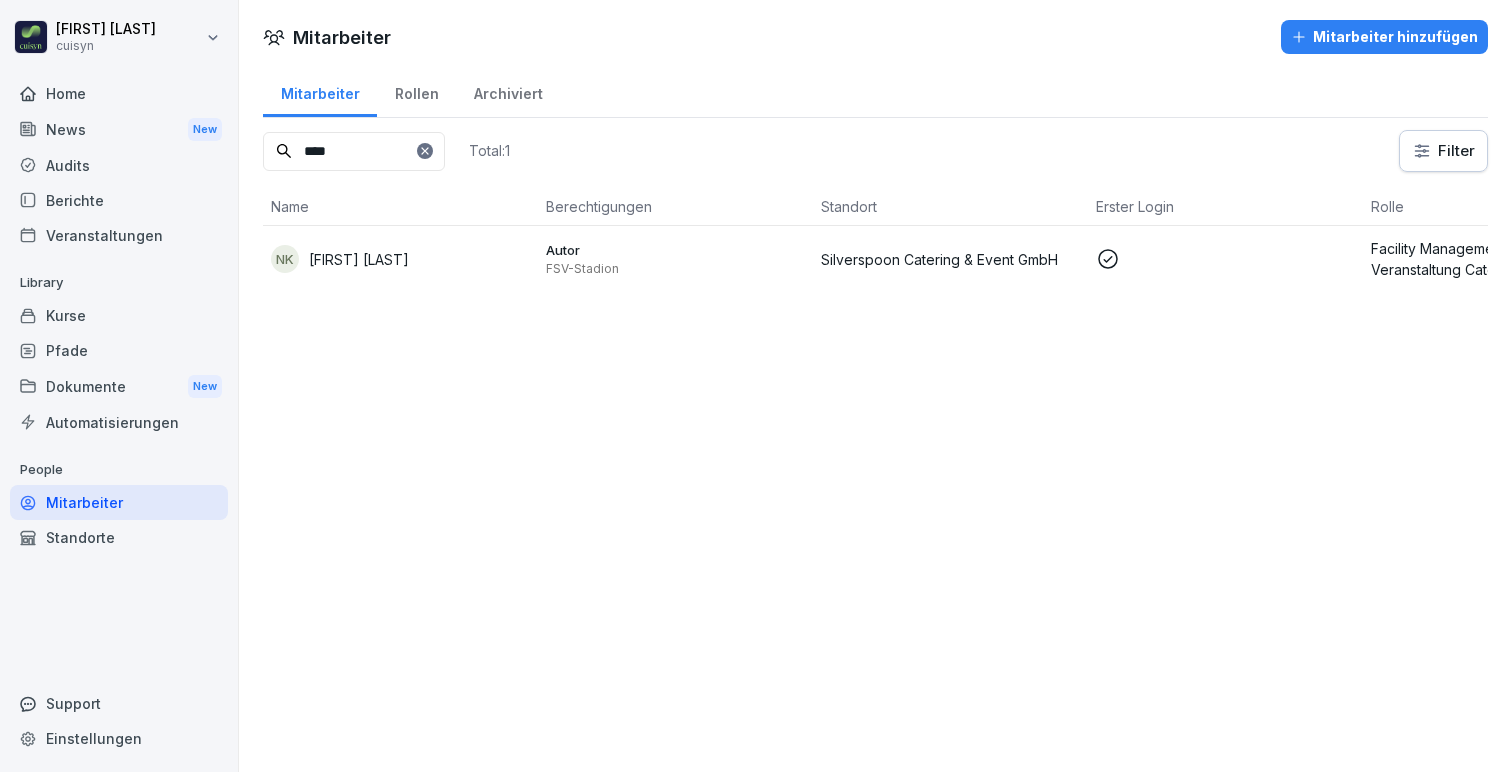 click on "Kurse" at bounding box center [119, 315] 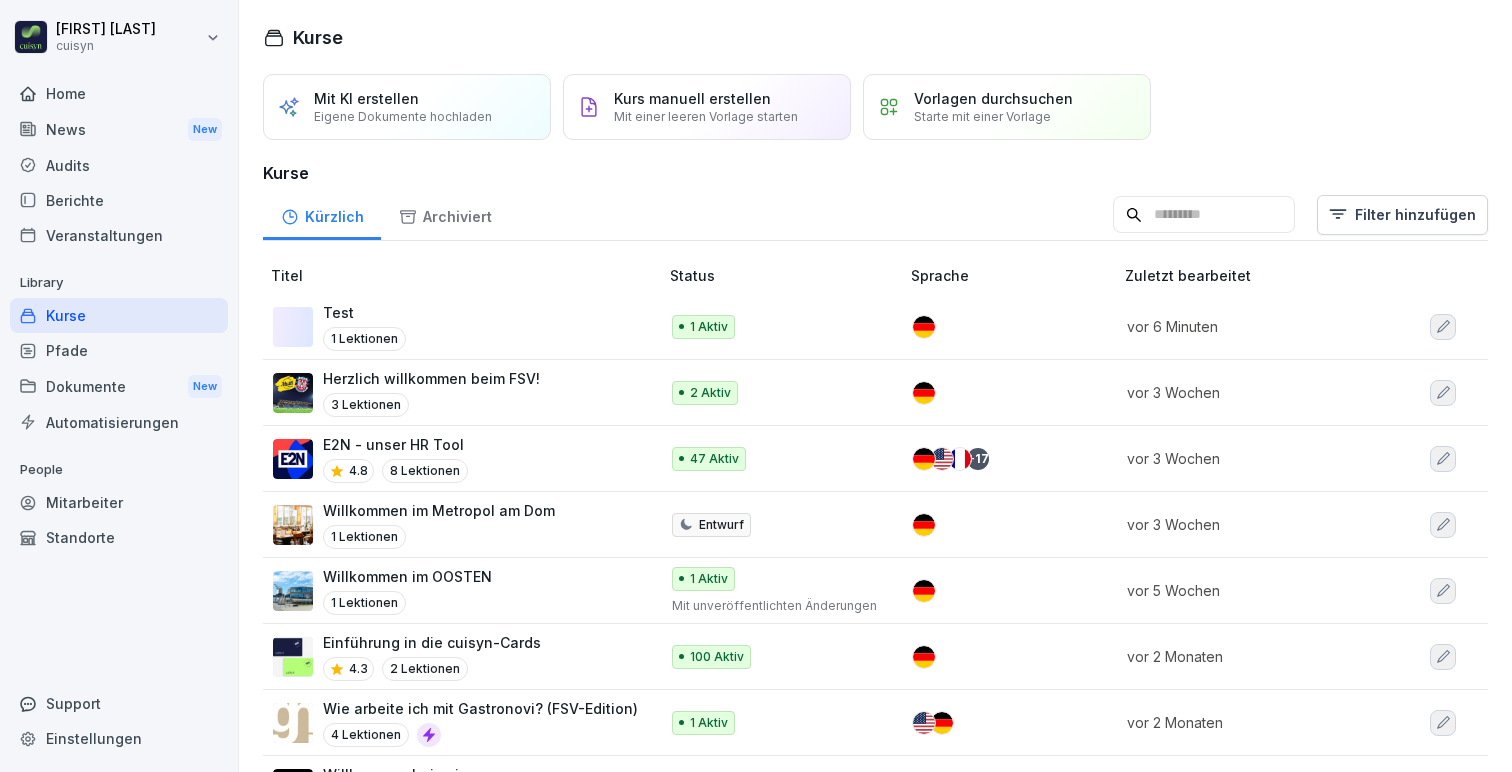 click on "Test 1 Lektionen" at bounding box center (455, 326) 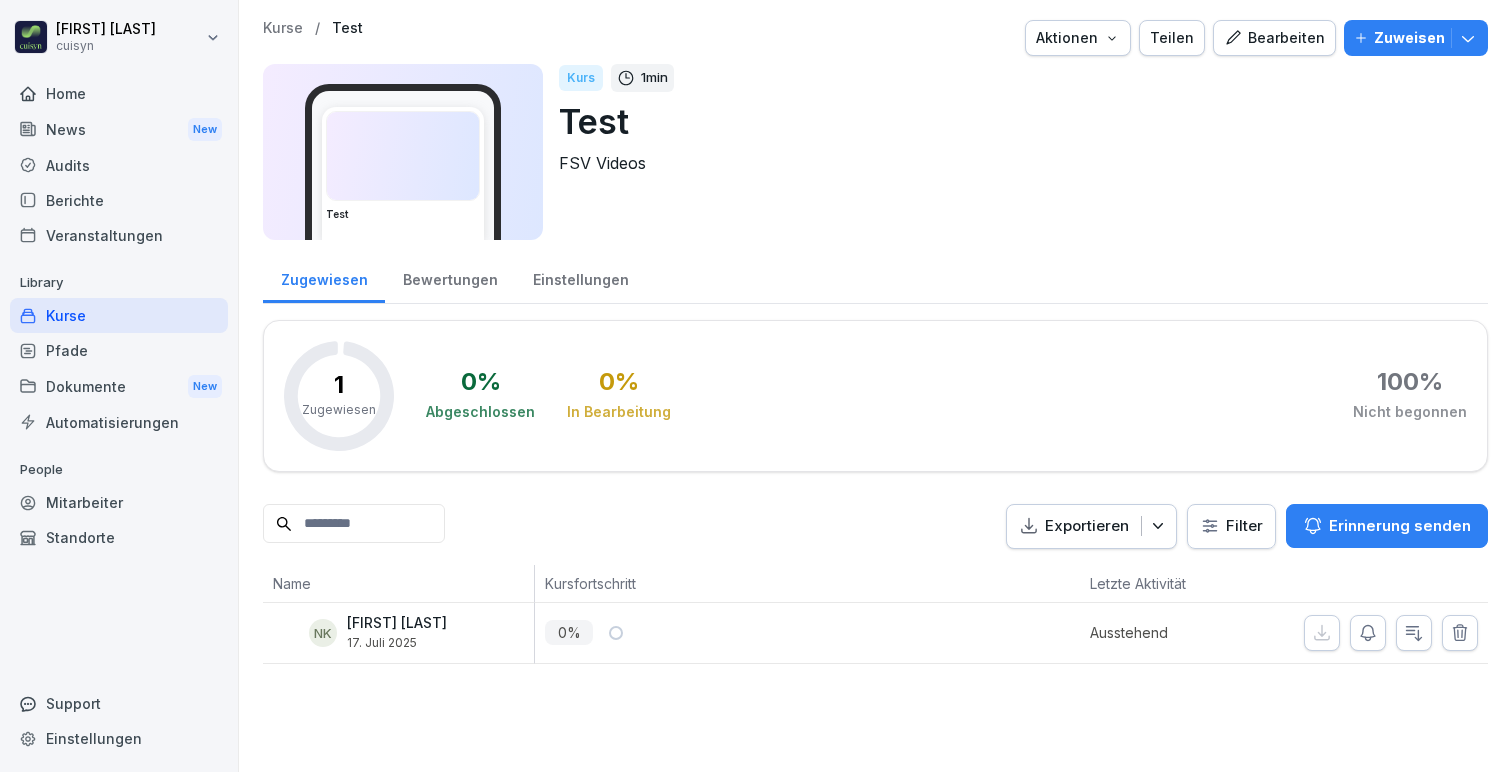 scroll, scrollTop: 0, scrollLeft: 0, axis: both 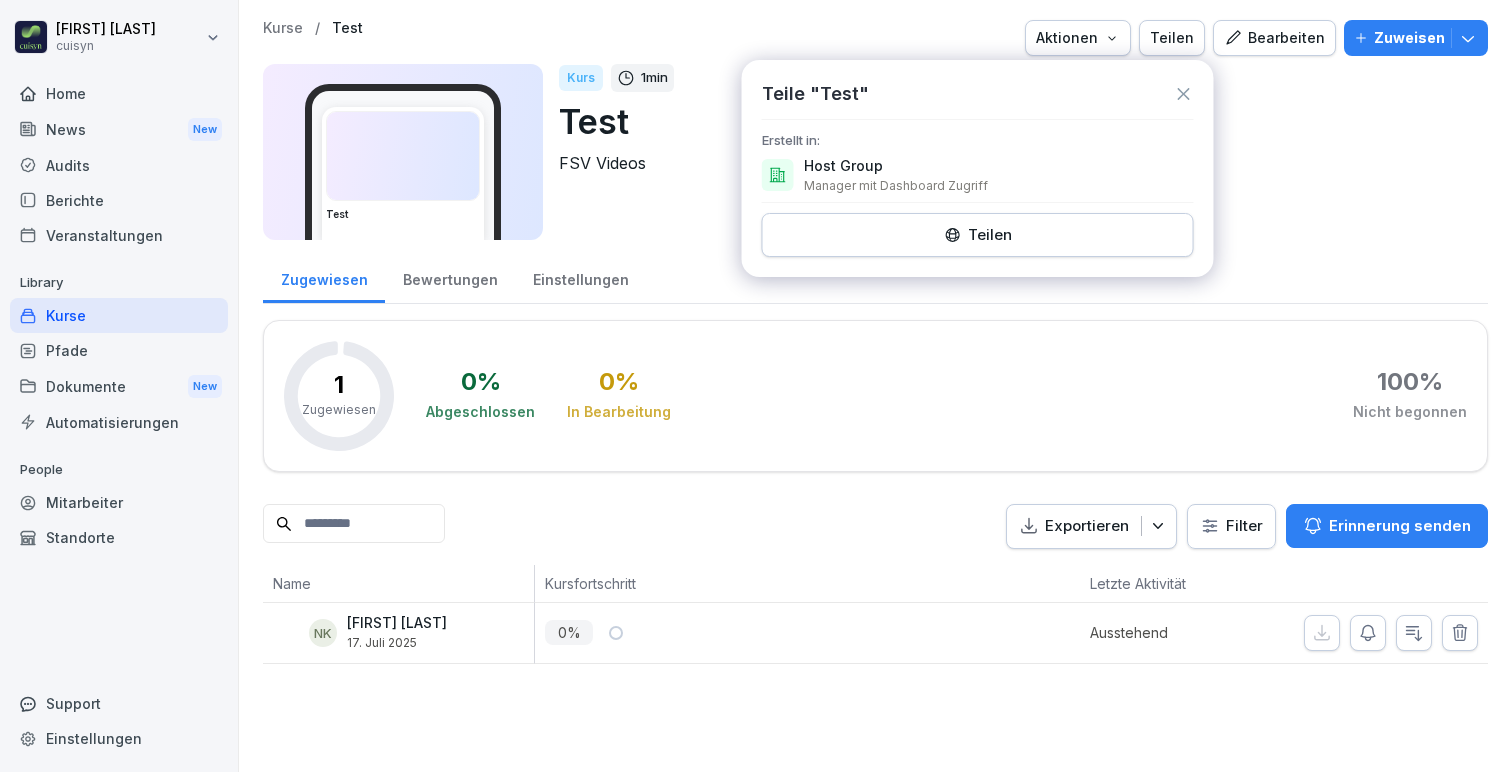 click on "Manager mit Dashboard Zugriff" at bounding box center [896, 186] 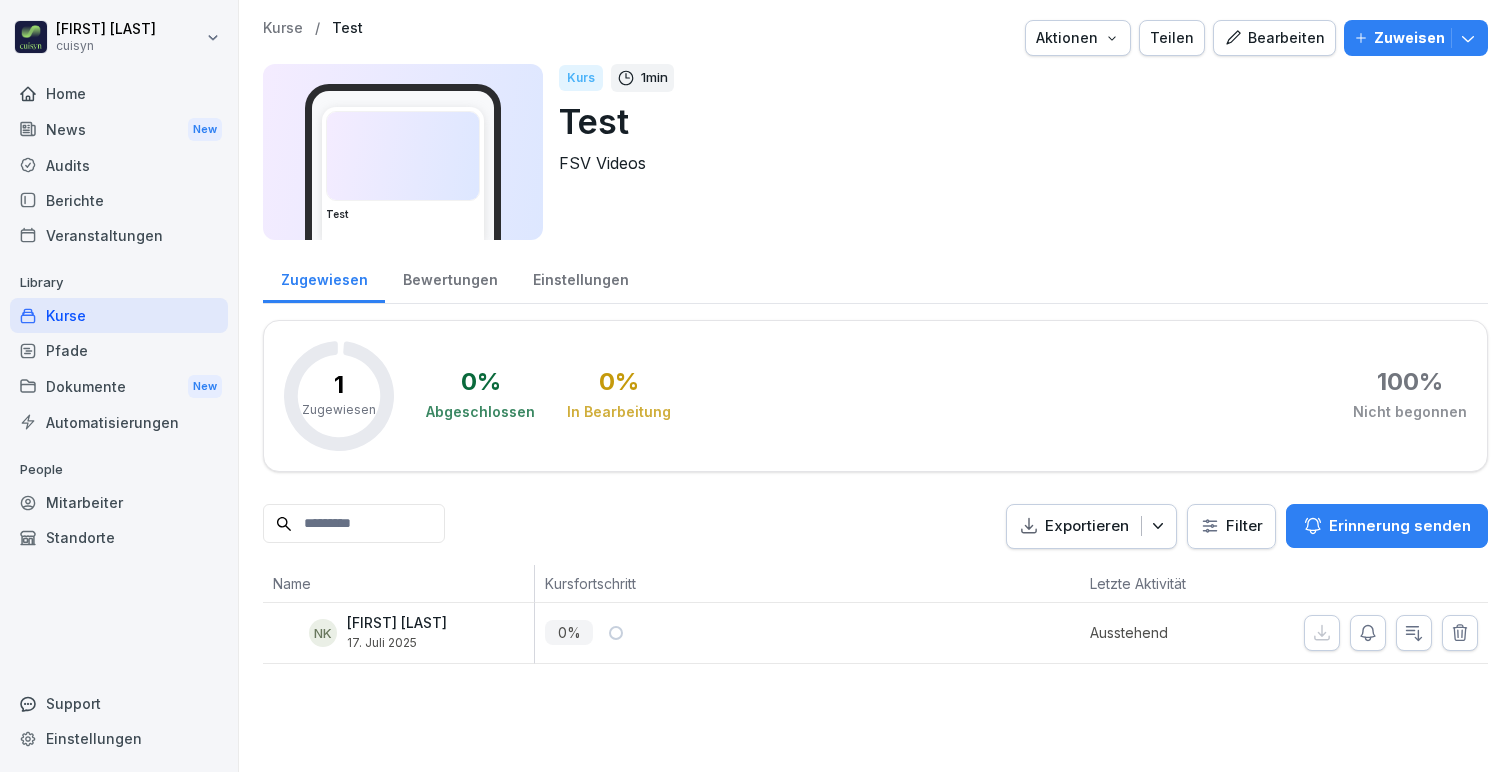 click on "Kurse" at bounding box center [119, 315] 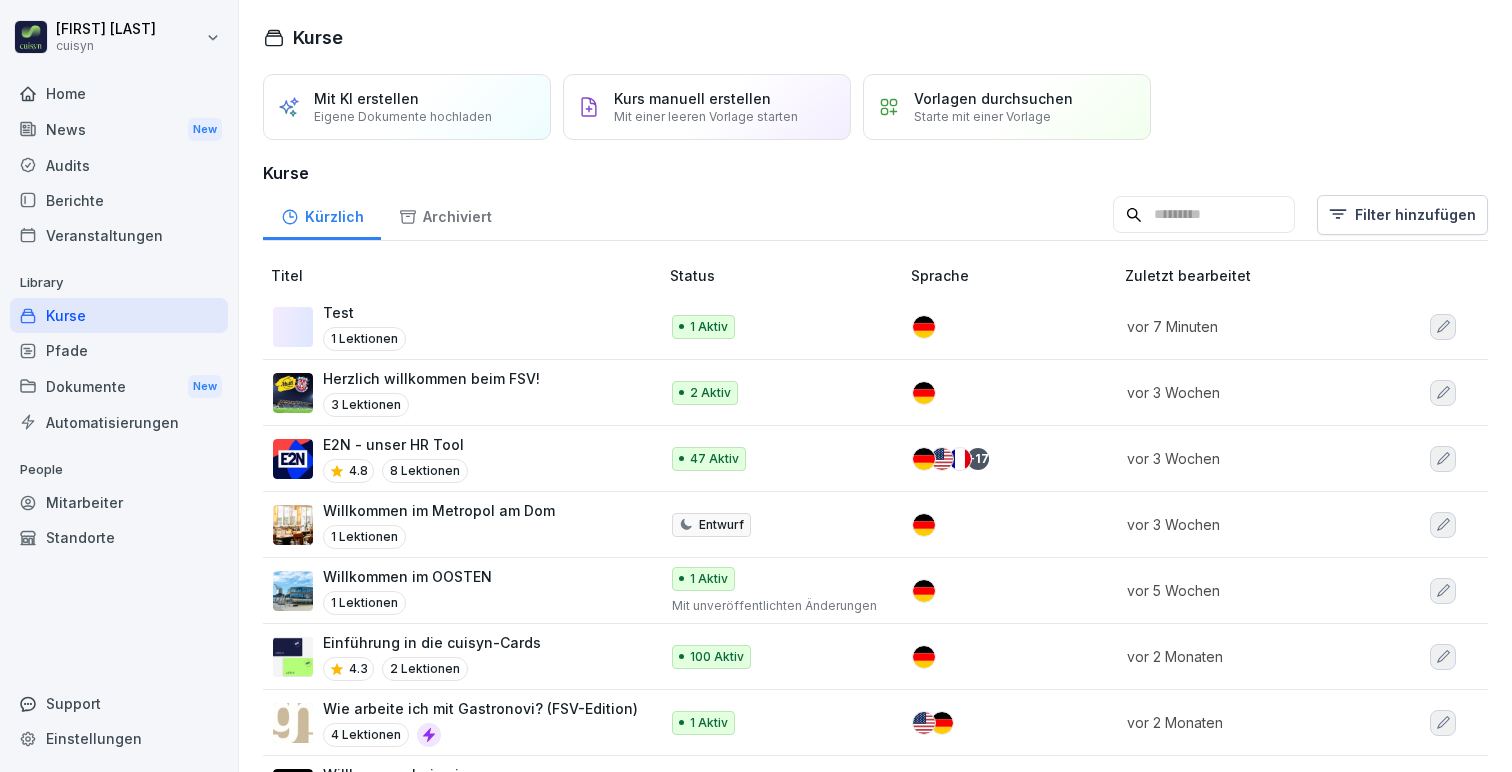 click on "Mitarbeiter" at bounding box center [119, 502] 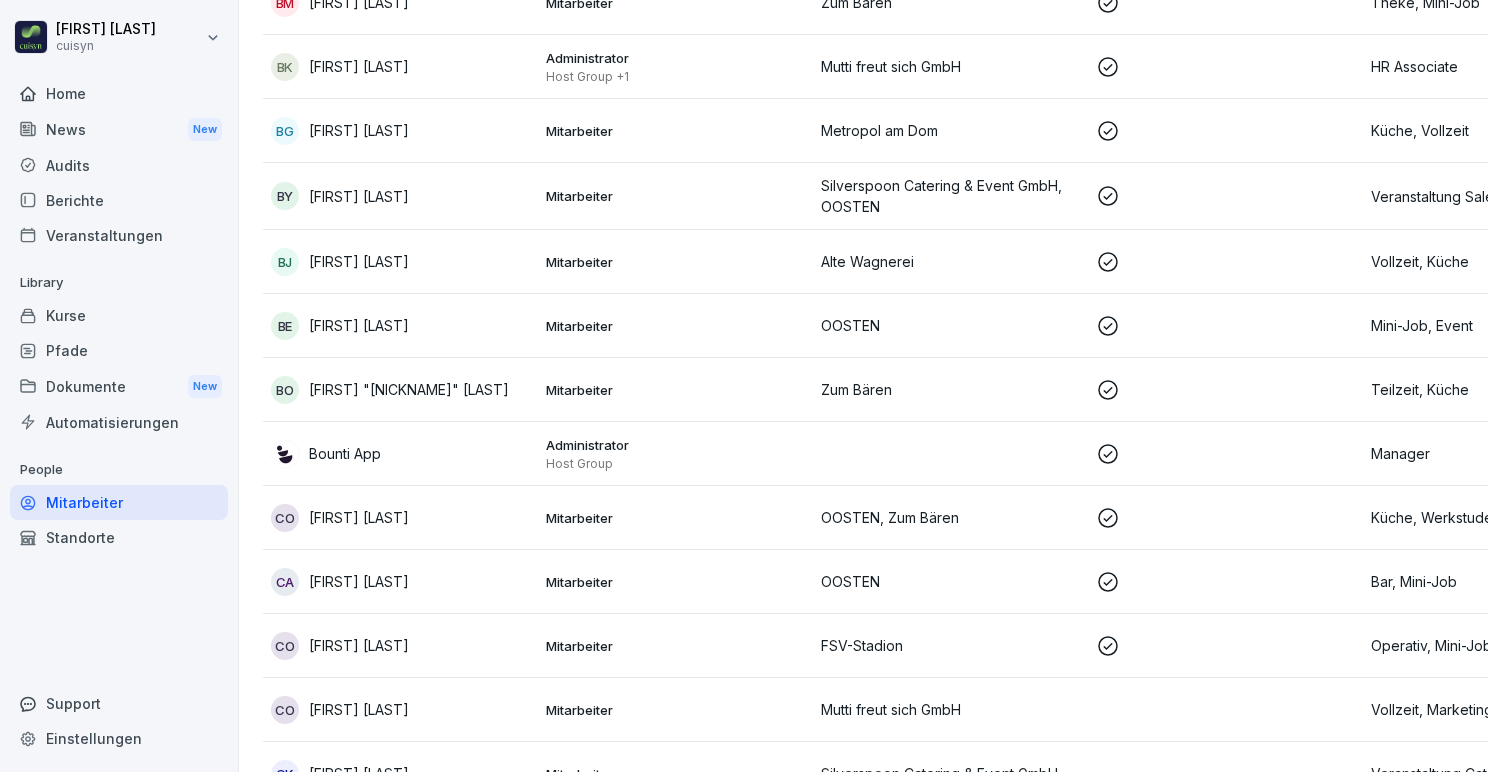 scroll, scrollTop: 2393, scrollLeft: 0, axis: vertical 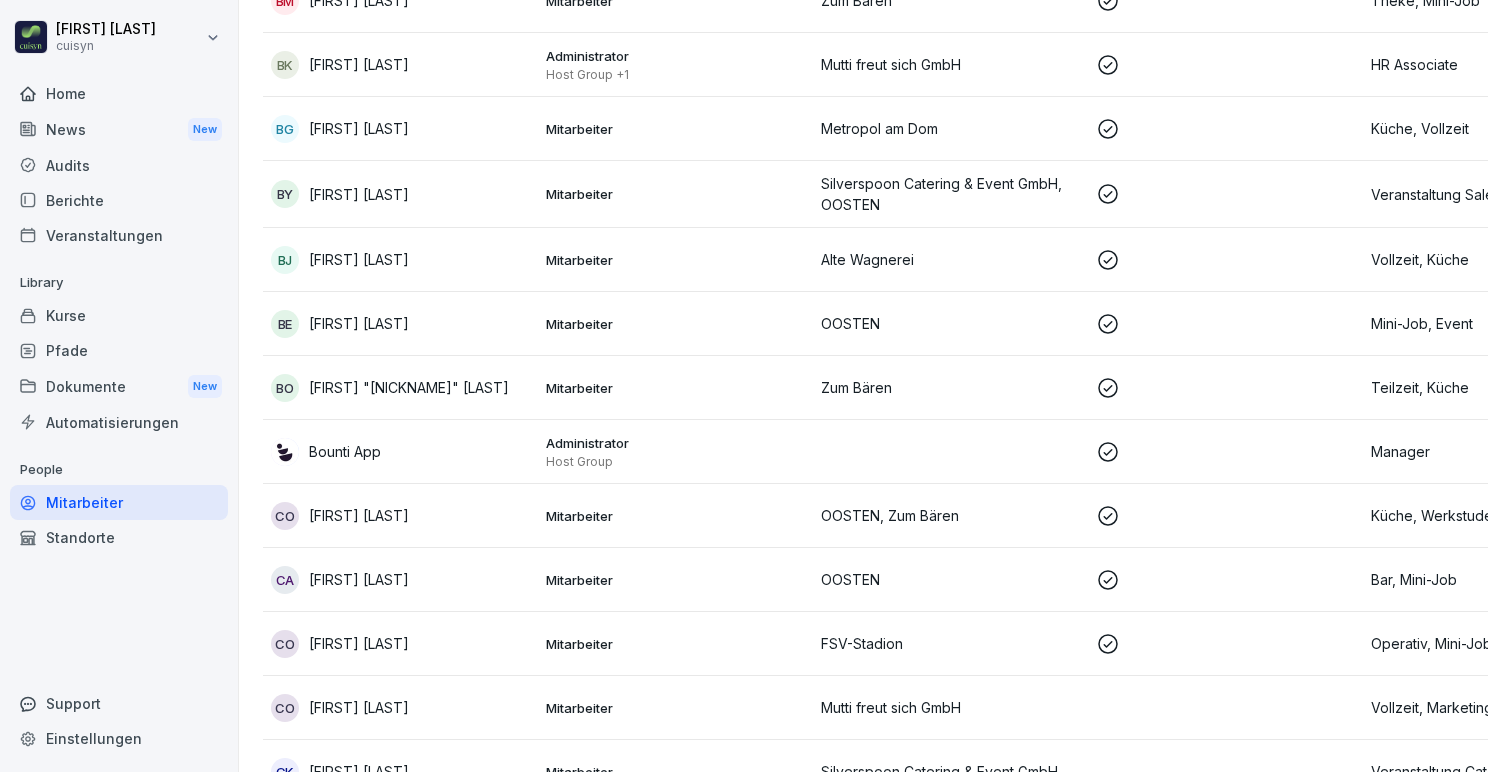click on "Administrator" at bounding box center (675, 56) 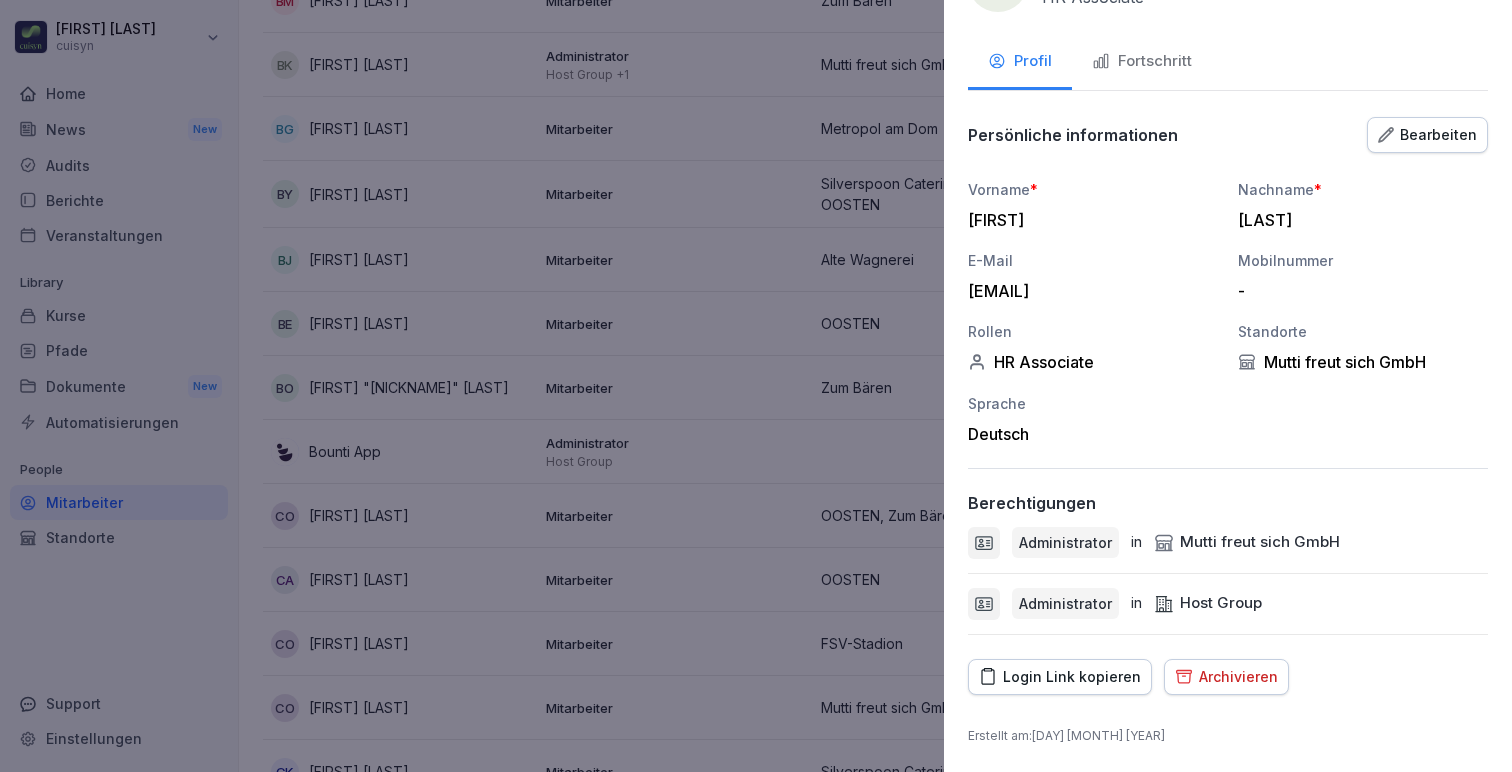scroll, scrollTop: 0, scrollLeft: 0, axis: both 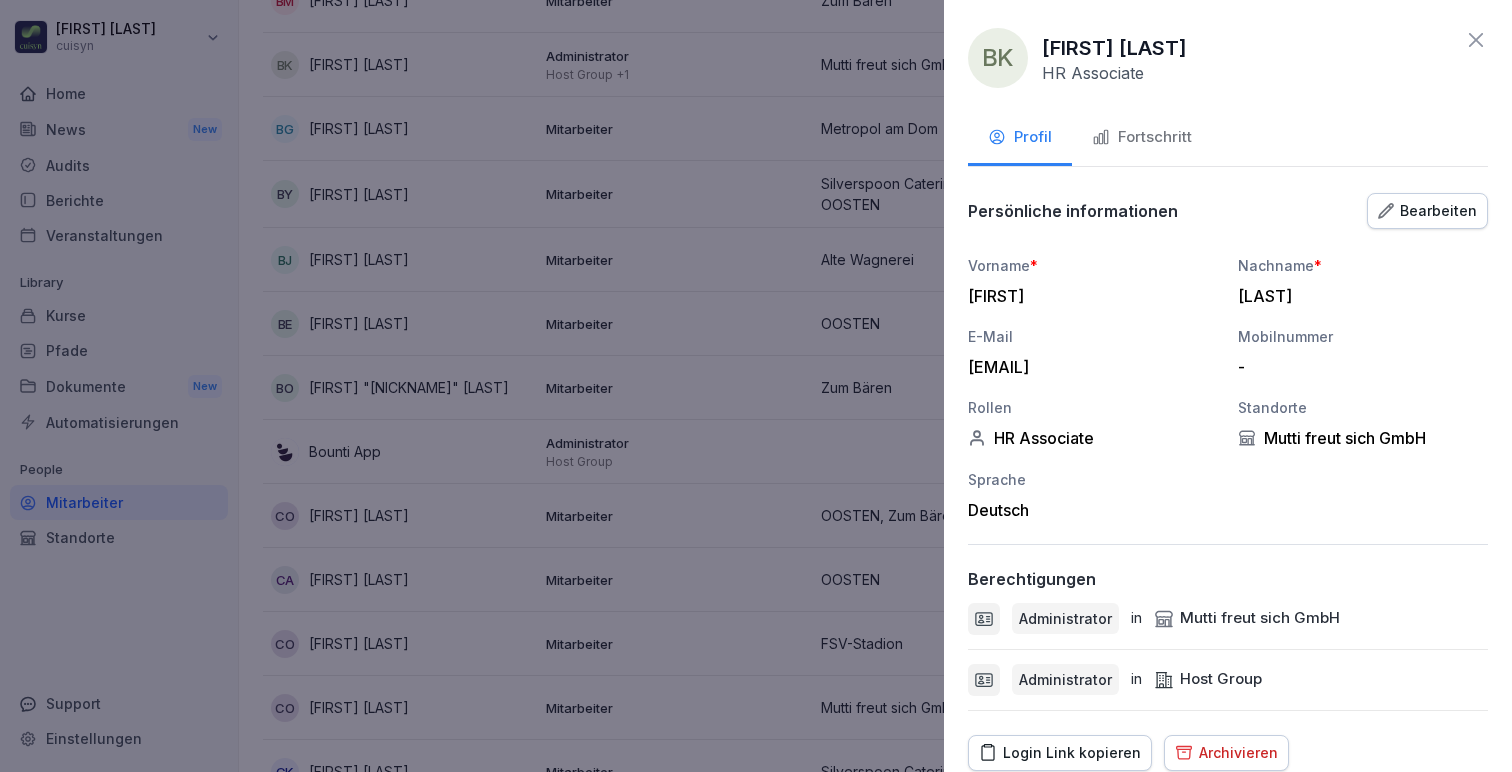 click 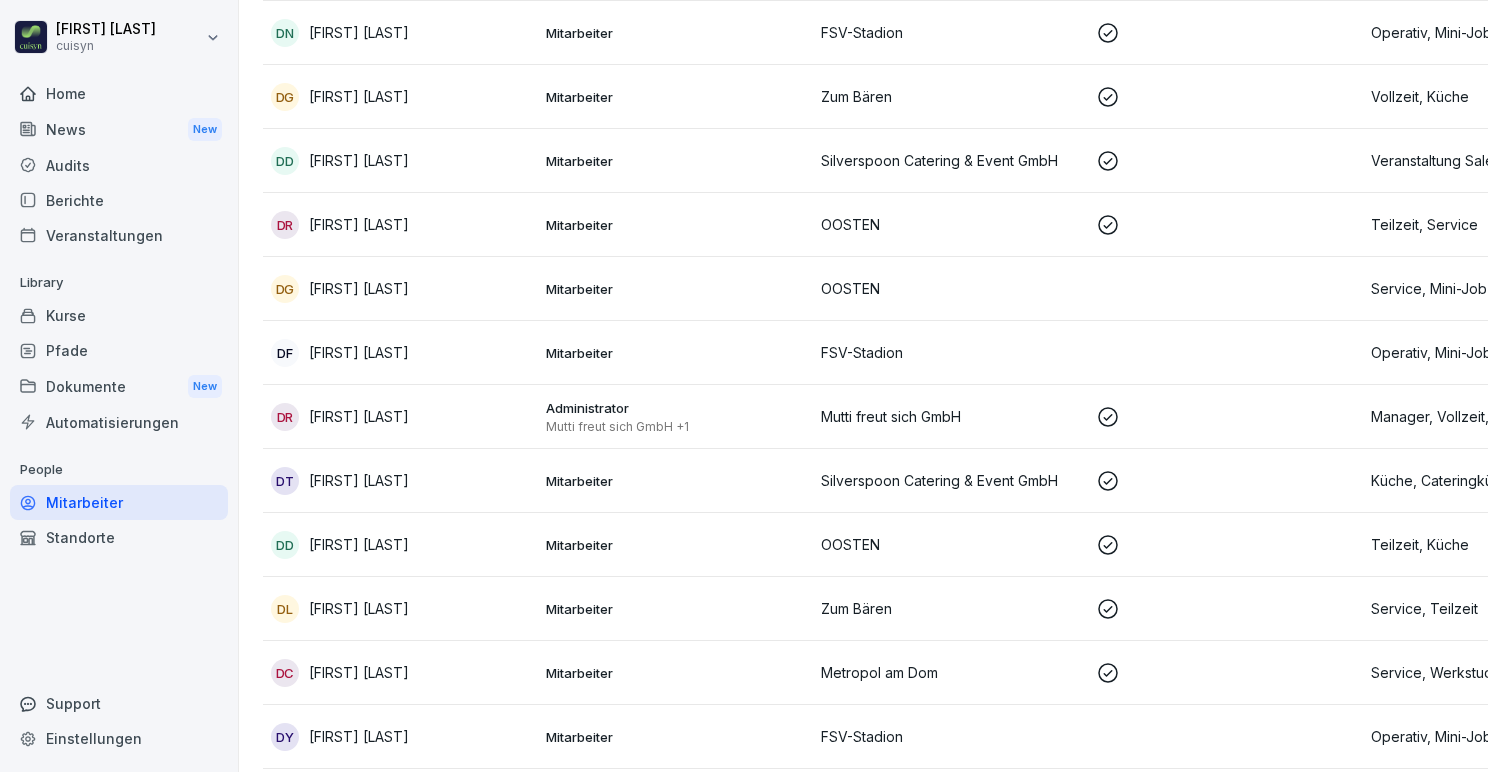 scroll, scrollTop: 3520, scrollLeft: 0, axis: vertical 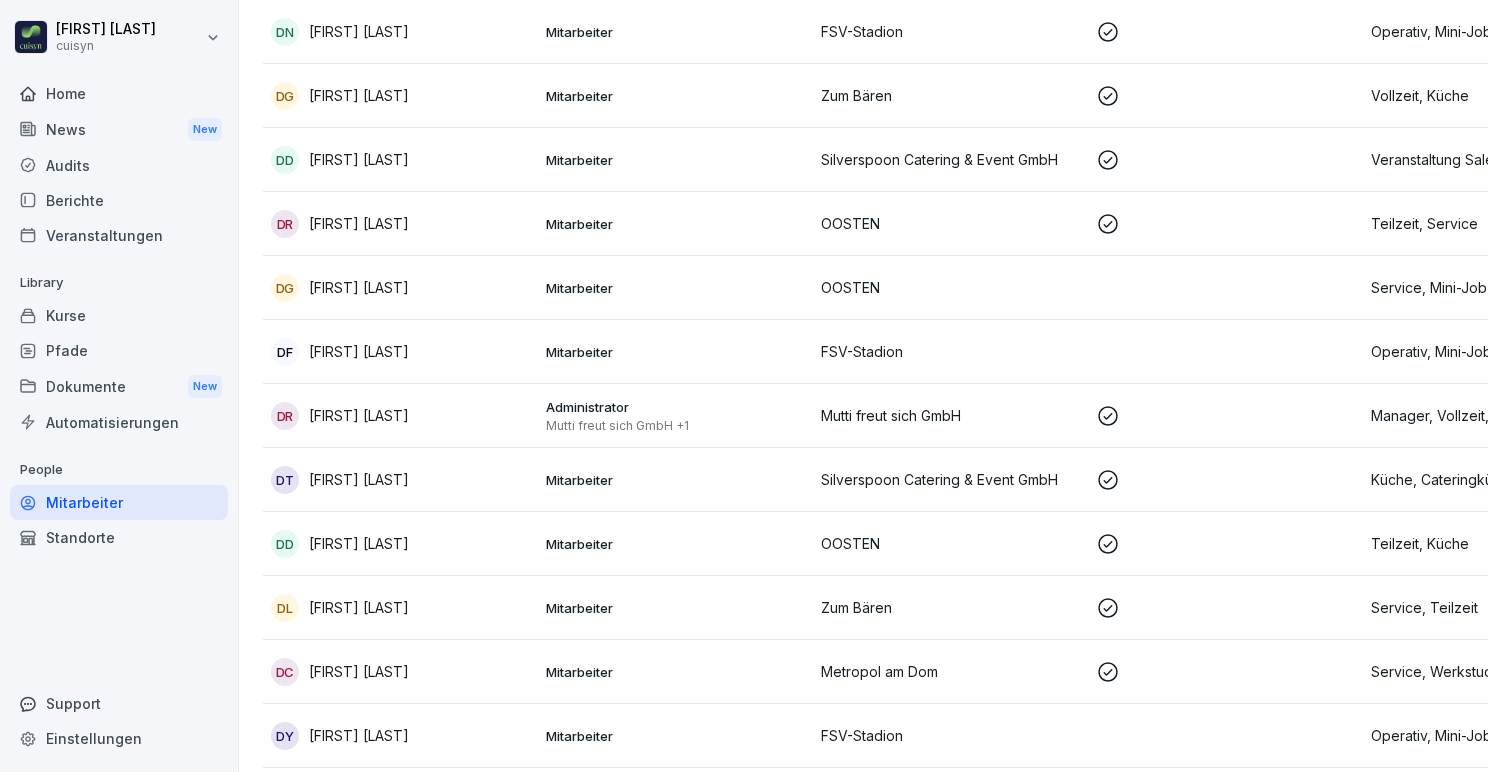 click on "Kurse" at bounding box center [119, 315] 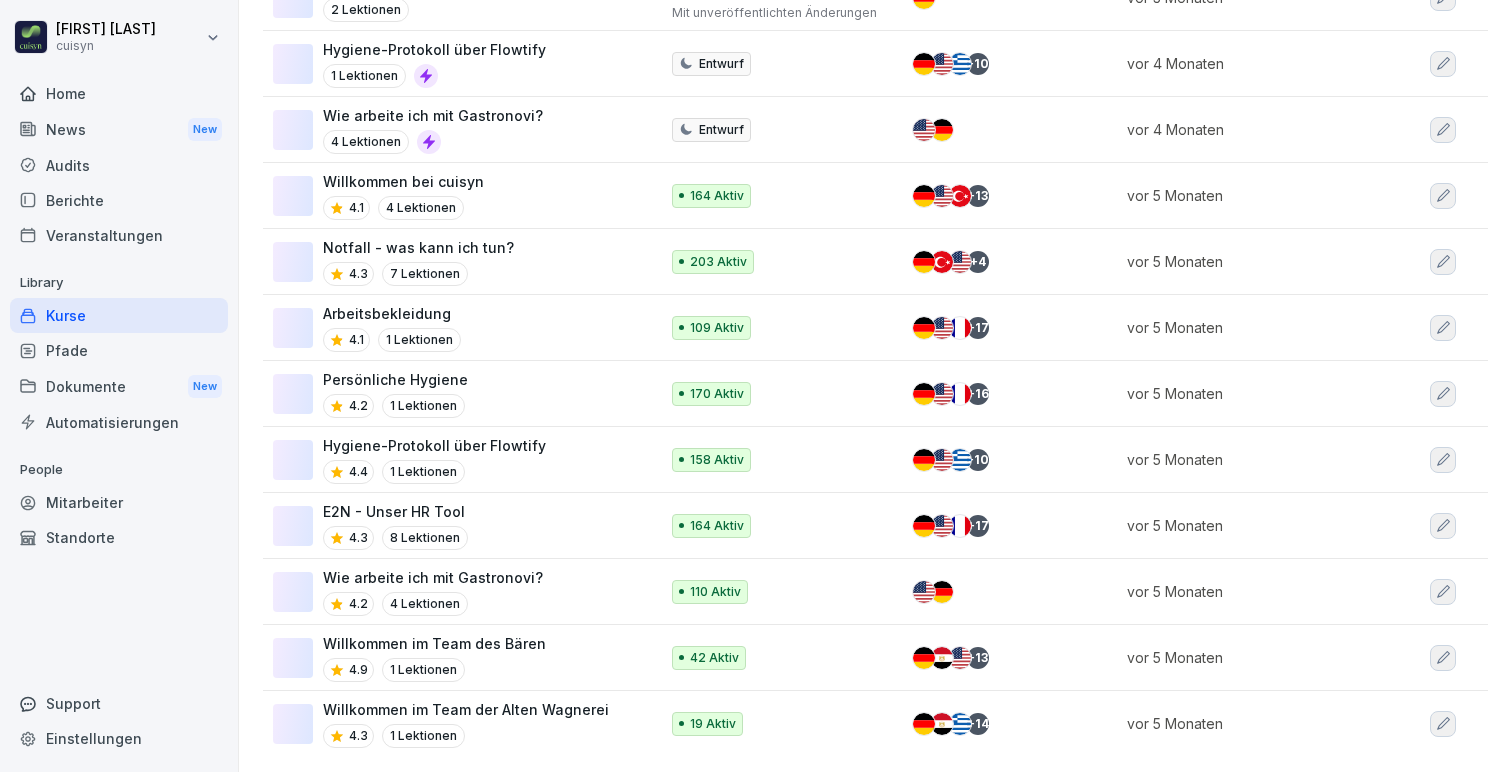 scroll, scrollTop: 0, scrollLeft: 0, axis: both 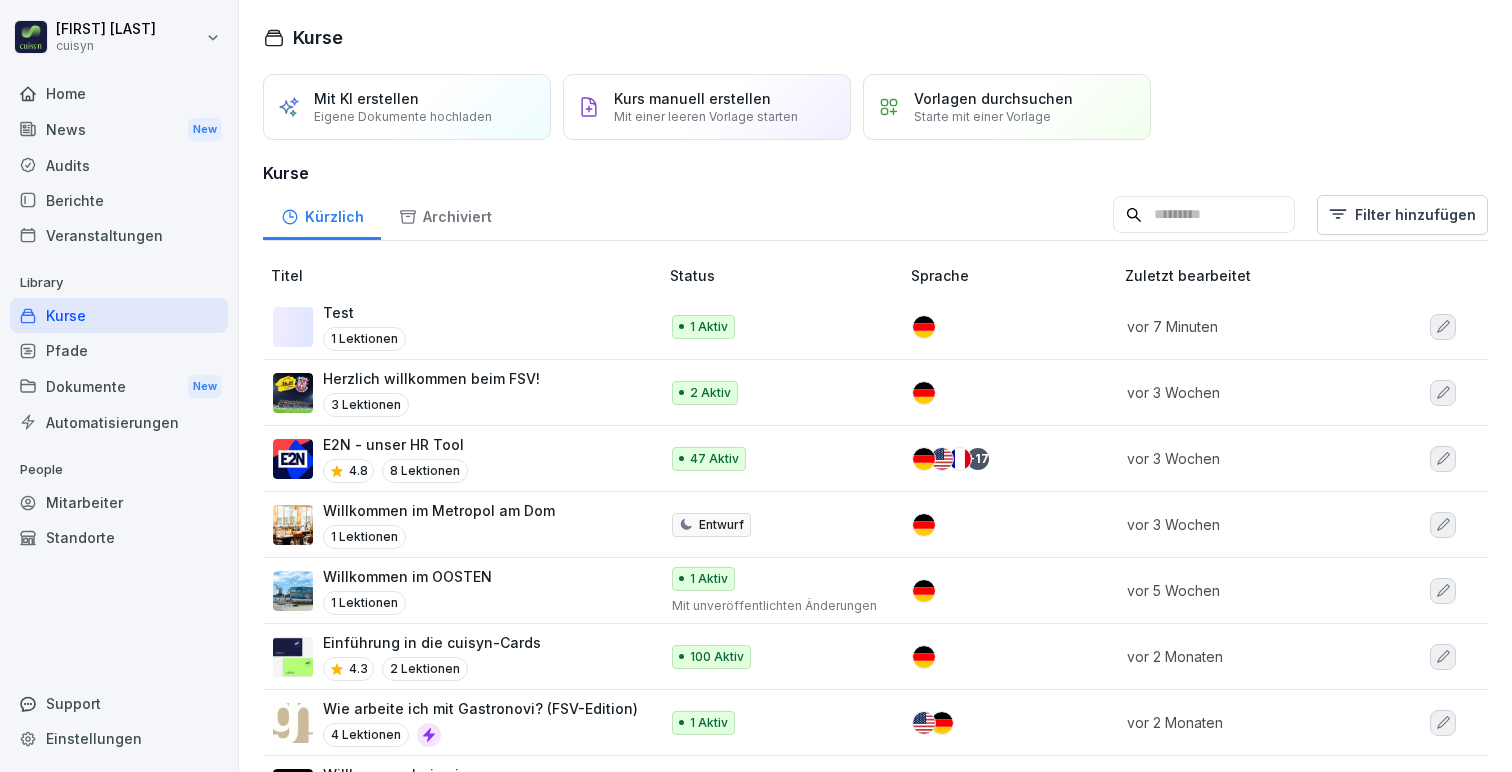 click on "Test 1 Lektionen" at bounding box center (455, 326) 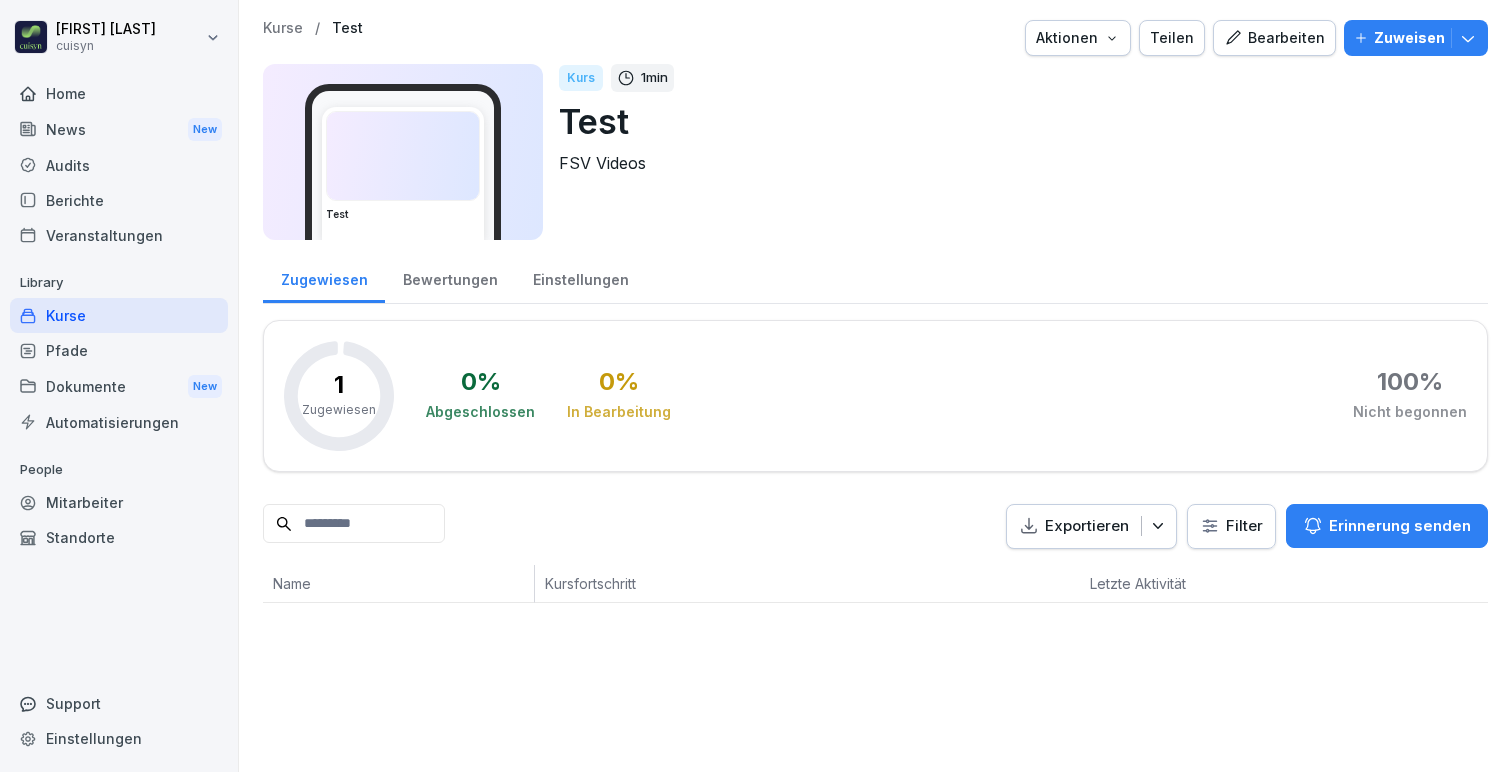 scroll, scrollTop: 0, scrollLeft: 0, axis: both 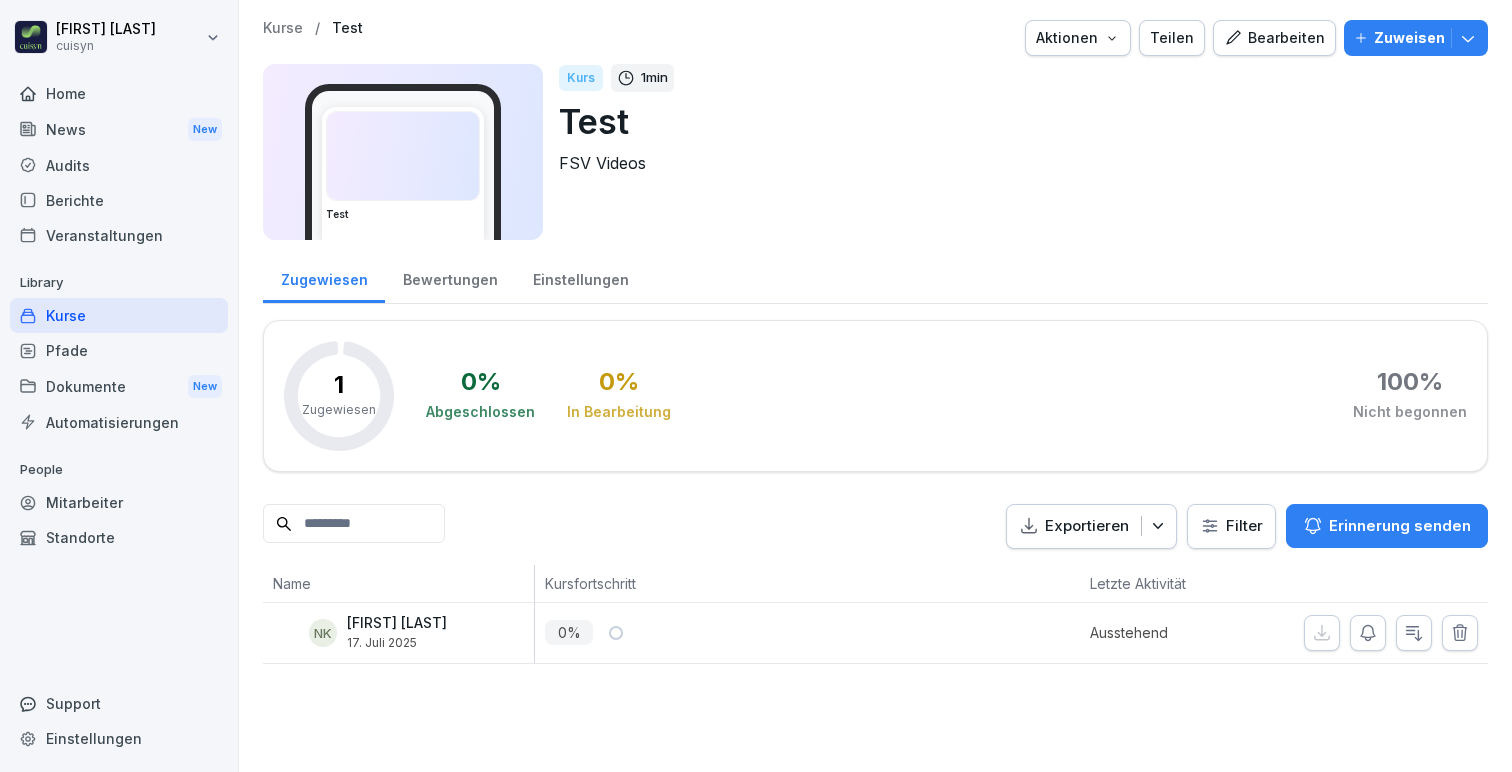 click on "Teilen" at bounding box center (1172, 38) 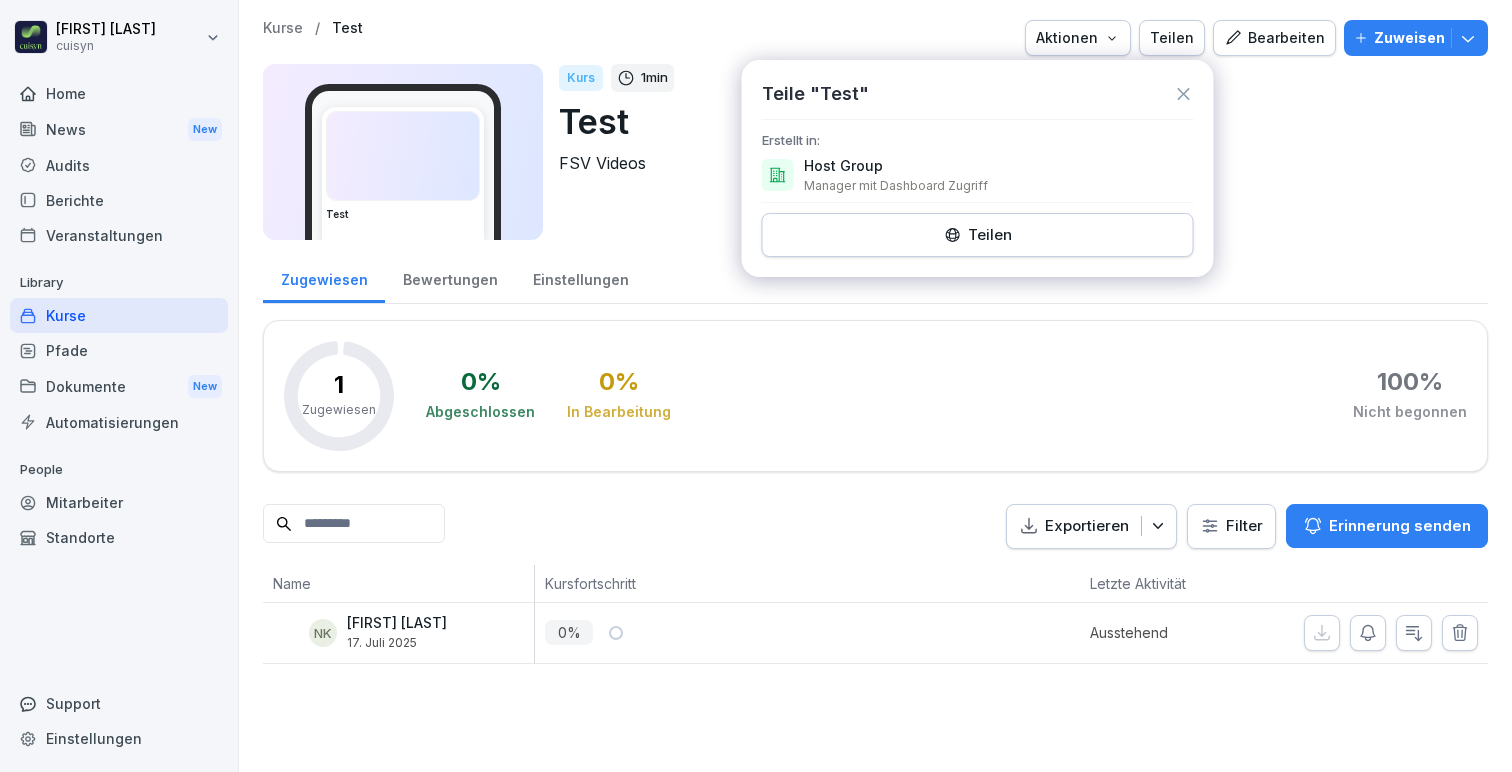 click on "Library" at bounding box center [119, 283] 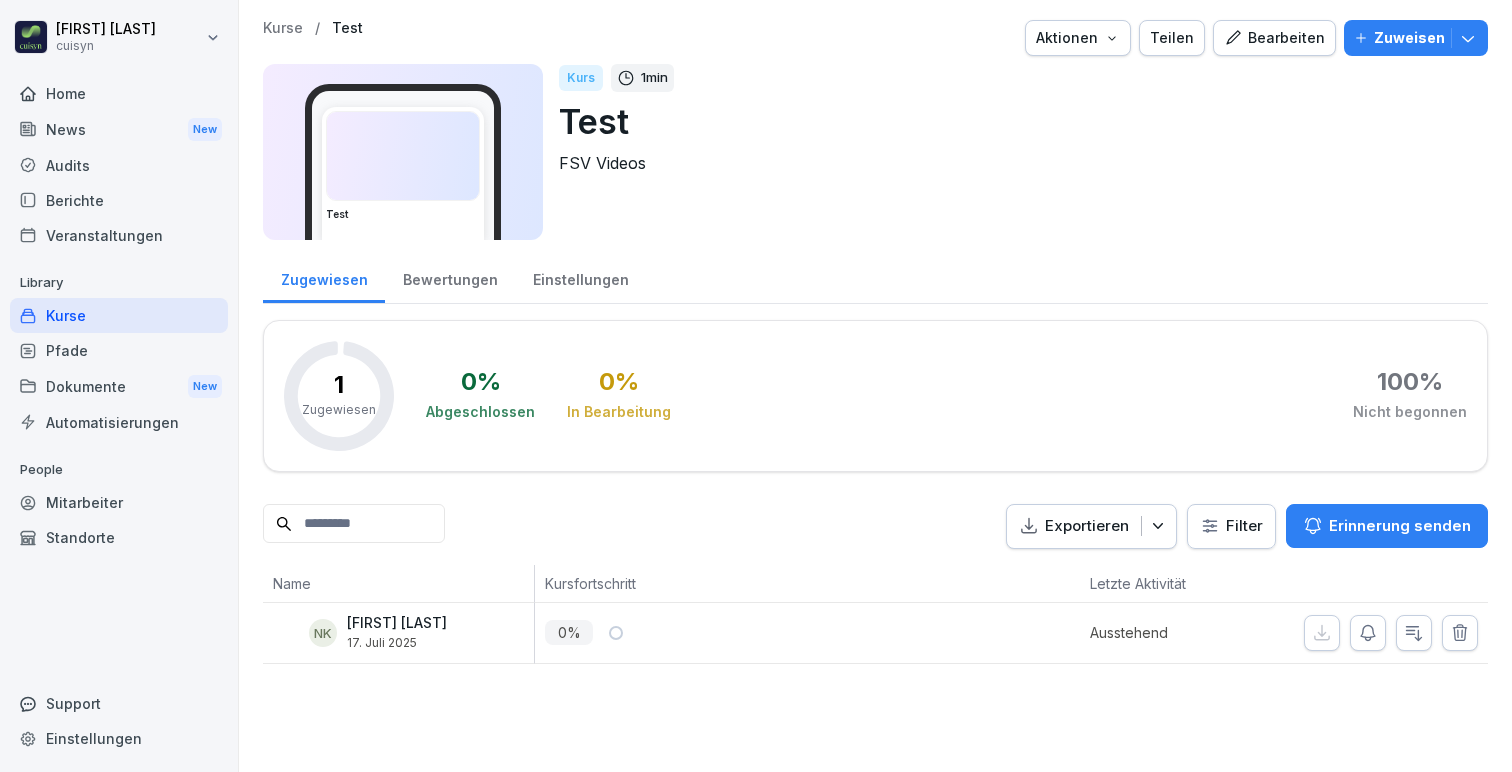 click on "Kurse" at bounding box center [119, 315] 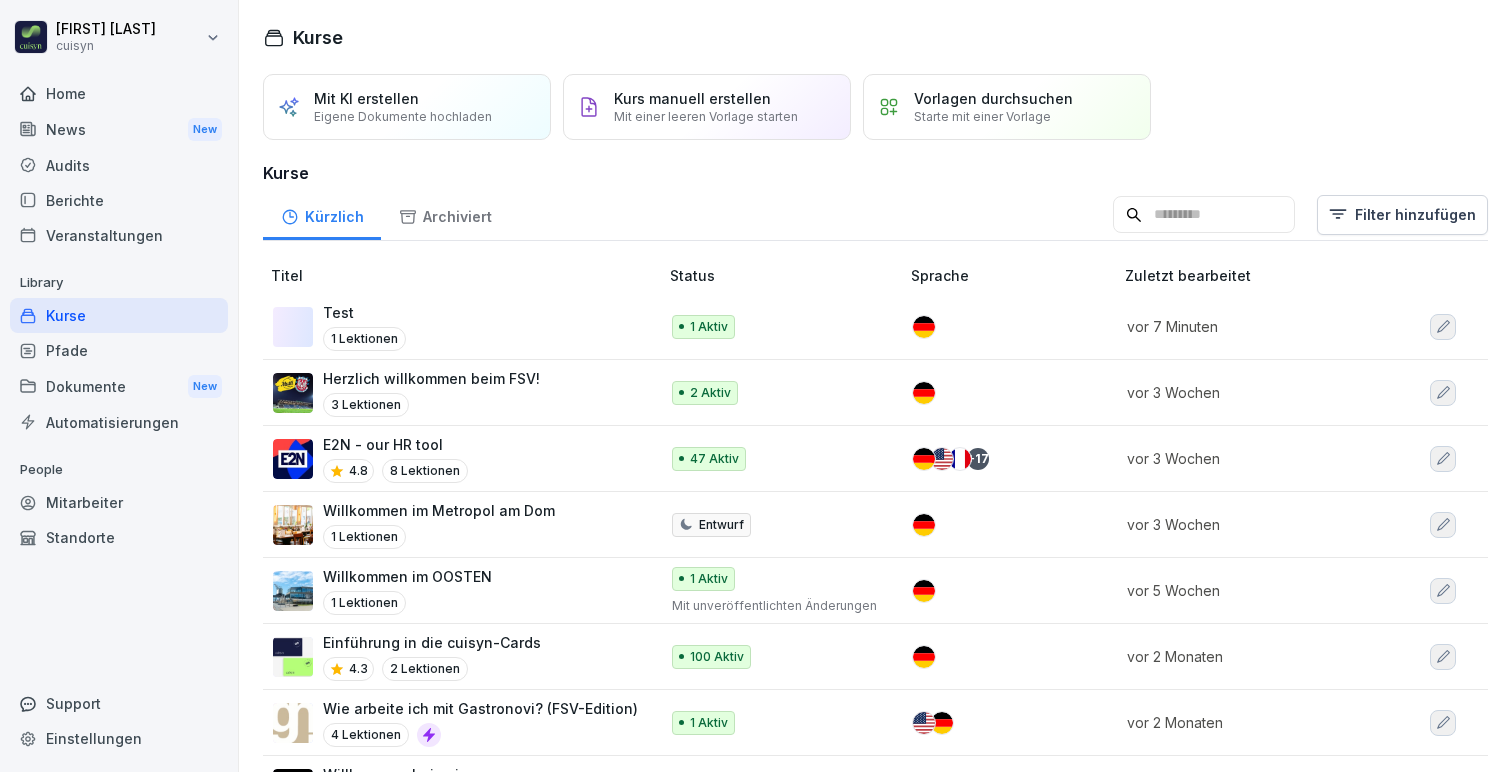click on "Mit einer leeren Vorlage starten" at bounding box center [706, 116] 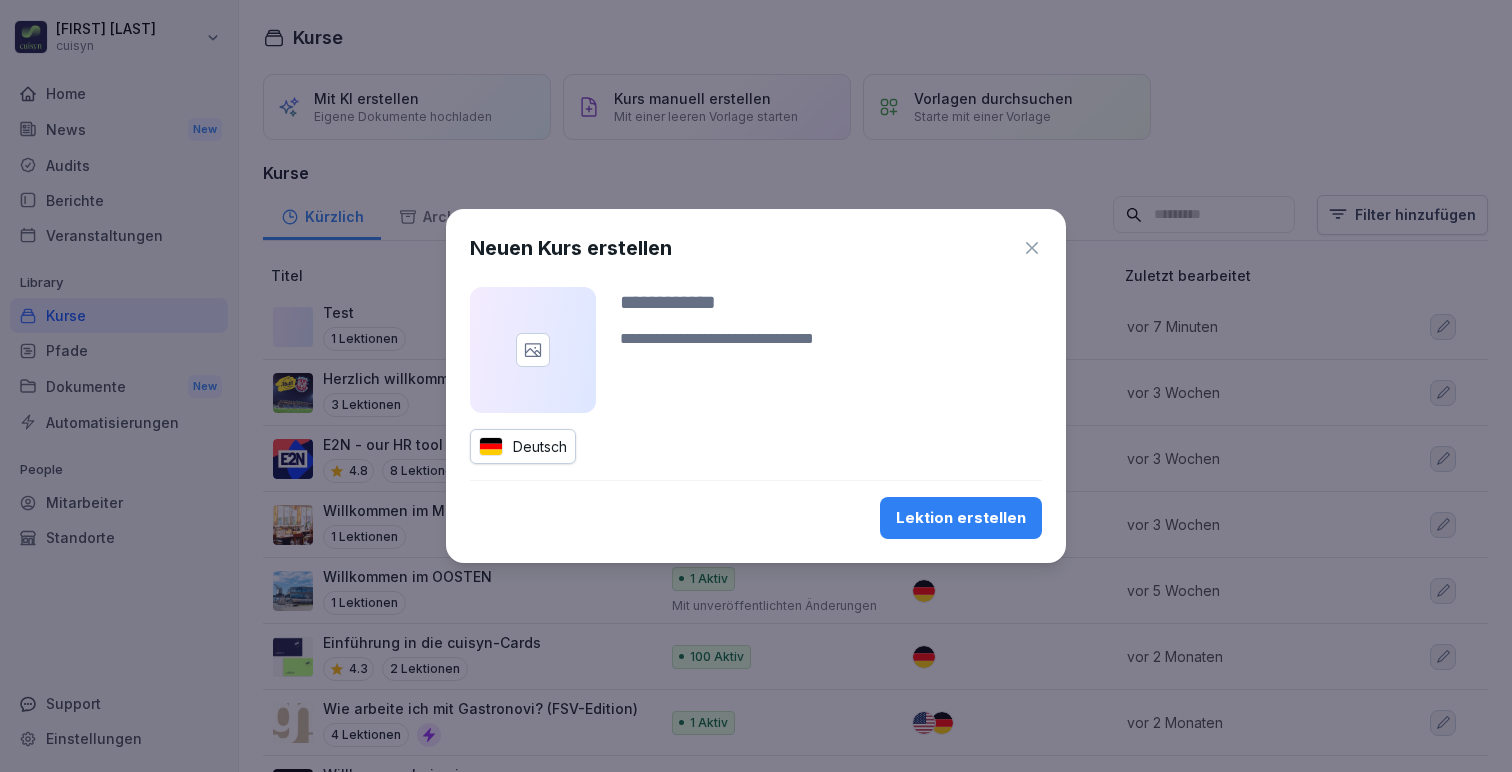 click on "Lektion erstellen" at bounding box center [961, 518] 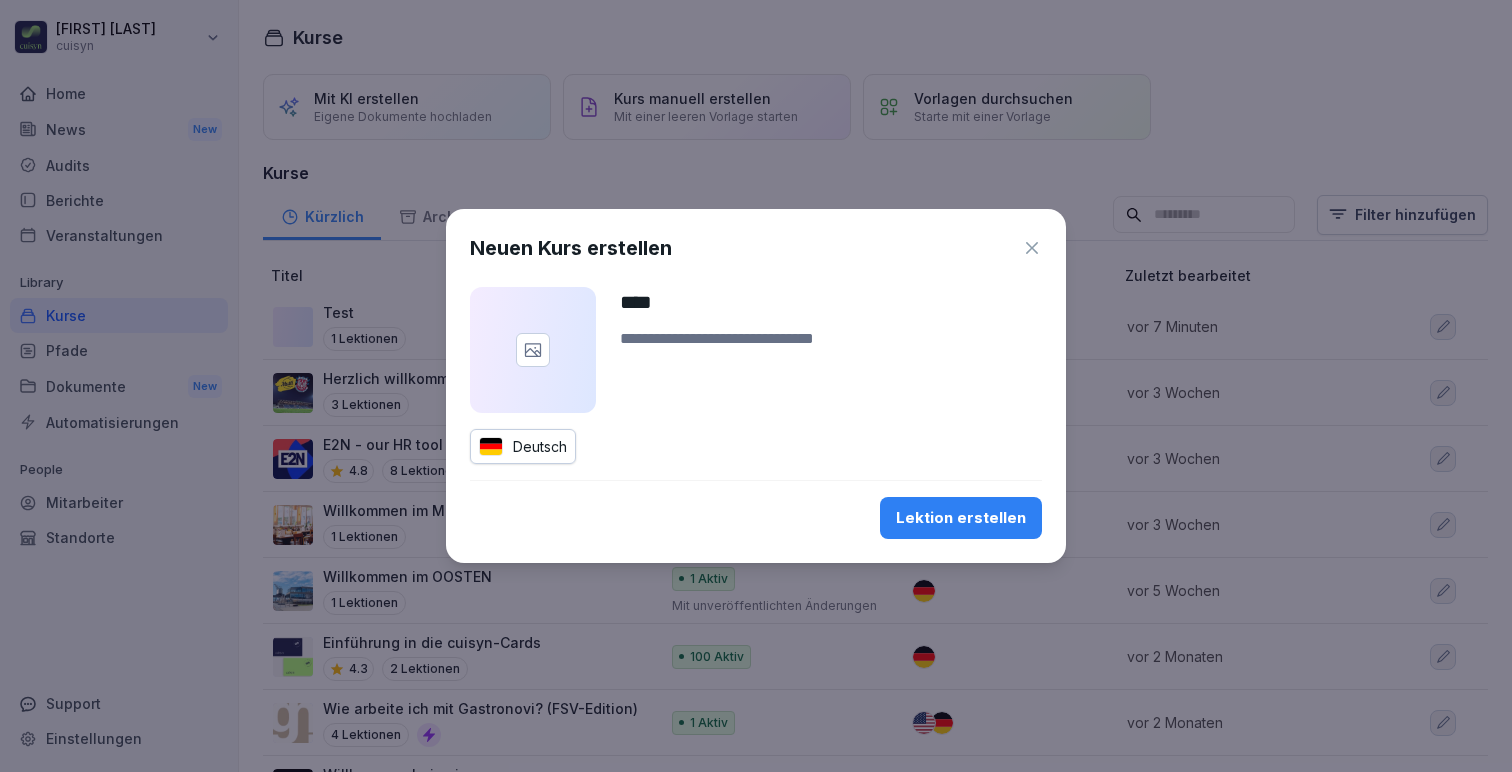 type on "****" 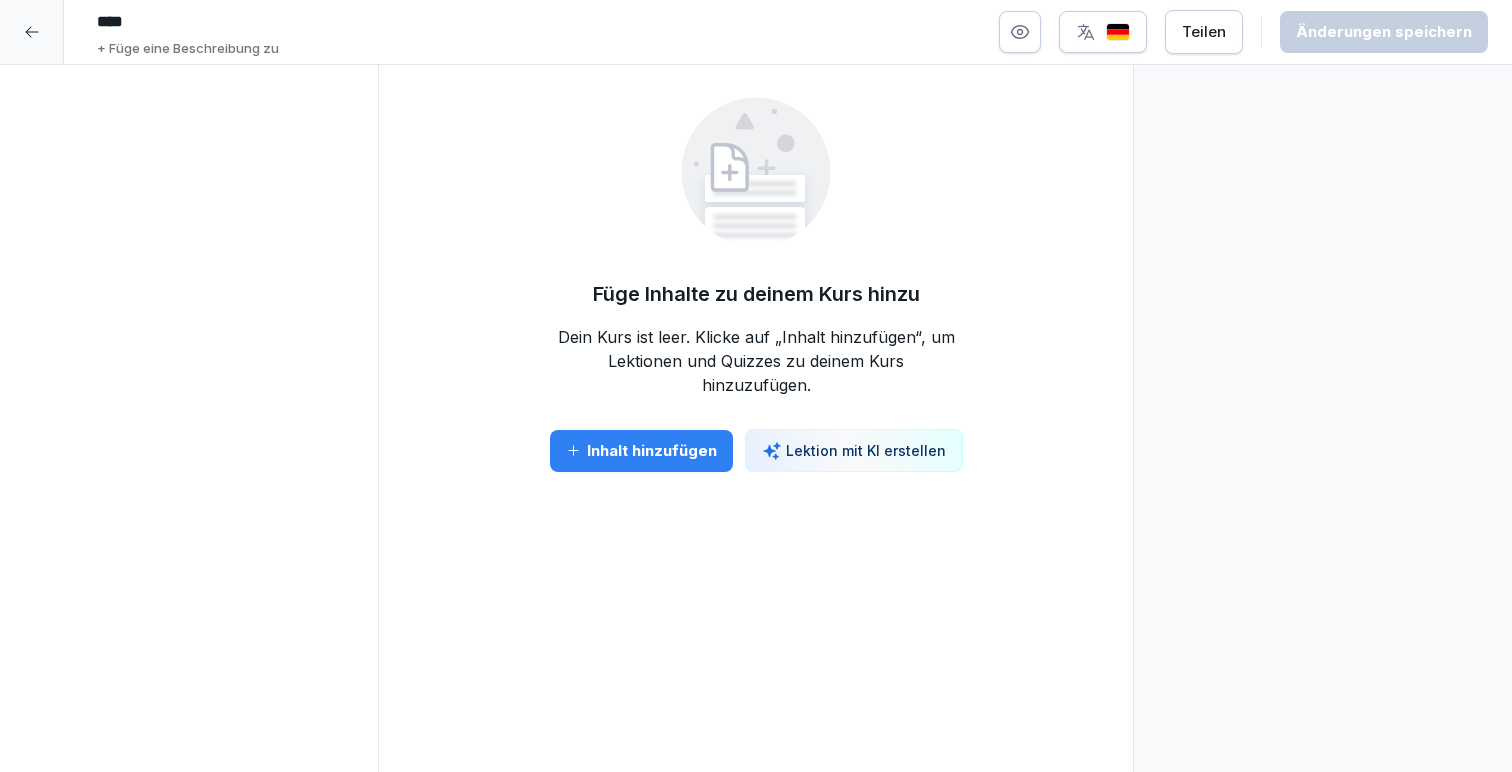 click on "Teilen" at bounding box center [1204, 32] 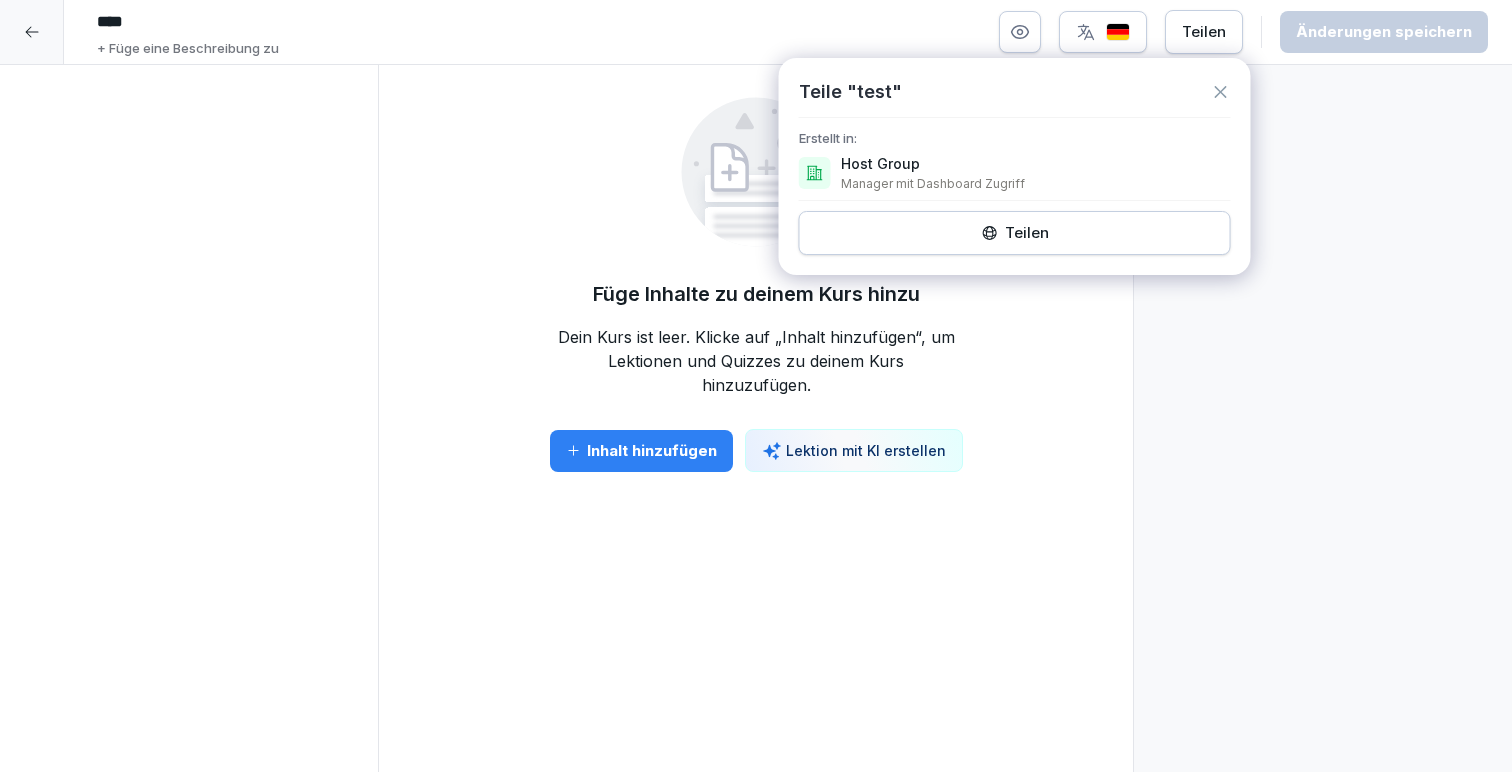 click on "Manager mit Dashboard Zugriff" at bounding box center [933, 184] 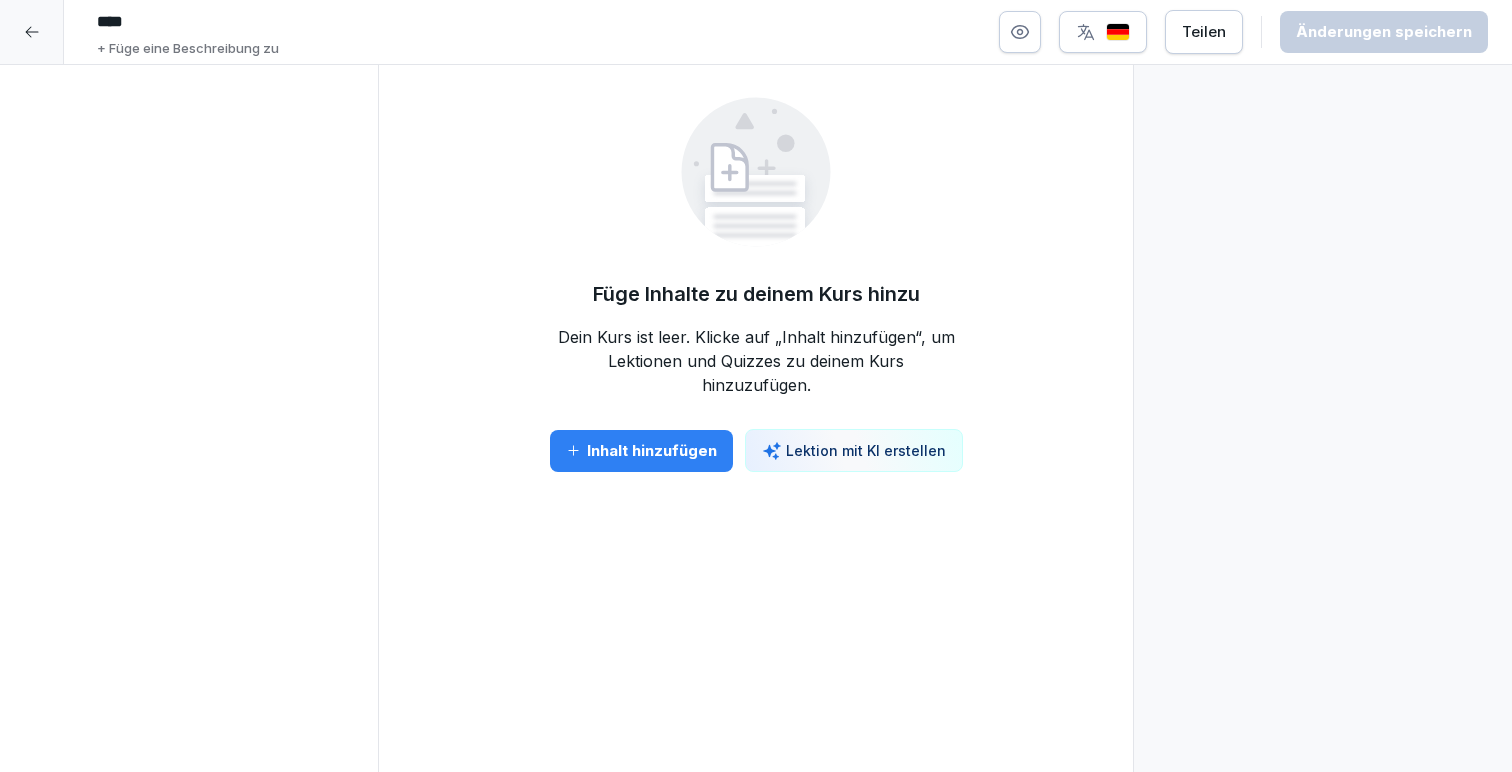 click at bounding box center [32, 32] 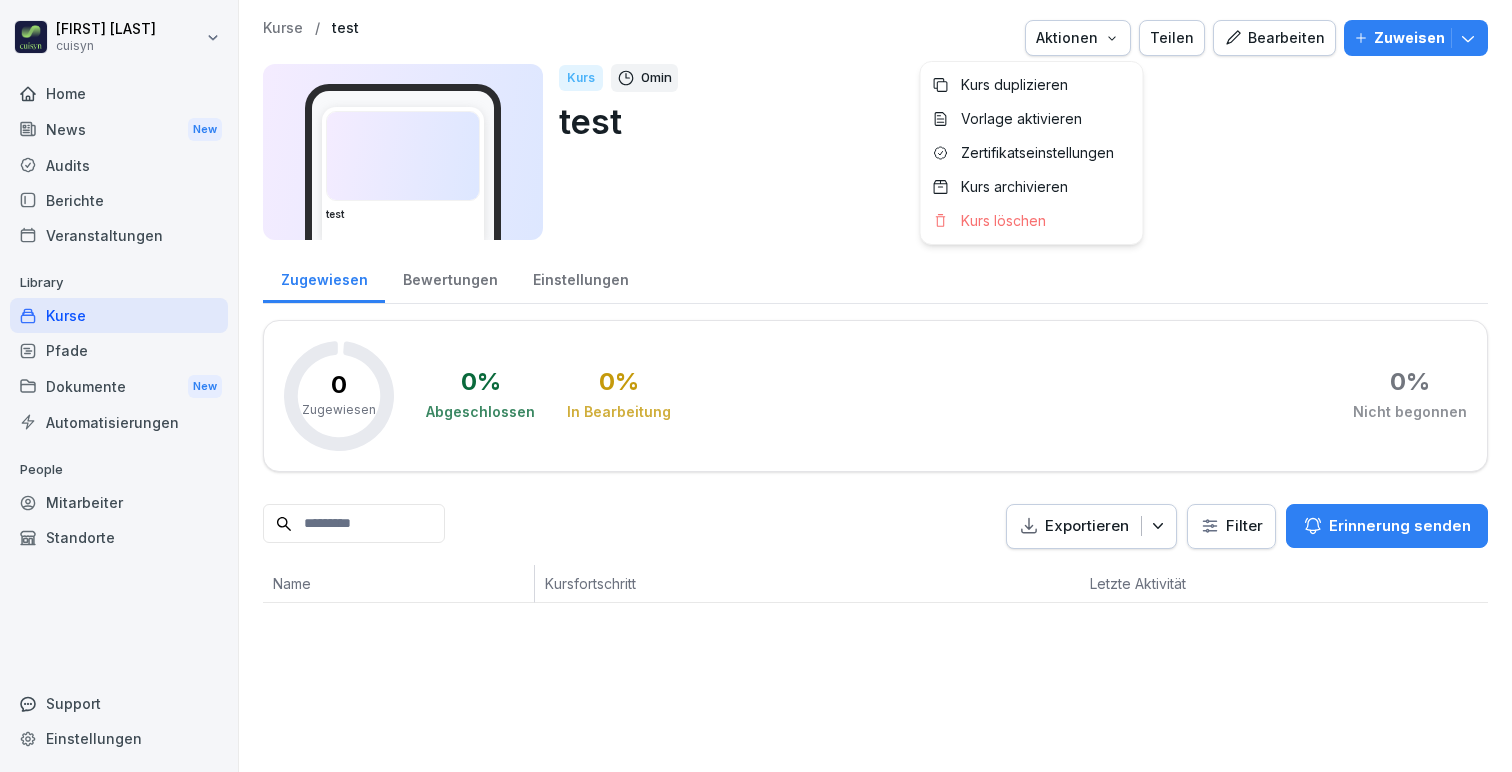 click on "Aktionen" at bounding box center (1078, 38) 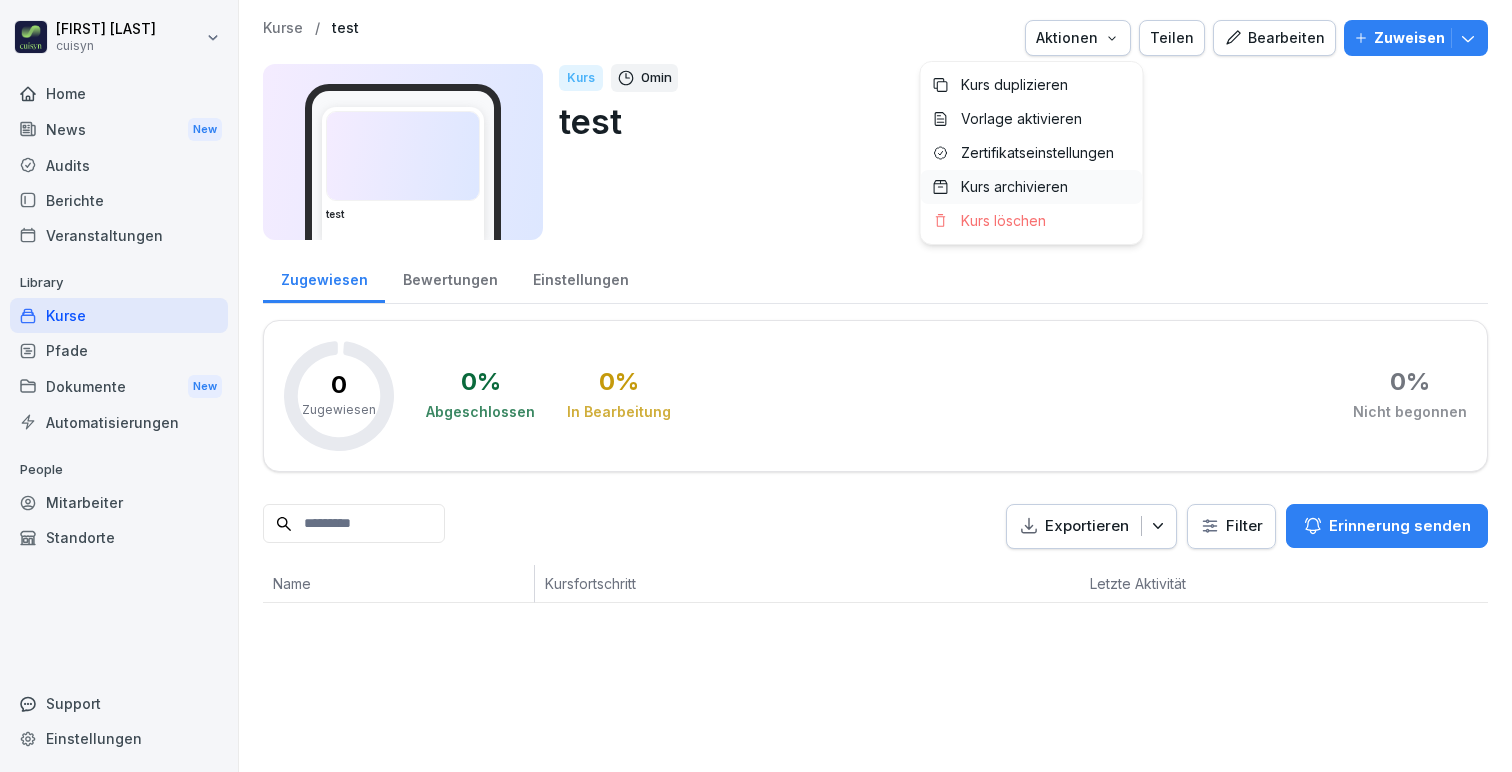 click on "Kurs archivieren" at bounding box center [1032, 187] 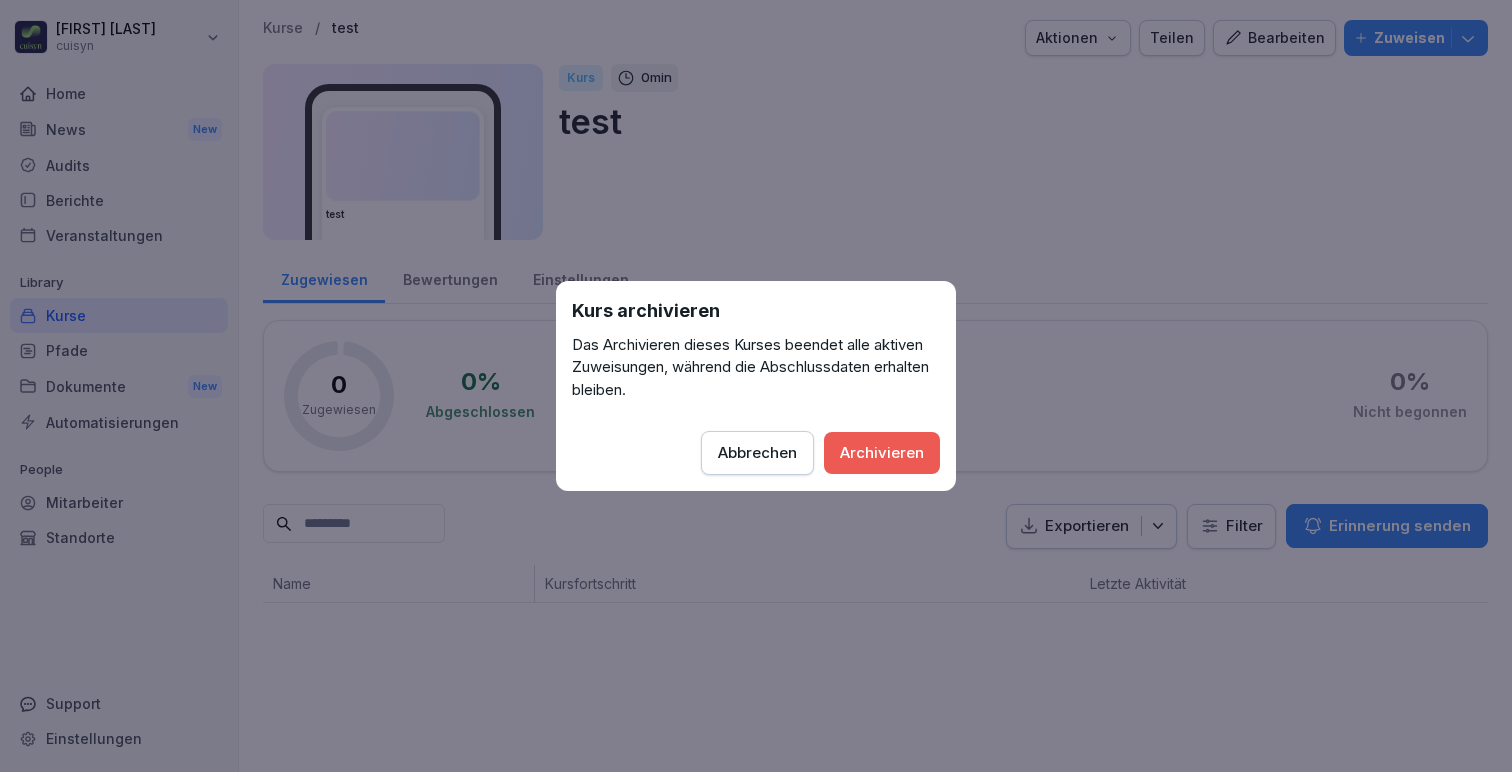 click on "Archivieren" at bounding box center (882, 453) 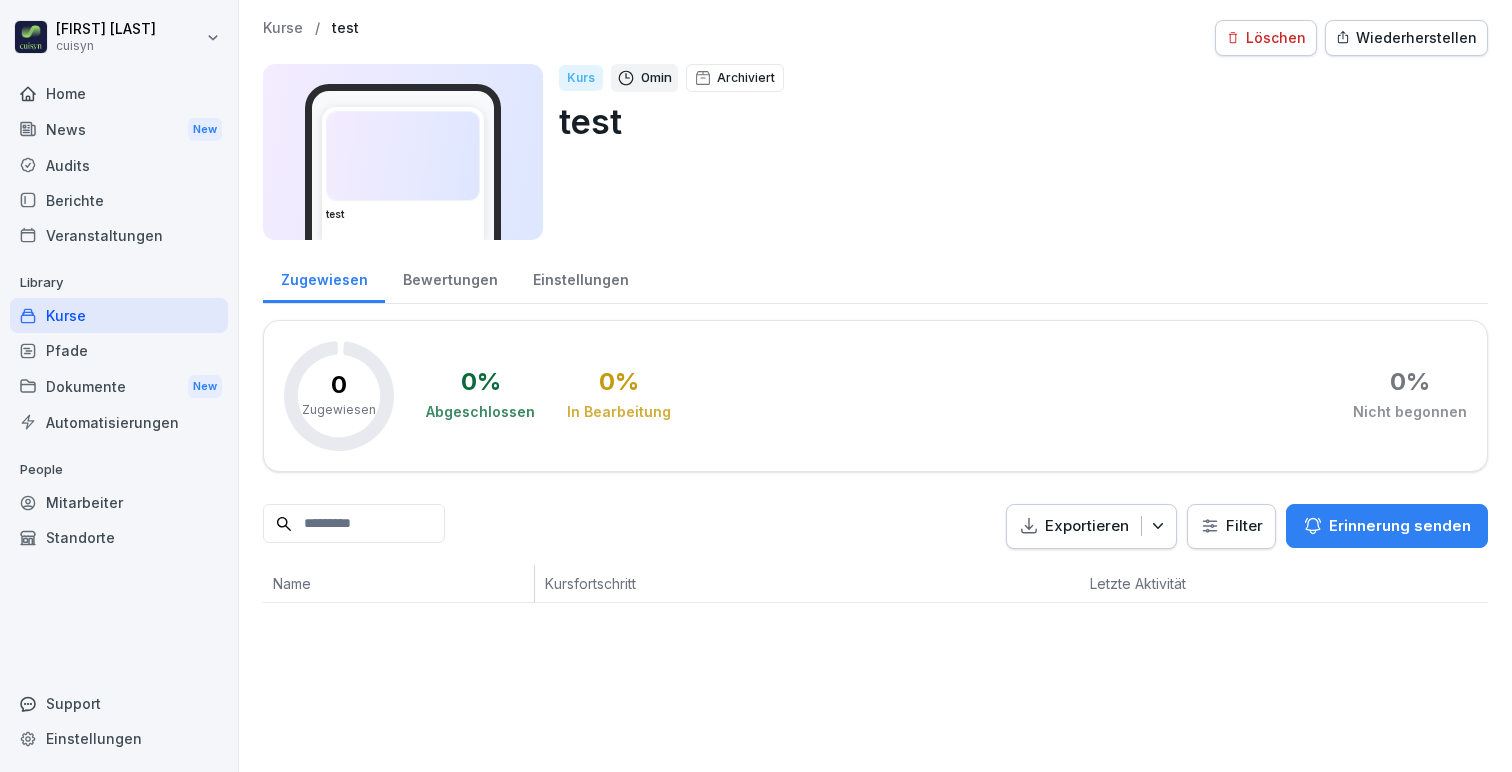 click on "Kurse" at bounding box center (119, 315) 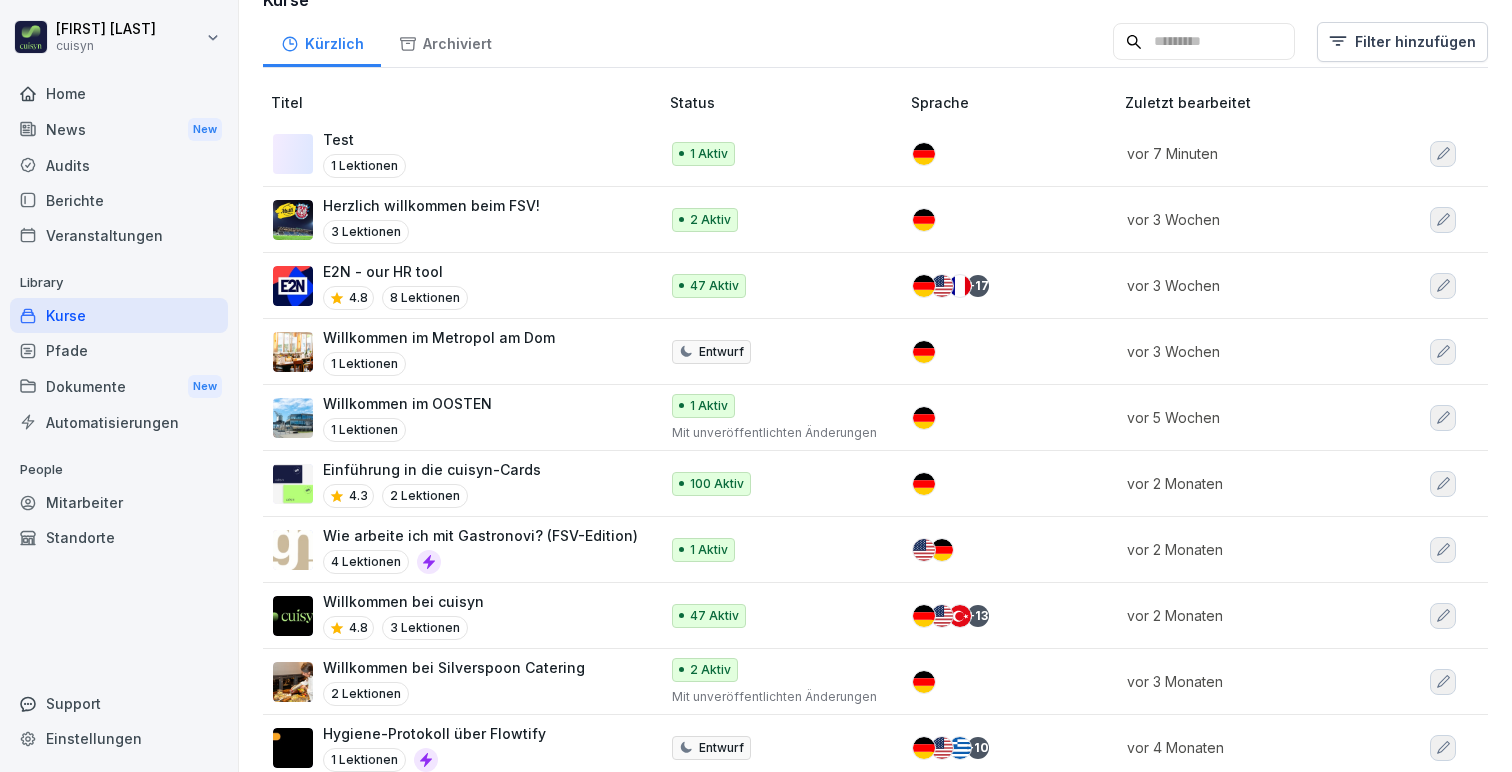 scroll, scrollTop: 0, scrollLeft: 0, axis: both 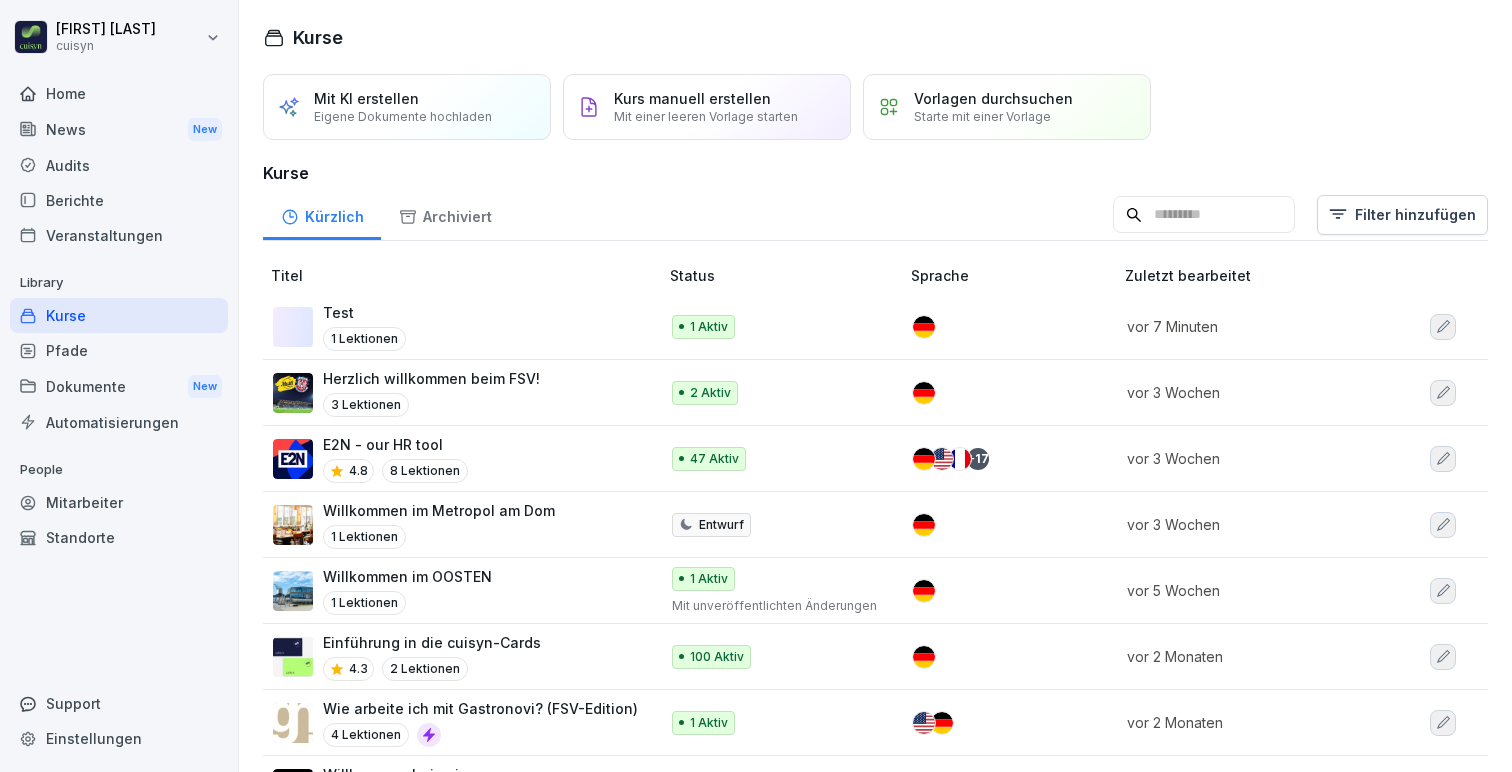 click on "Support" at bounding box center [119, 703] 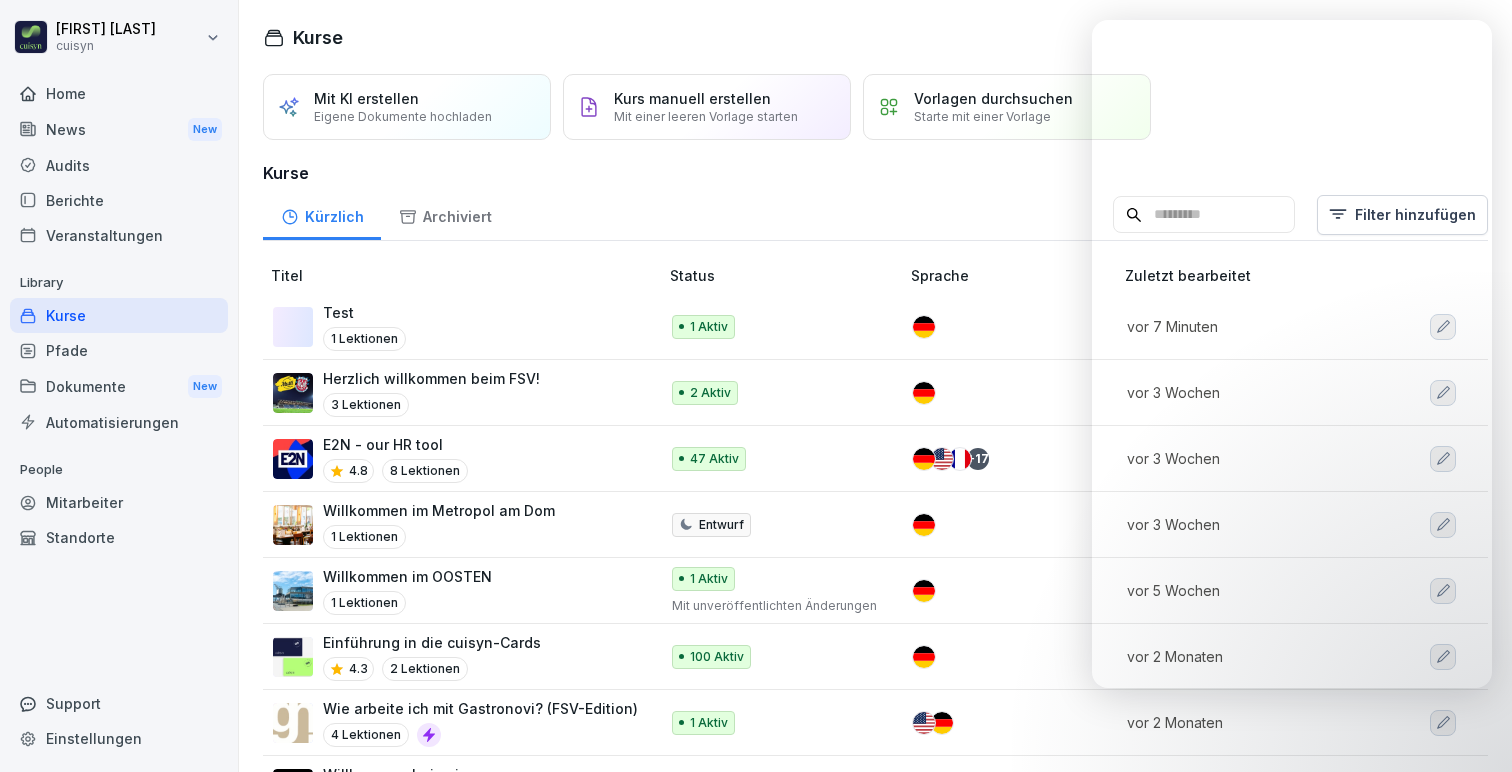click on "Mitarbeiter" at bounding box center (119, 502) 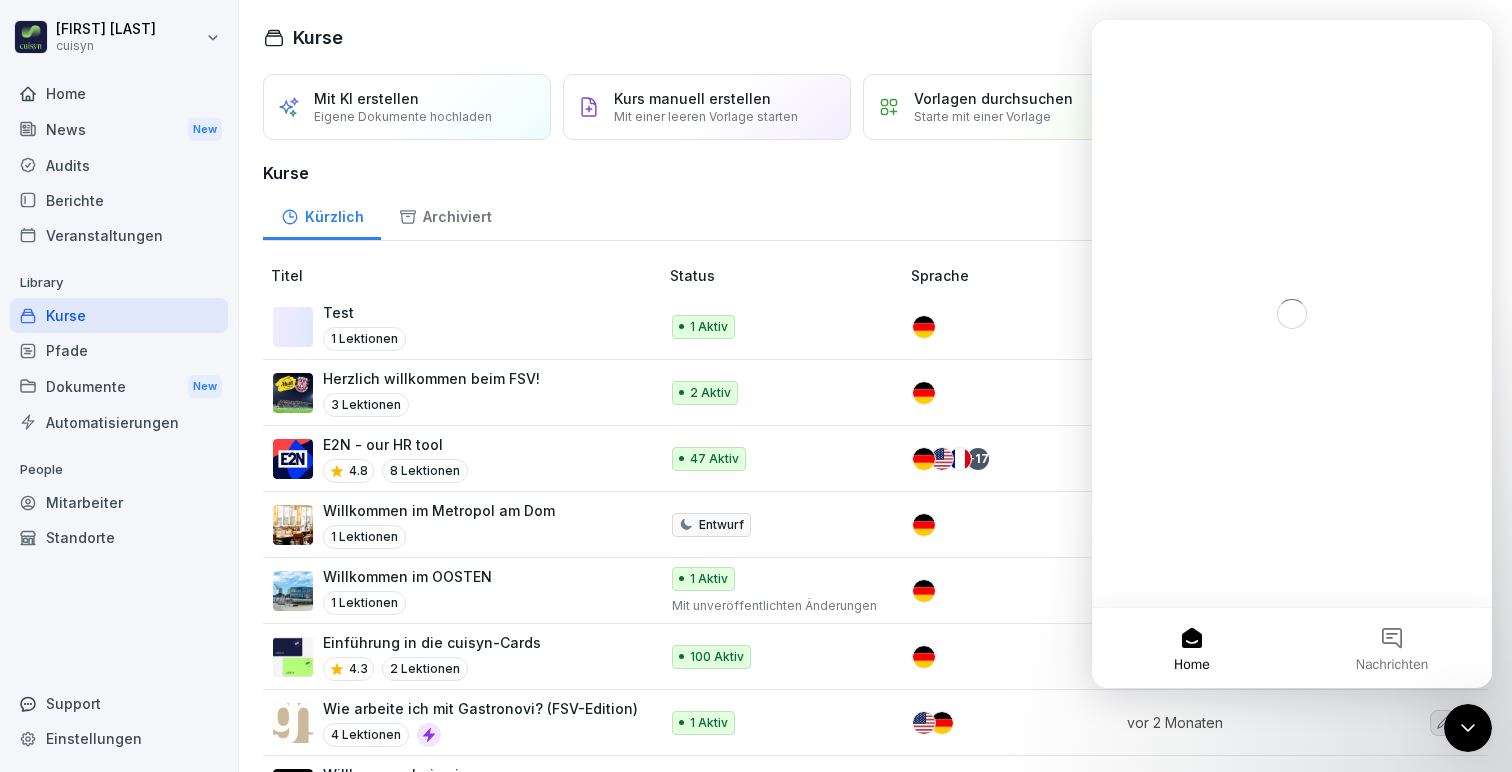 scroll, scrollTop: 0, scrollLeft: 0, axis: both 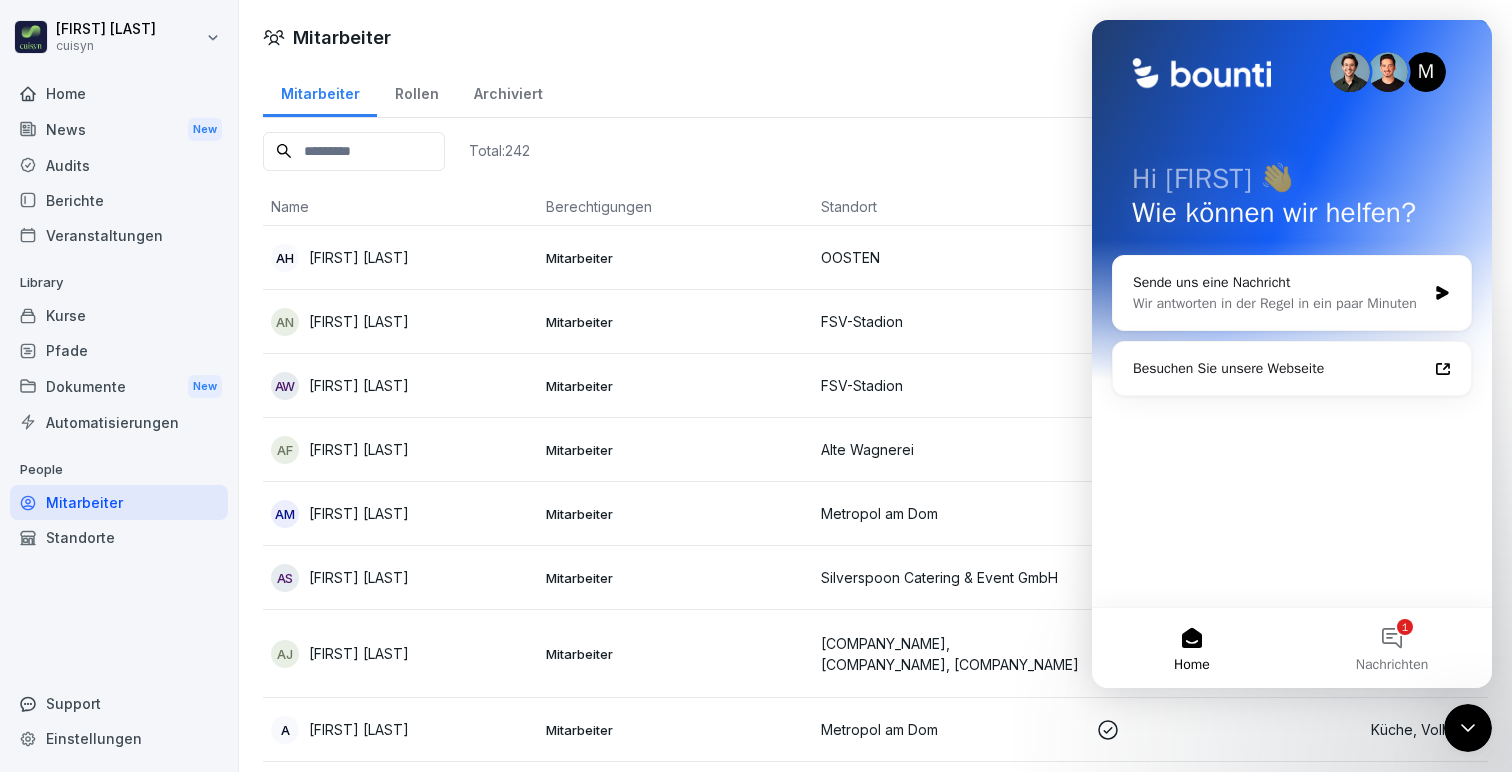 click on "Standorte" at bounding box center (119, 537) 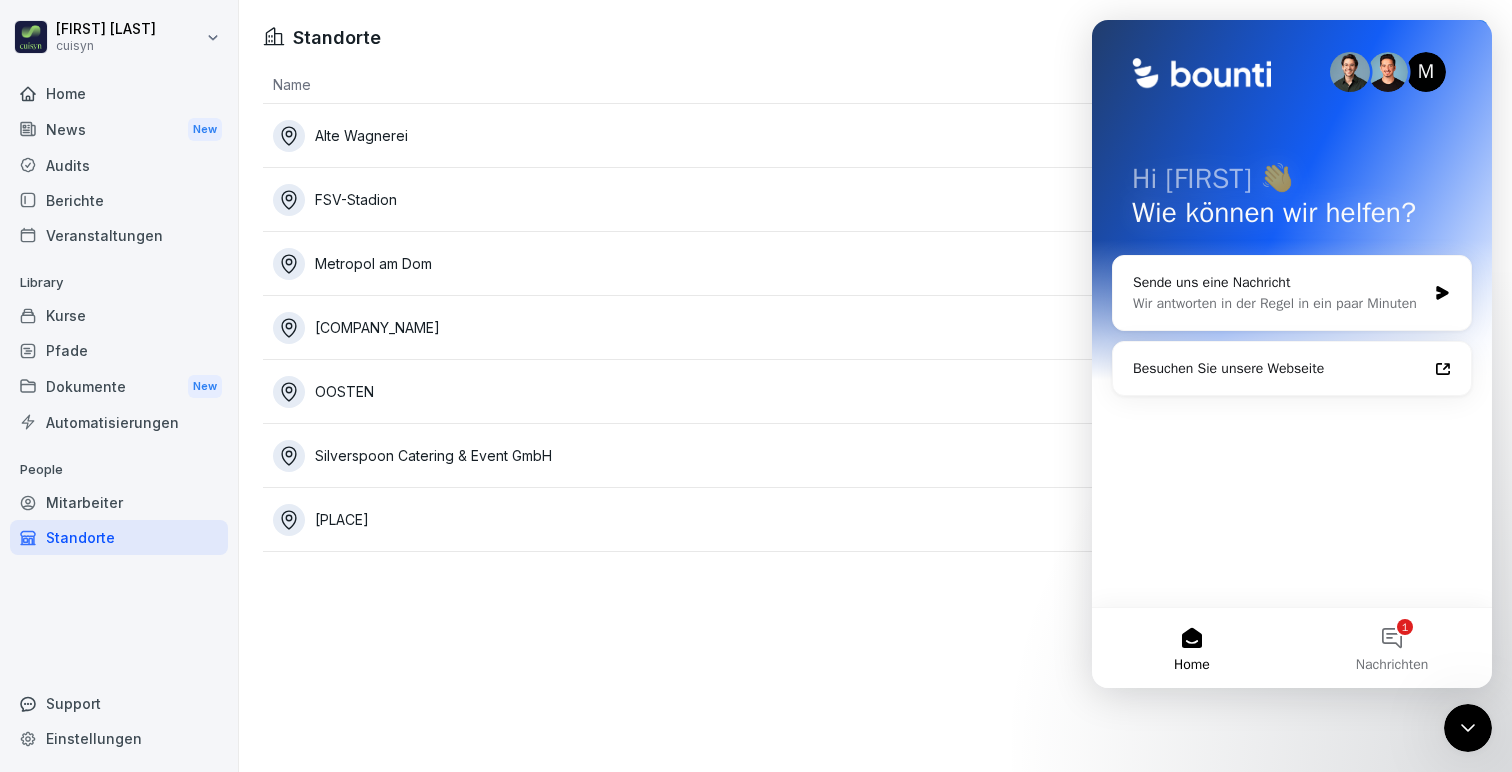 click on "Kurse" at bounding box center [119, 315] 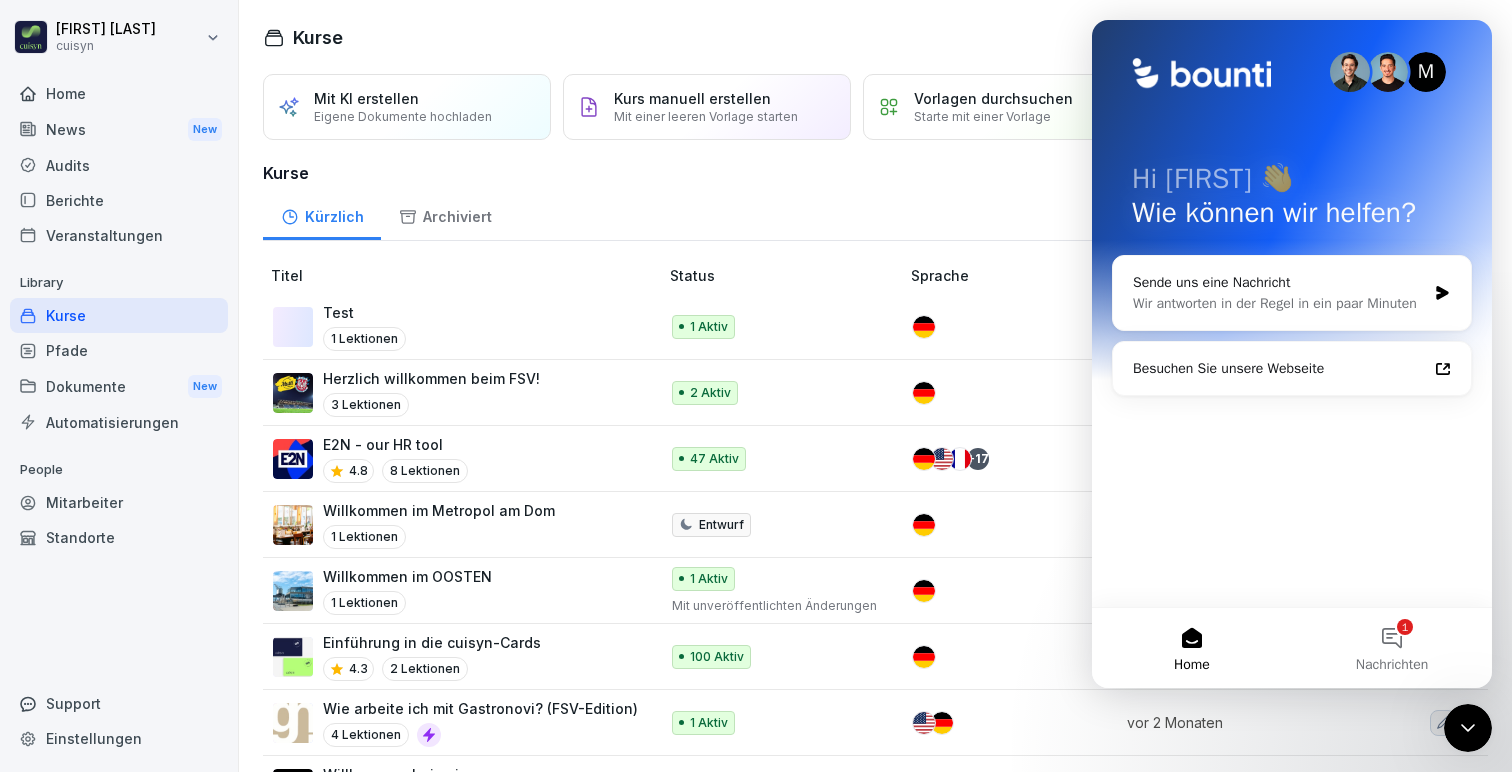 click on "Mitarbeiter" at bounding box center [119, 502] 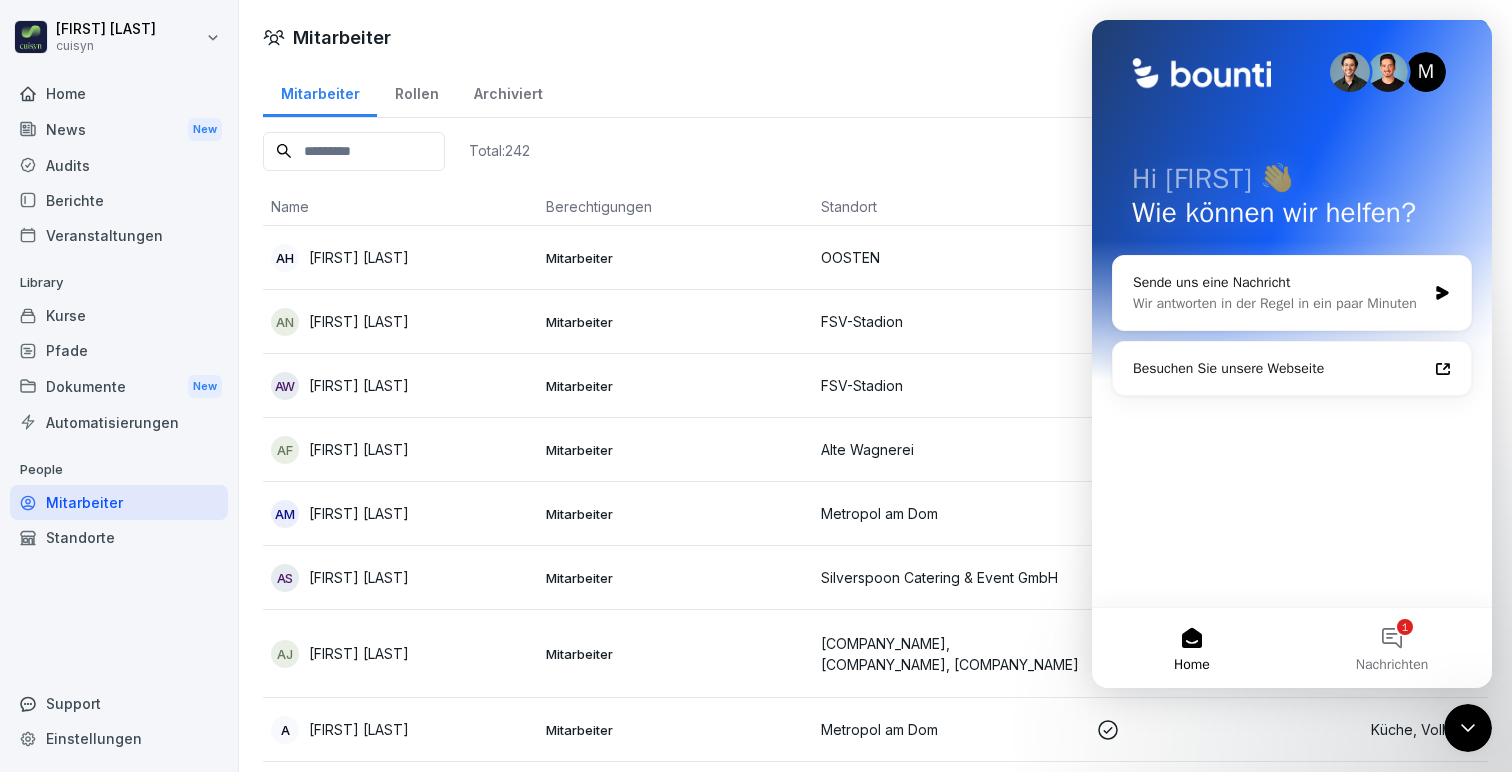 click on "Kurse" at bounding box center [119, 315] 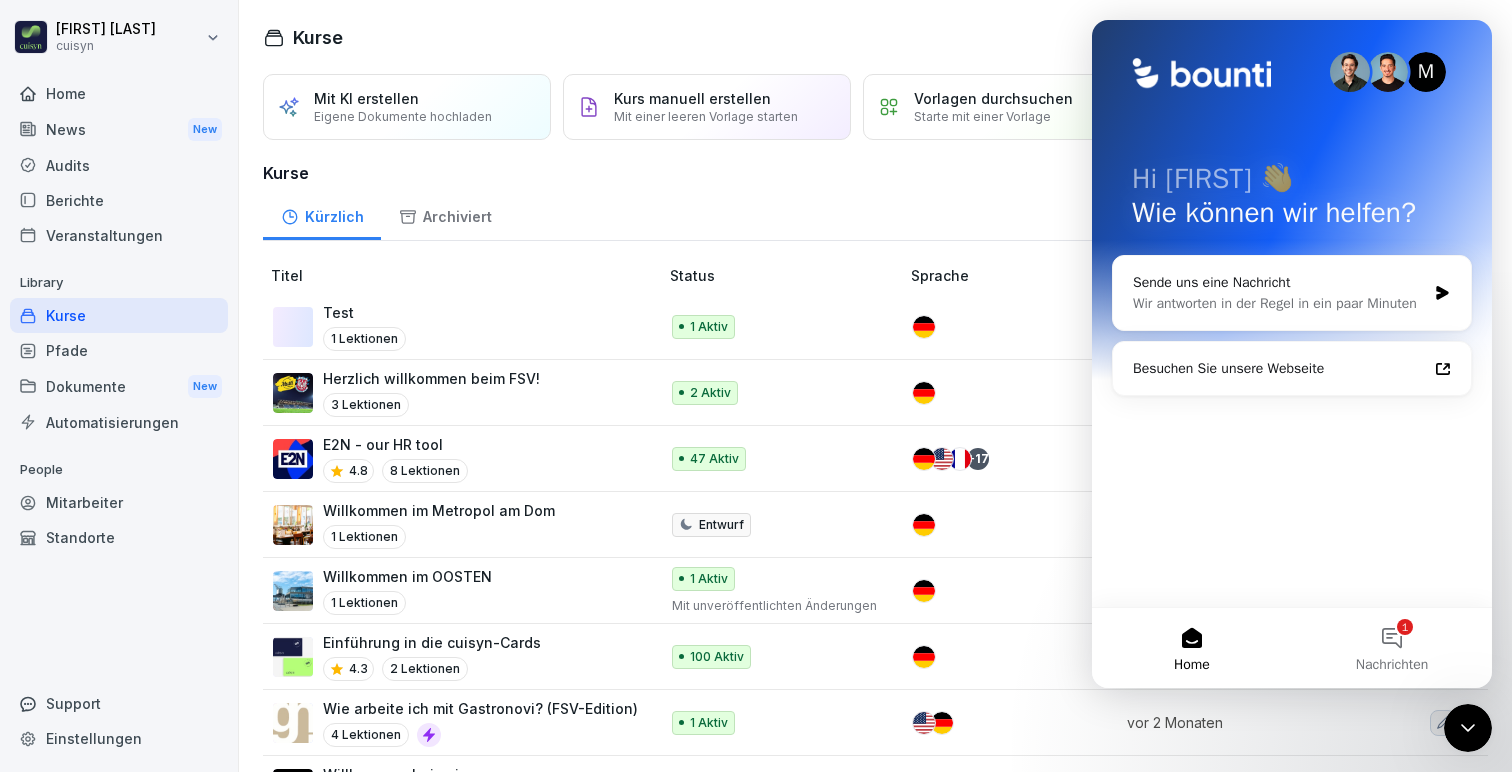 click on "Kurse" at bounding box center [875, 173] 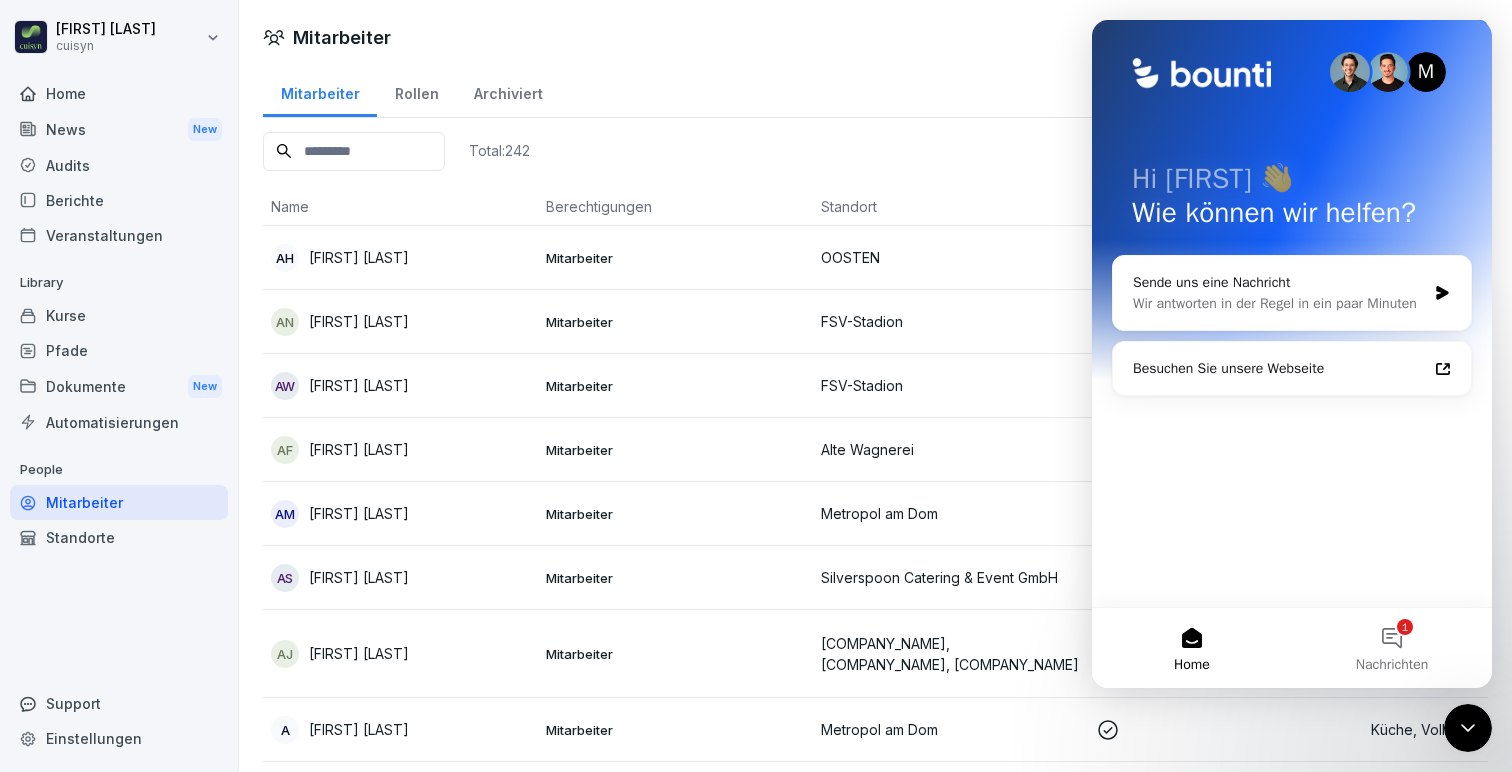 click at bounding box center (354, 151) 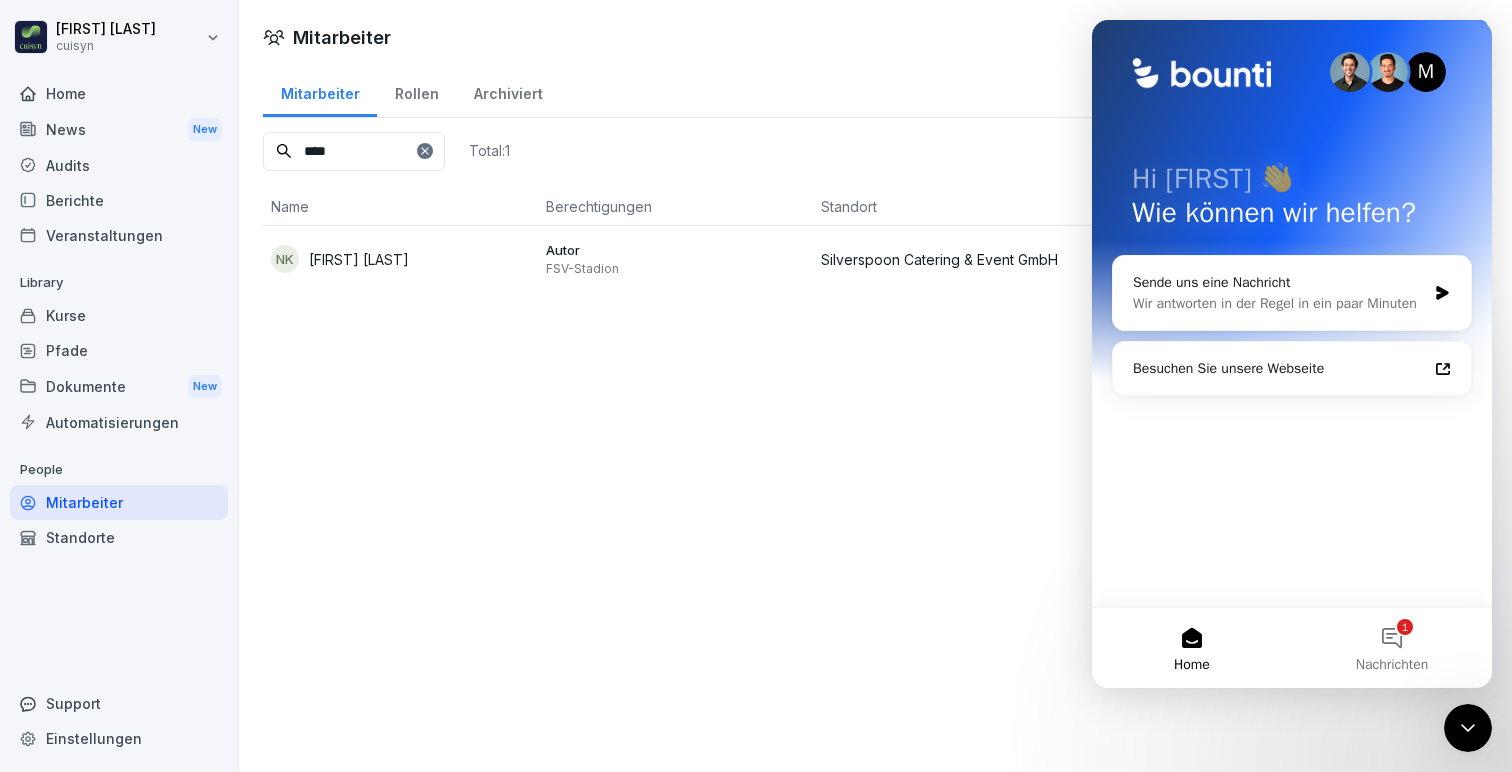 type on "****" 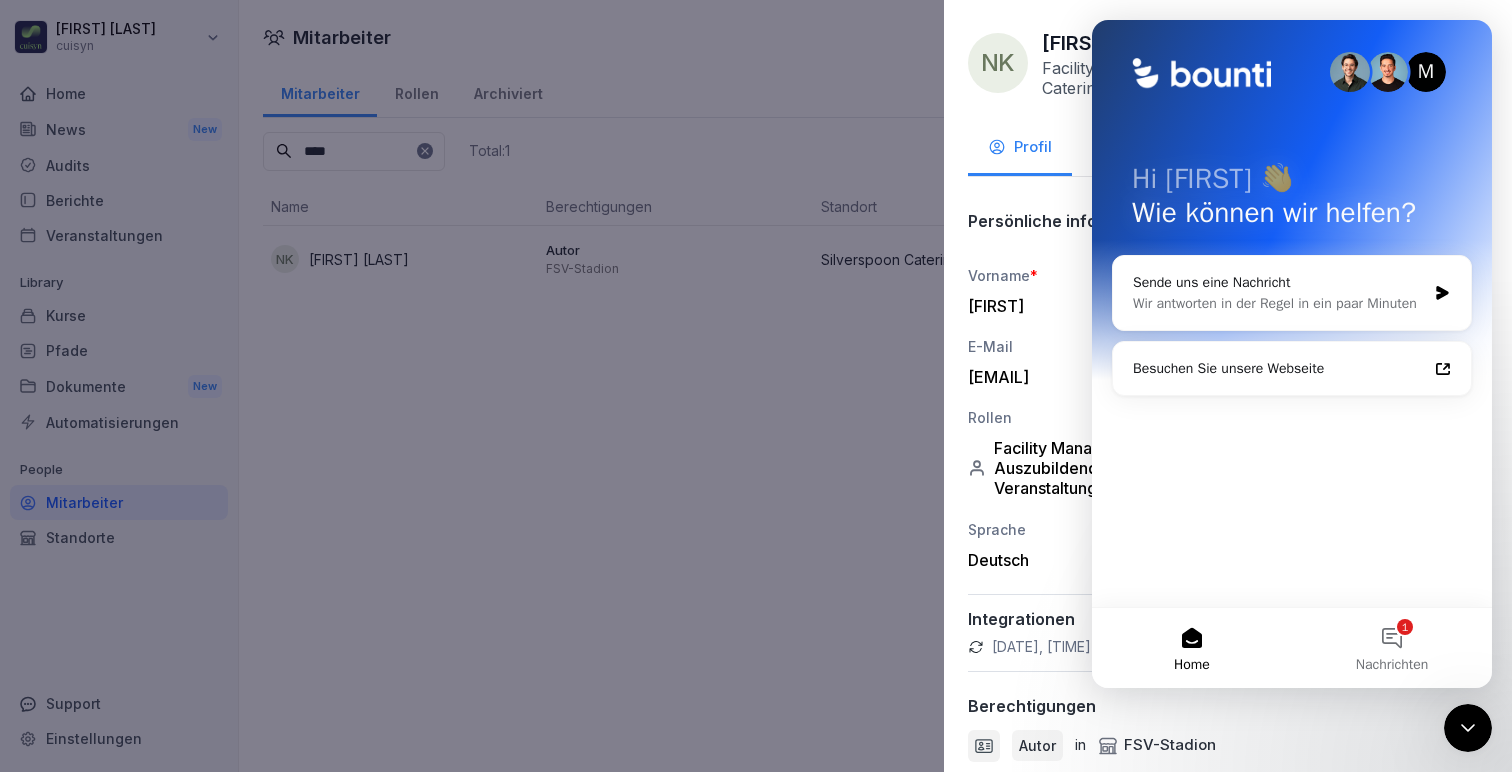 click at bounding box center (1468, 728) 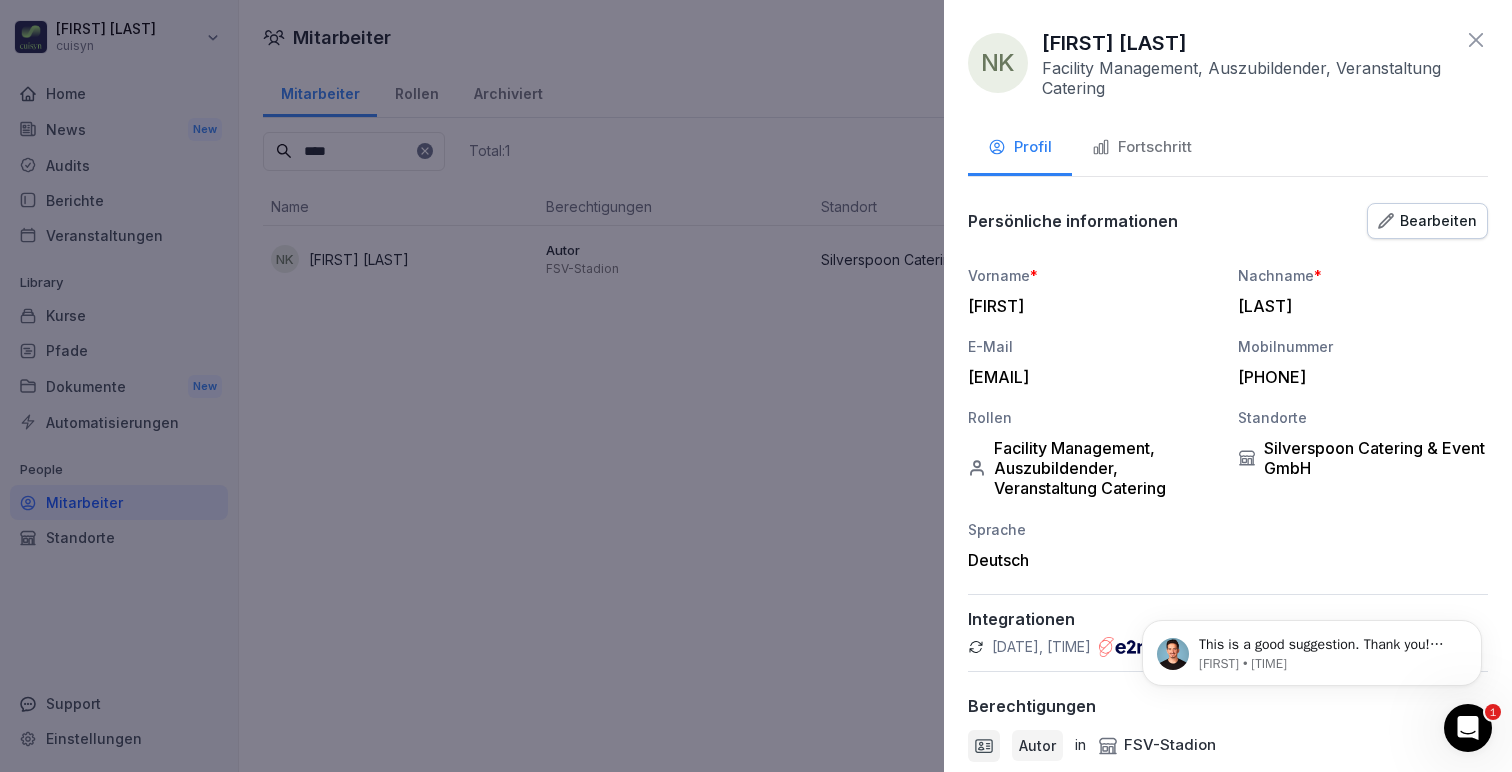 scroll, scrollTop: 0, scrollLeft: 0, axis: both 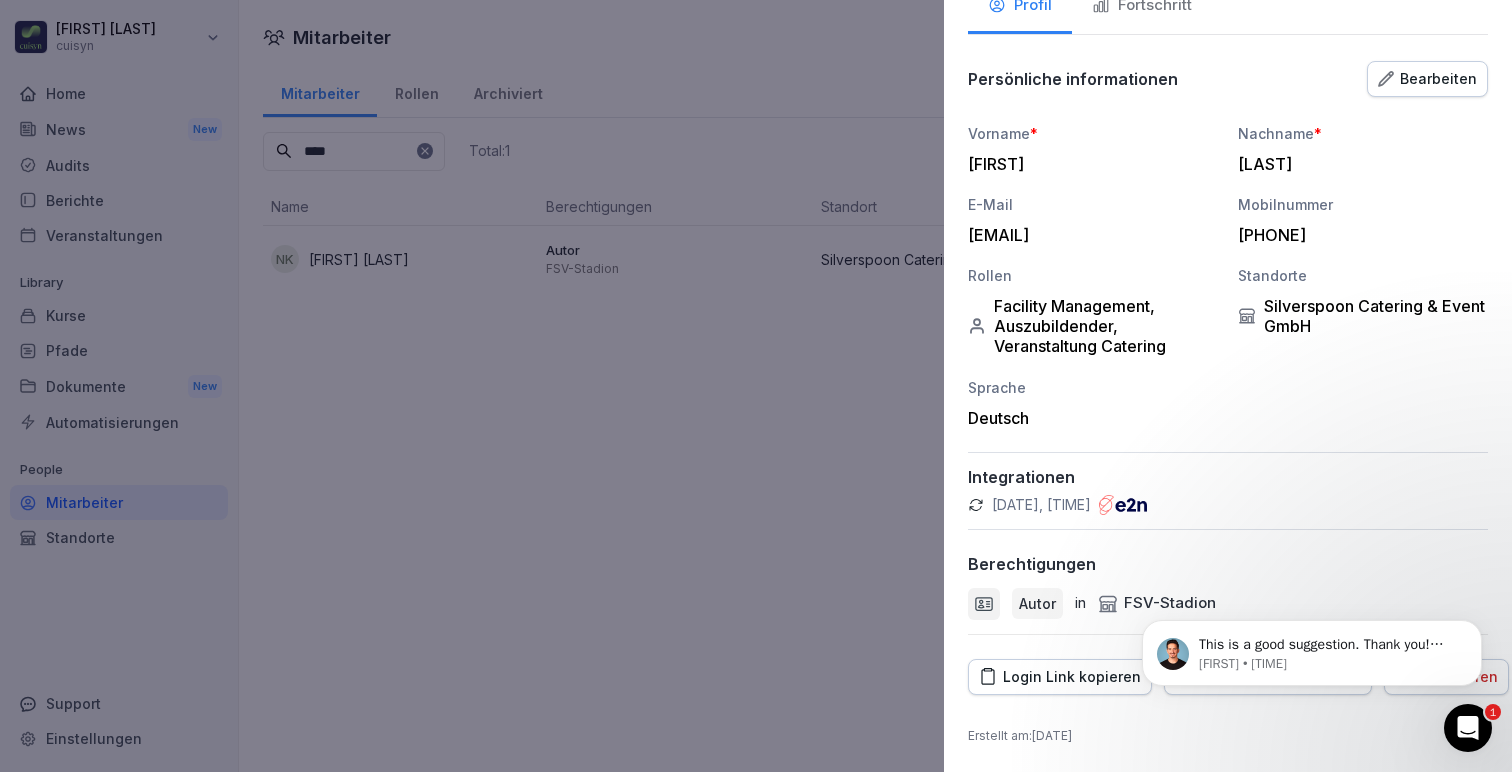 click 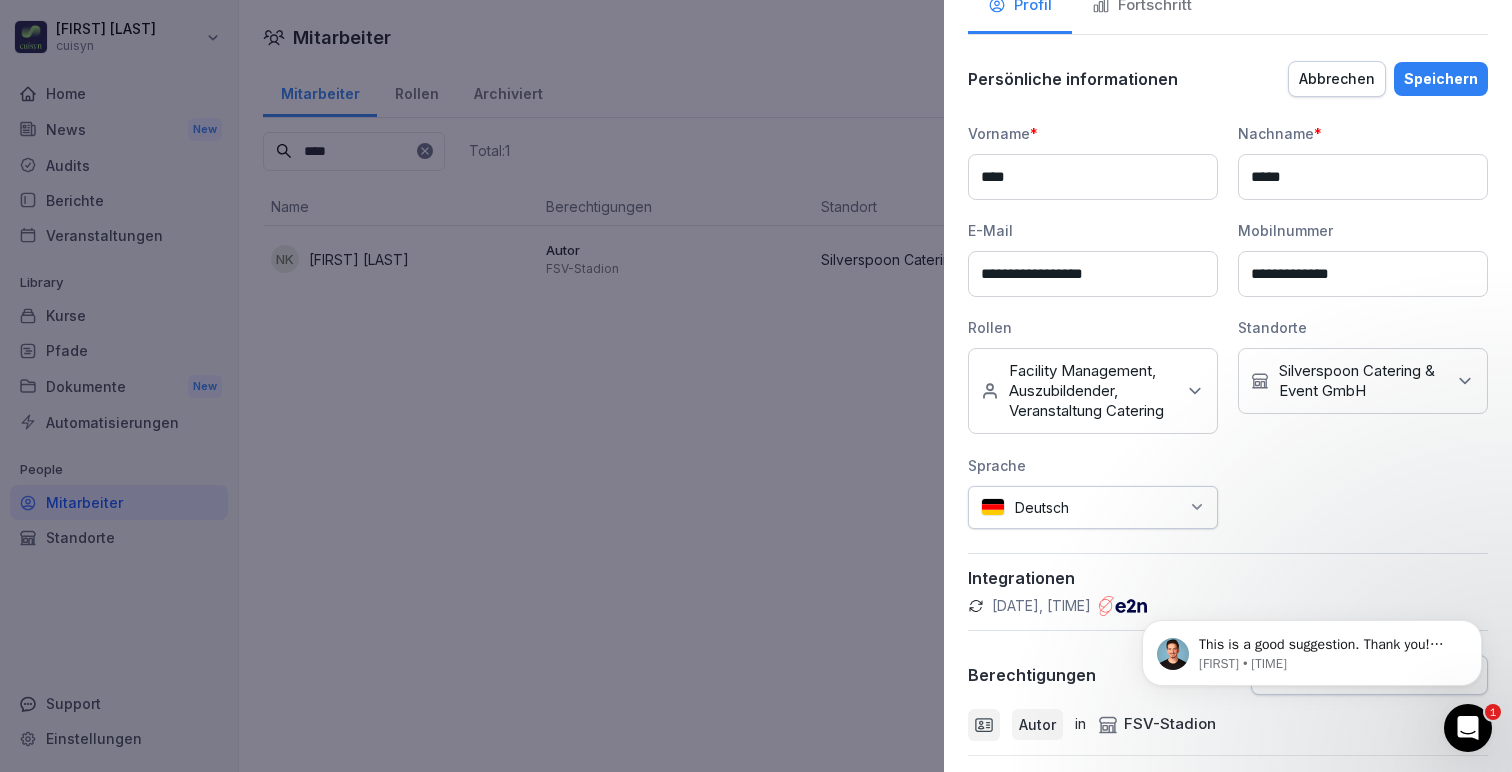 scroll, scrollTop: 263, scrollLeft: 0, axis: vertical 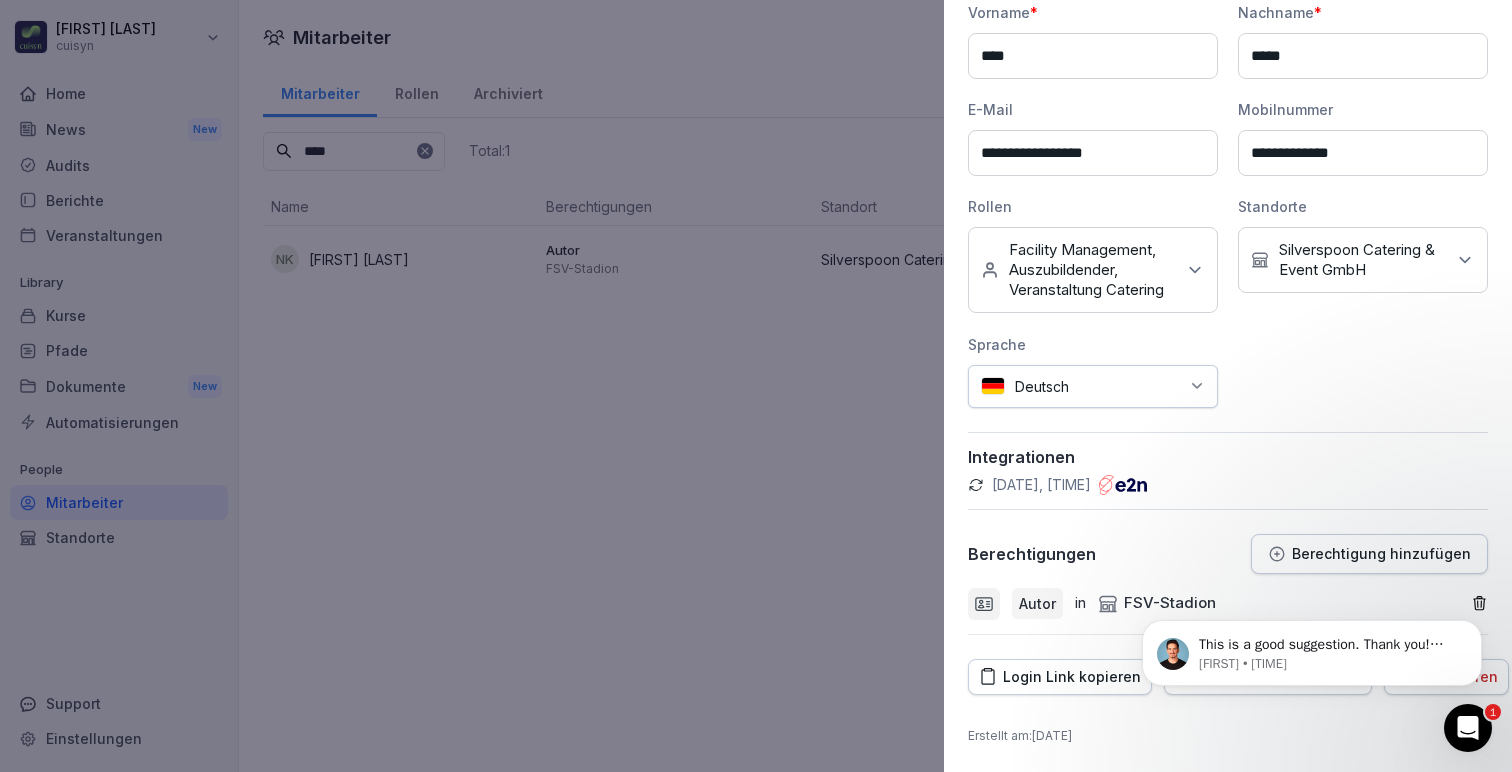click on "Autor" at bounding box center (1037, 603) 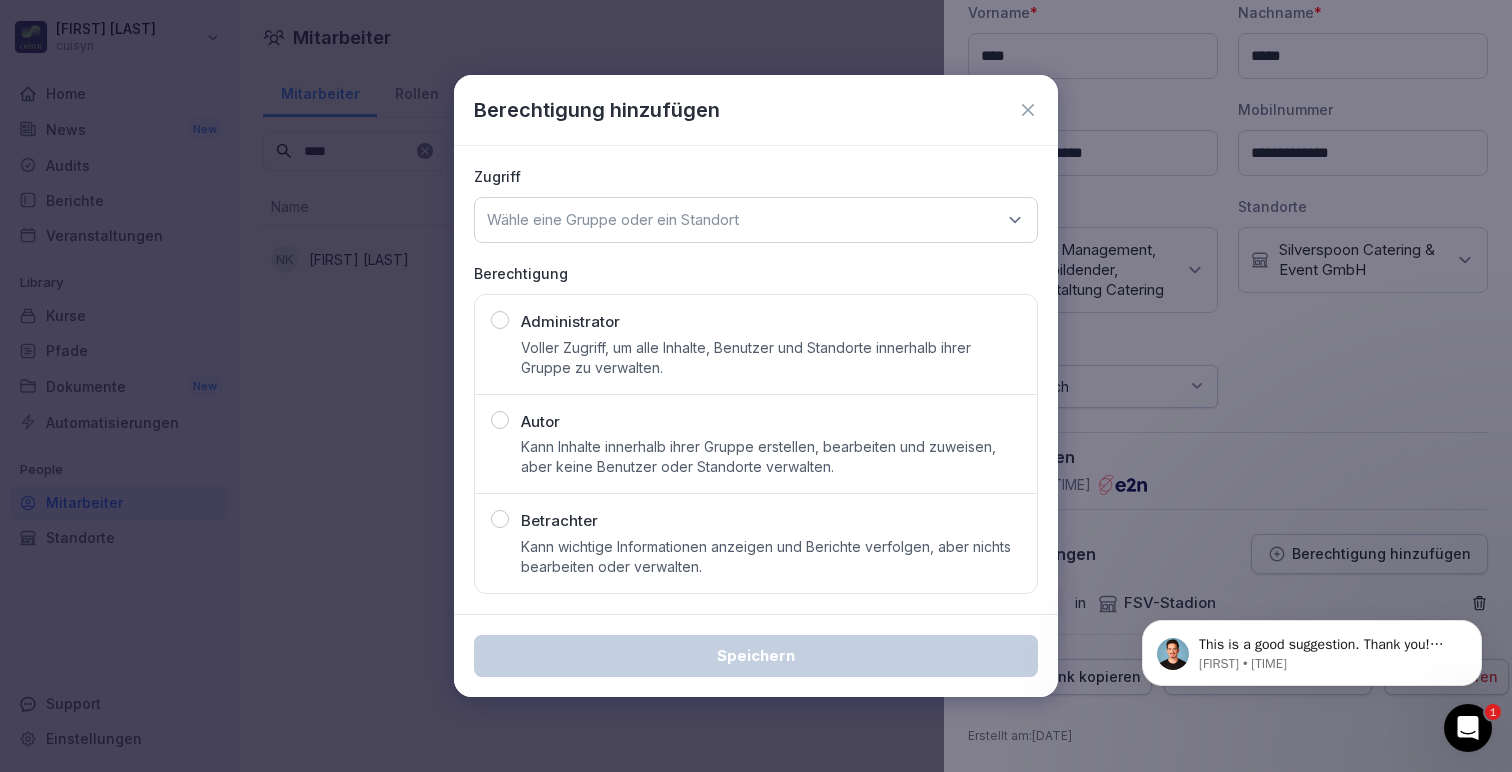 click 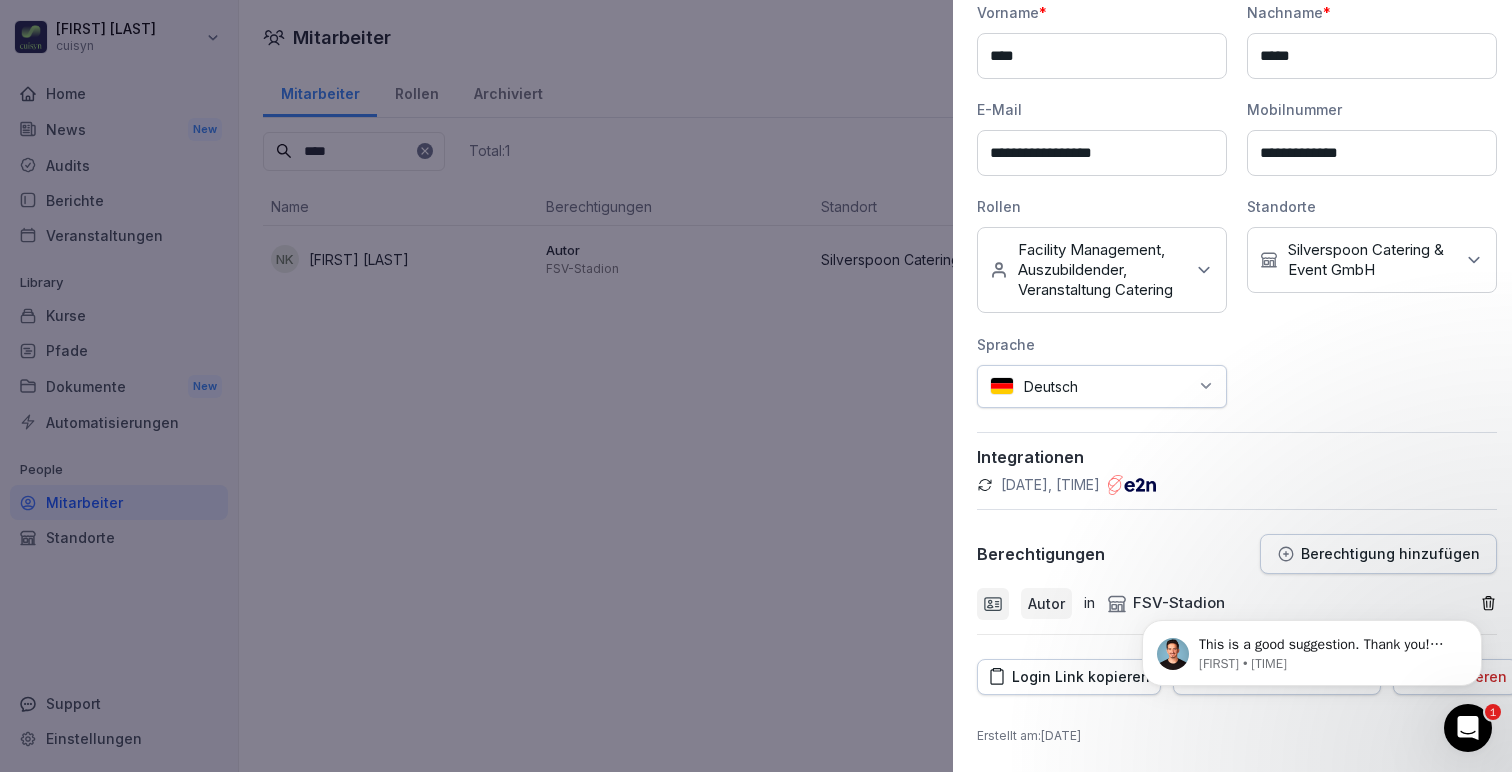 click at bounding box center [756, 386] 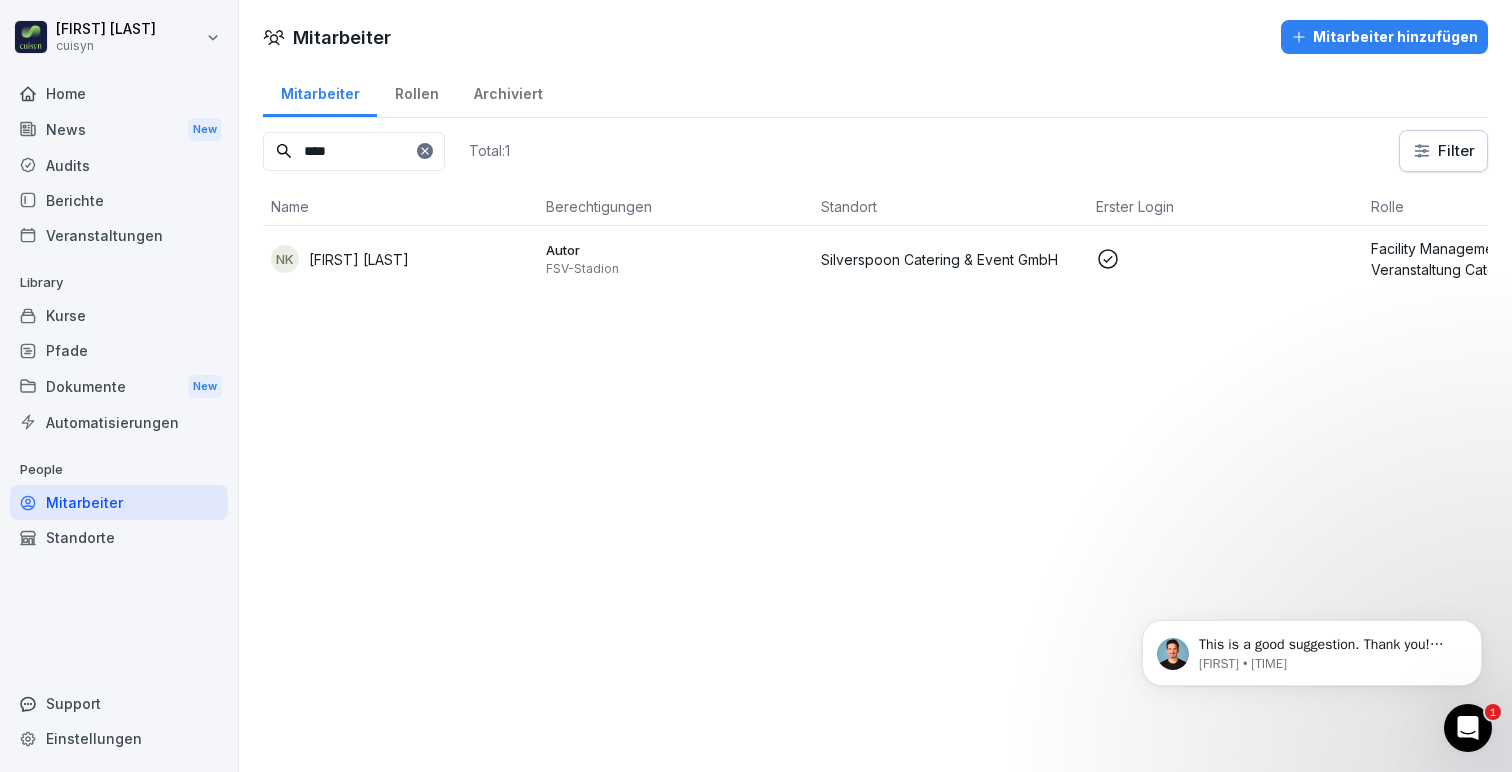 click on "Kurse" at bounding box center (119, 315) 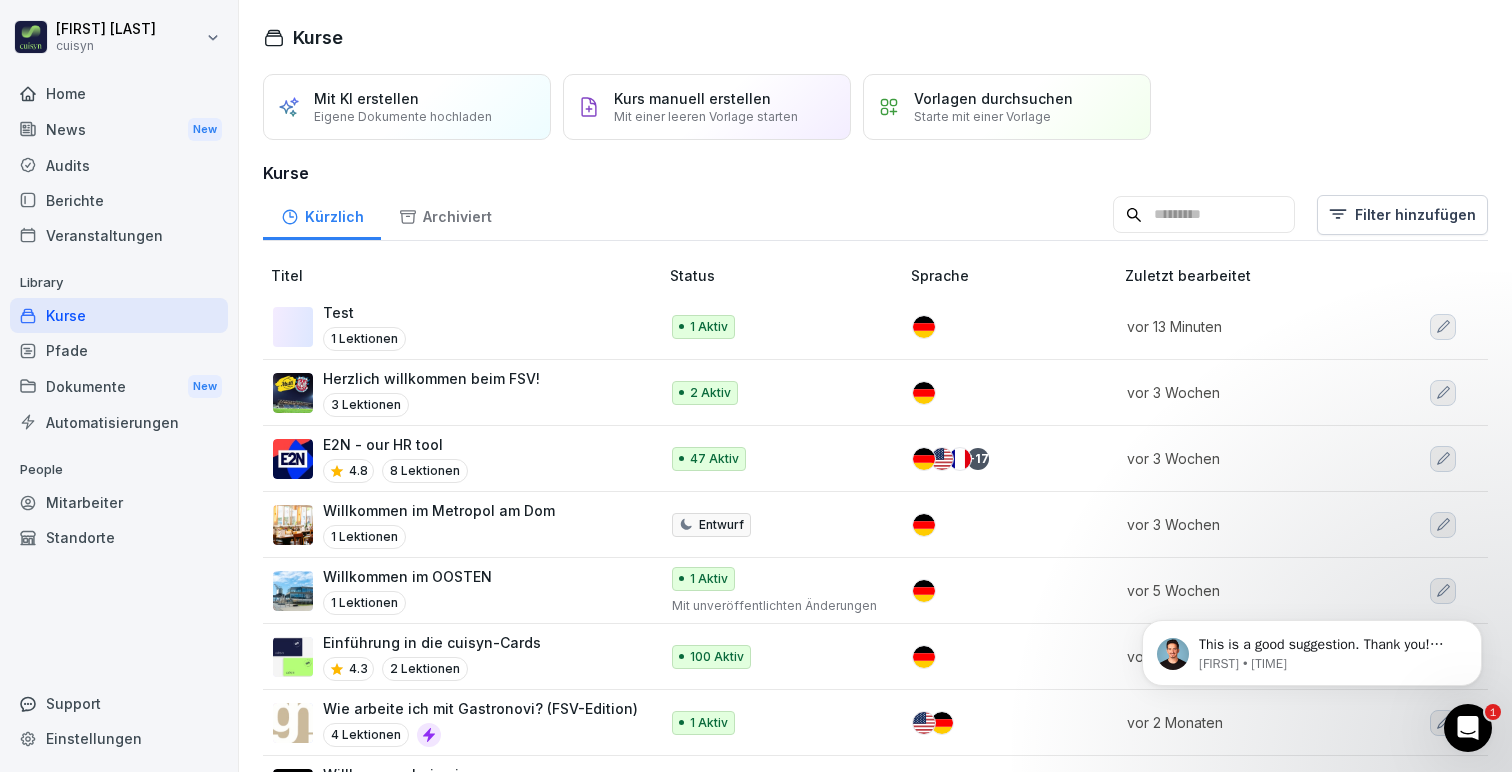 click on "Test" at bounding box center [364, 312] 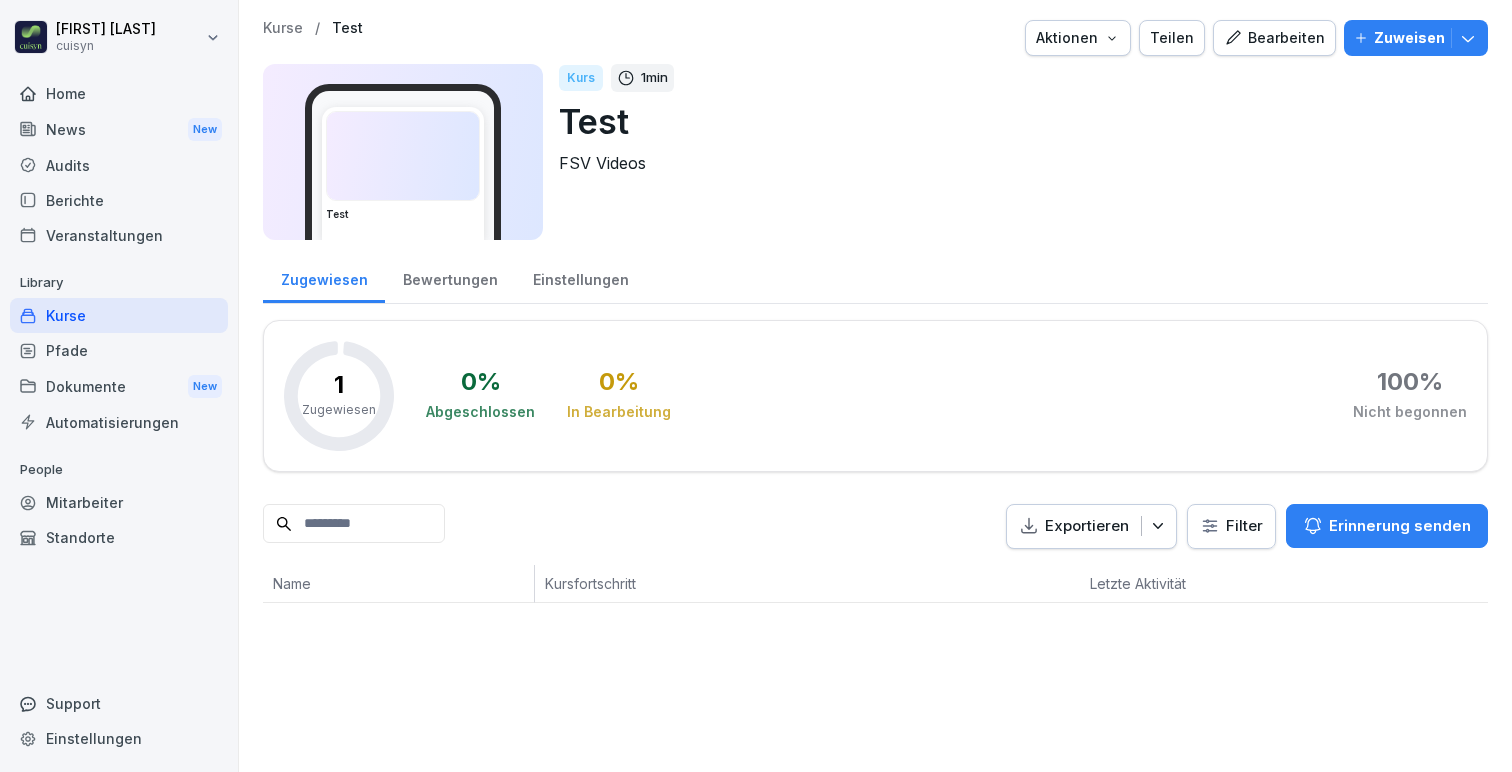 scroll, scrollTop: 0, scrollLeft: 0, axis: both 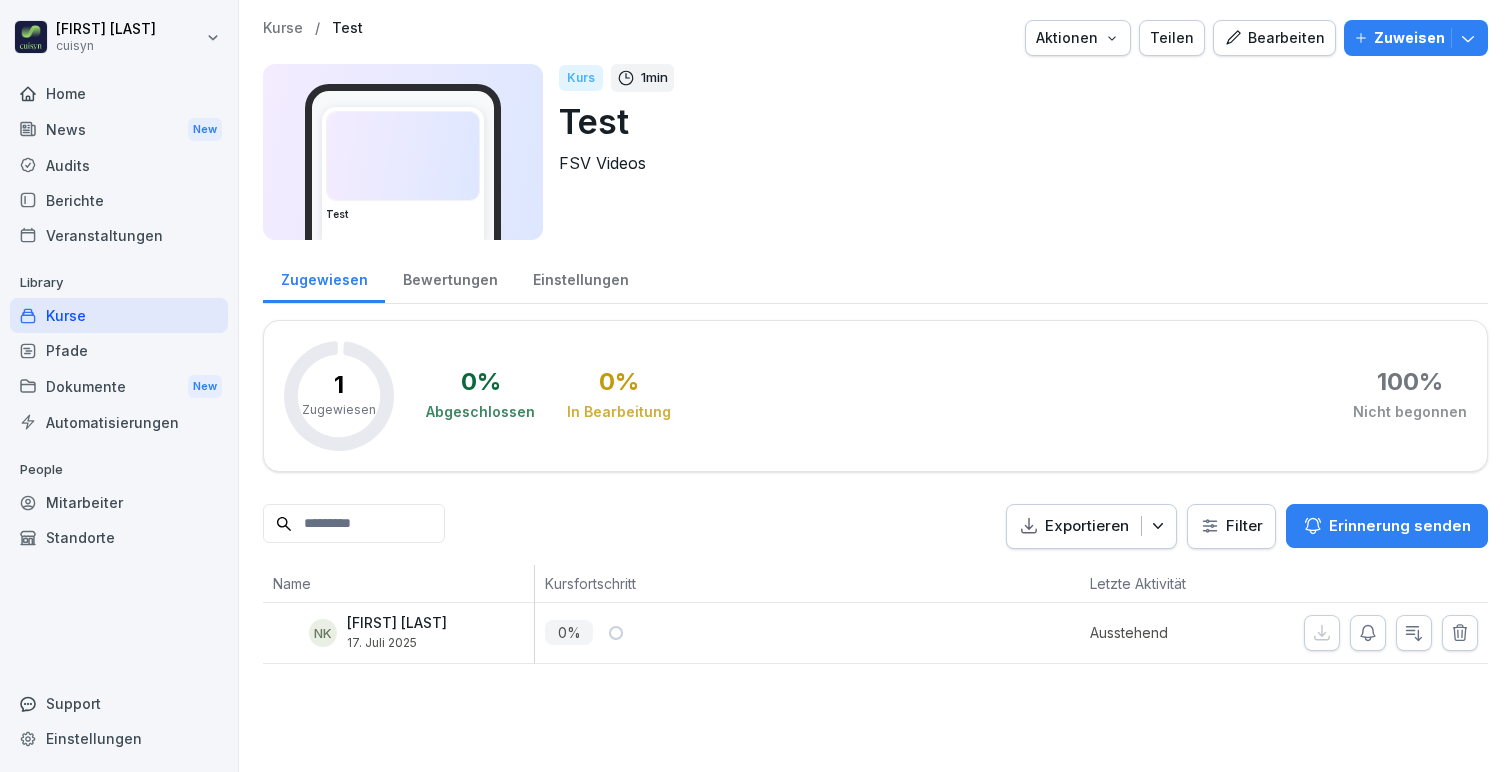 click 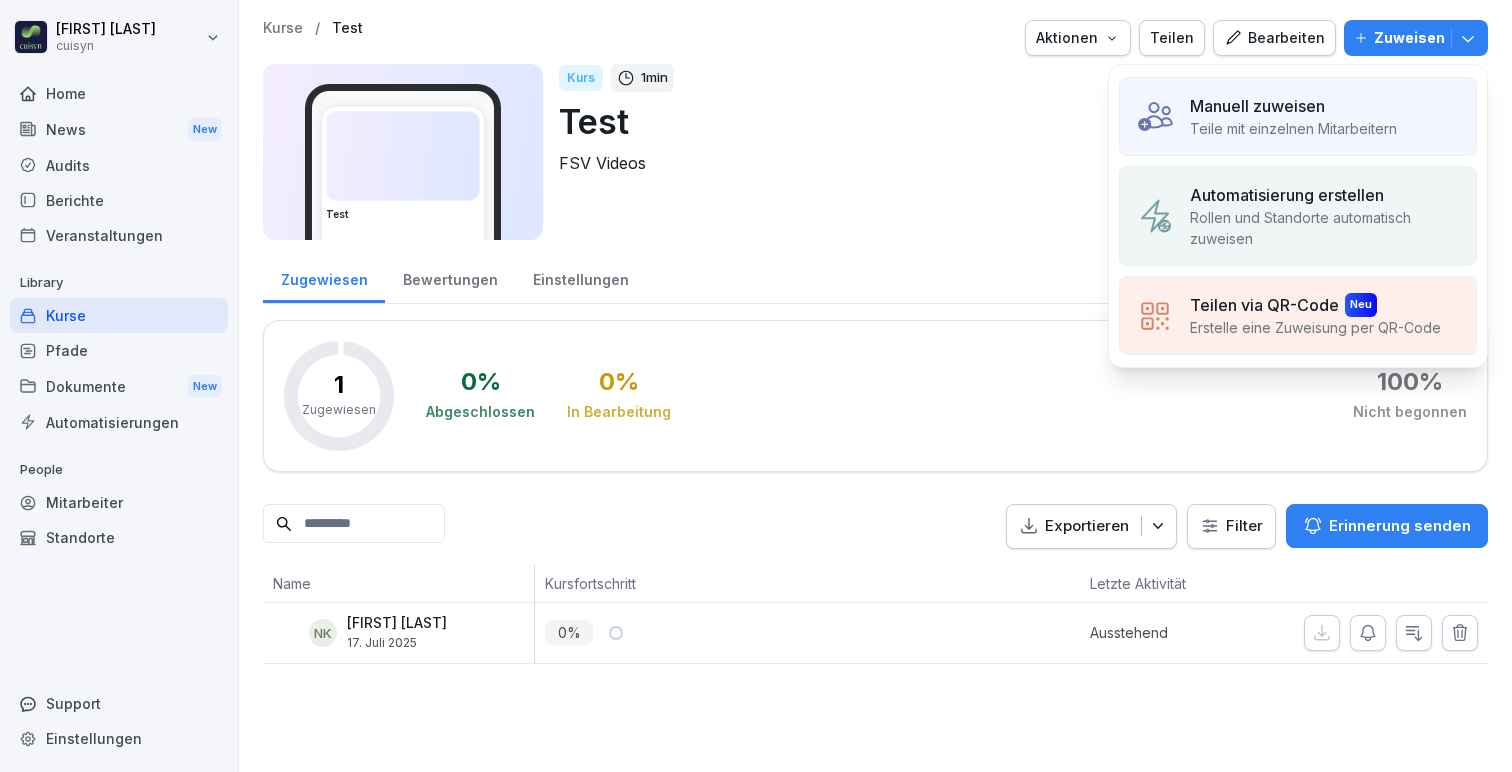 click on "Rollen und Standorte automatisch zuweisen" at bounding box center (1325, 228) 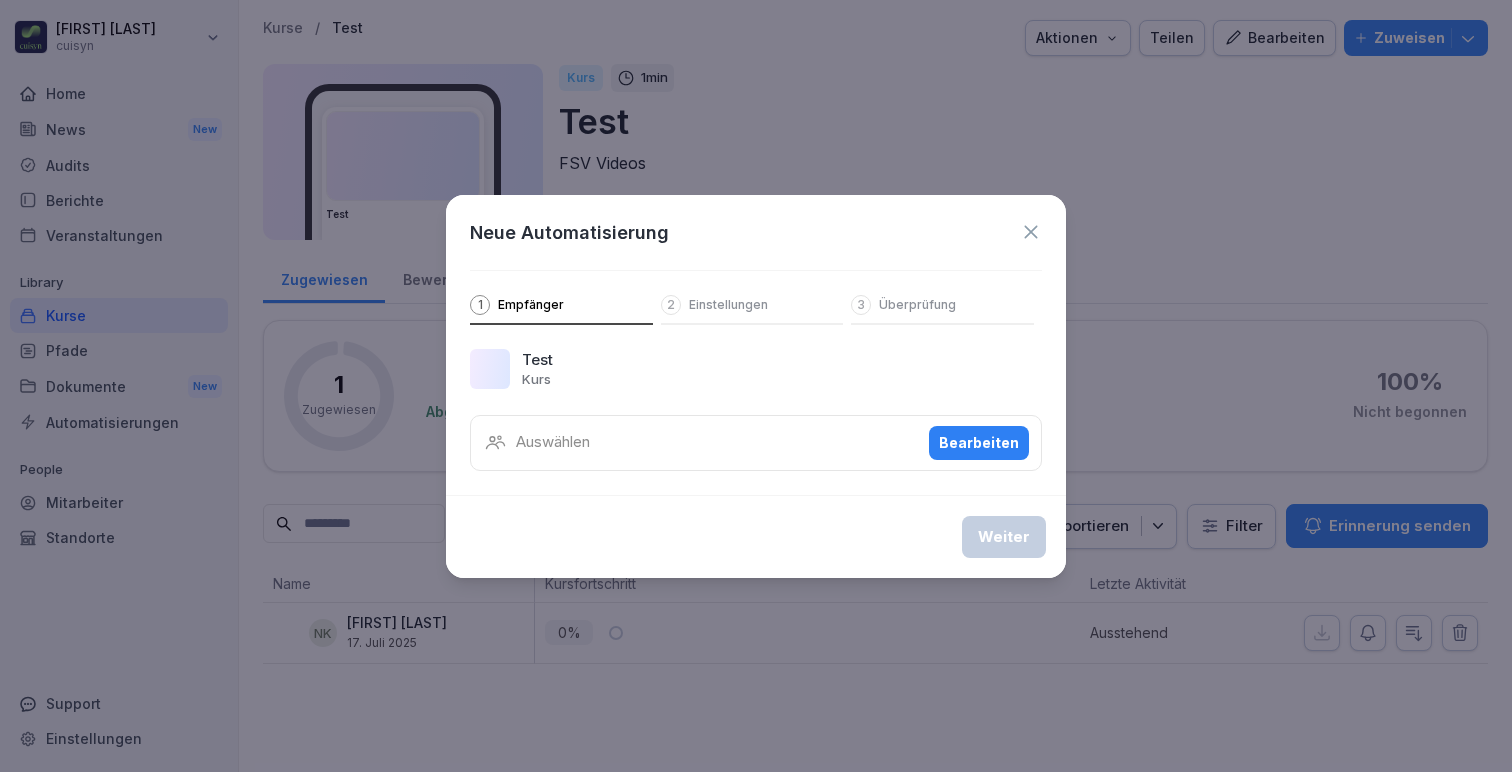 click on "Auswählen" at bounding box center (553, 442) 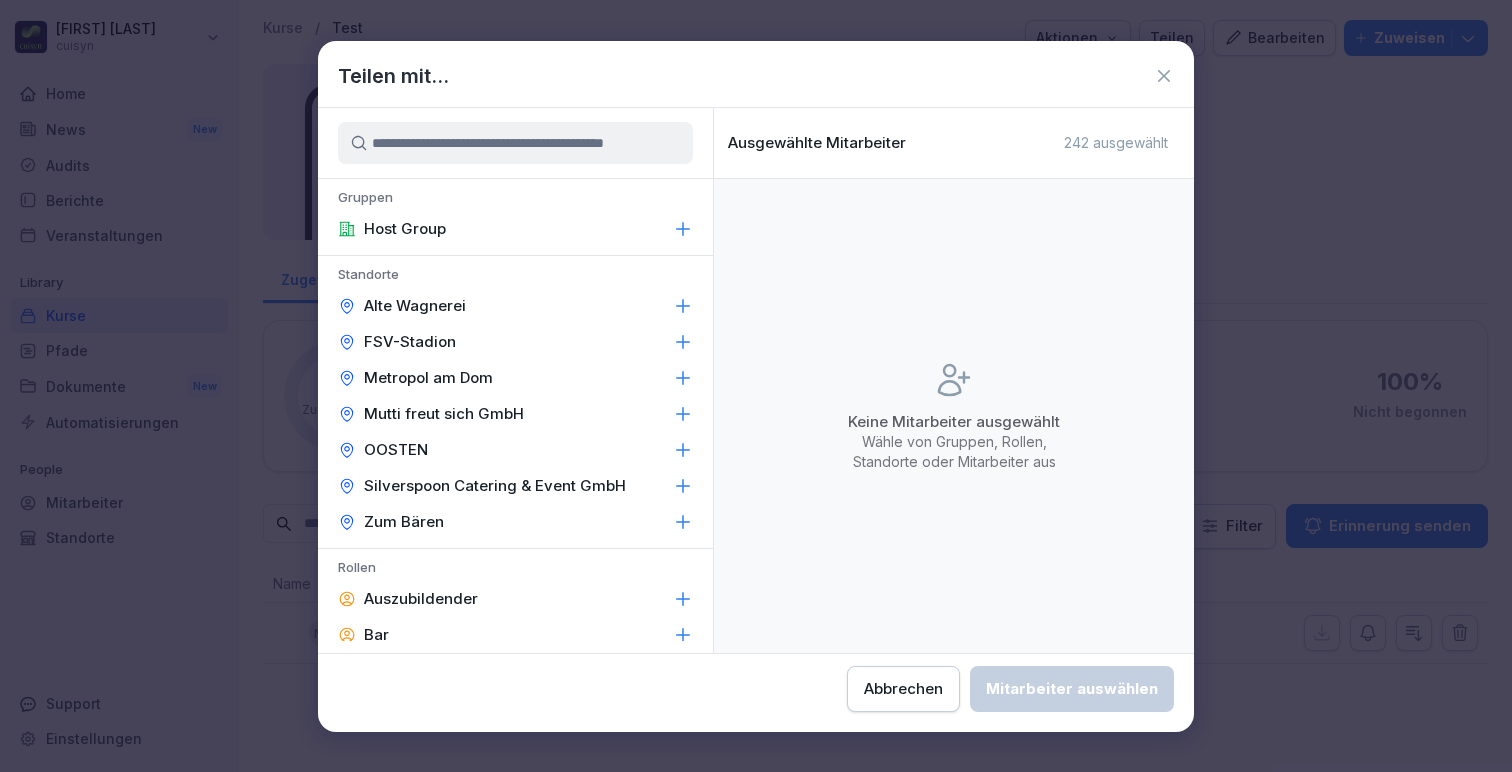 click 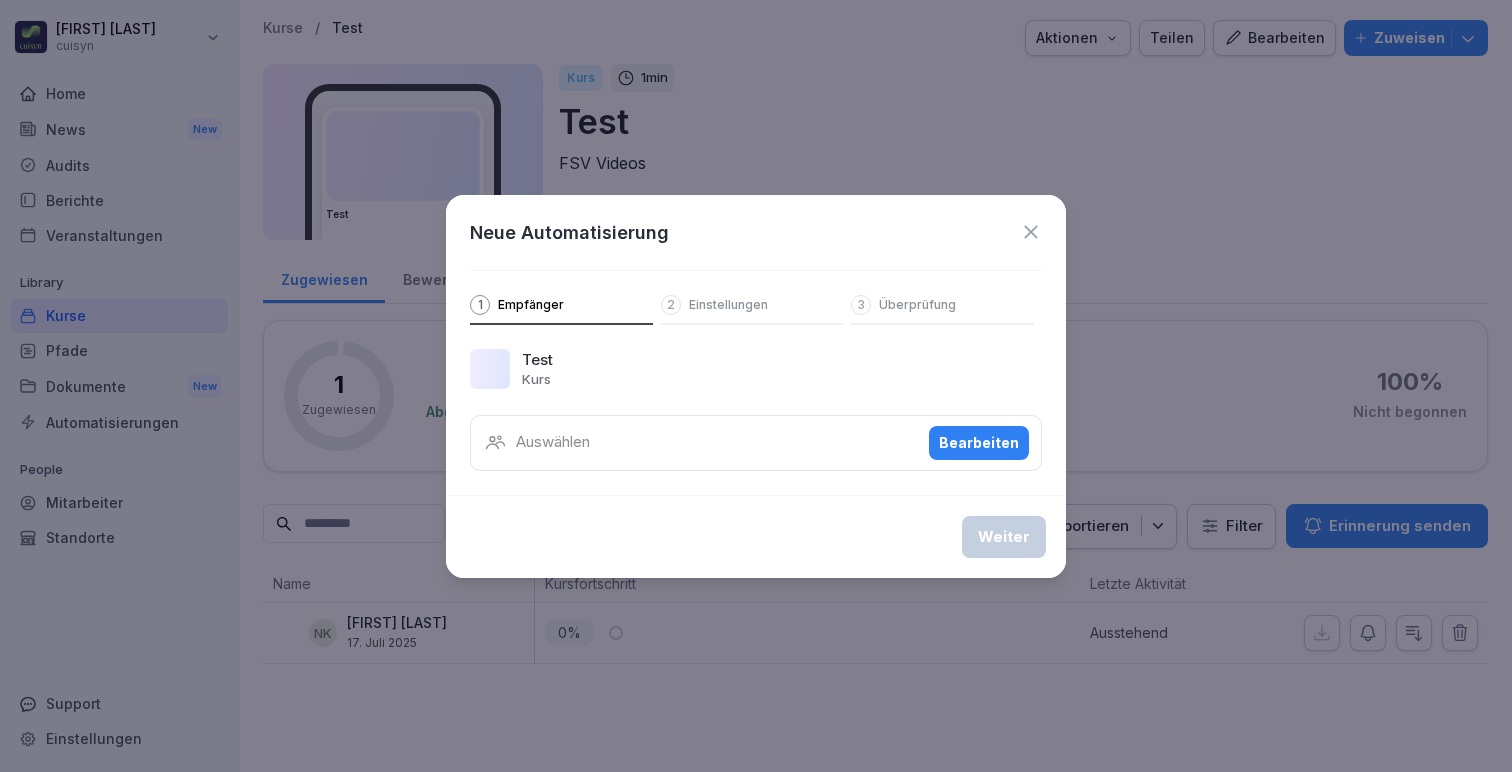 click 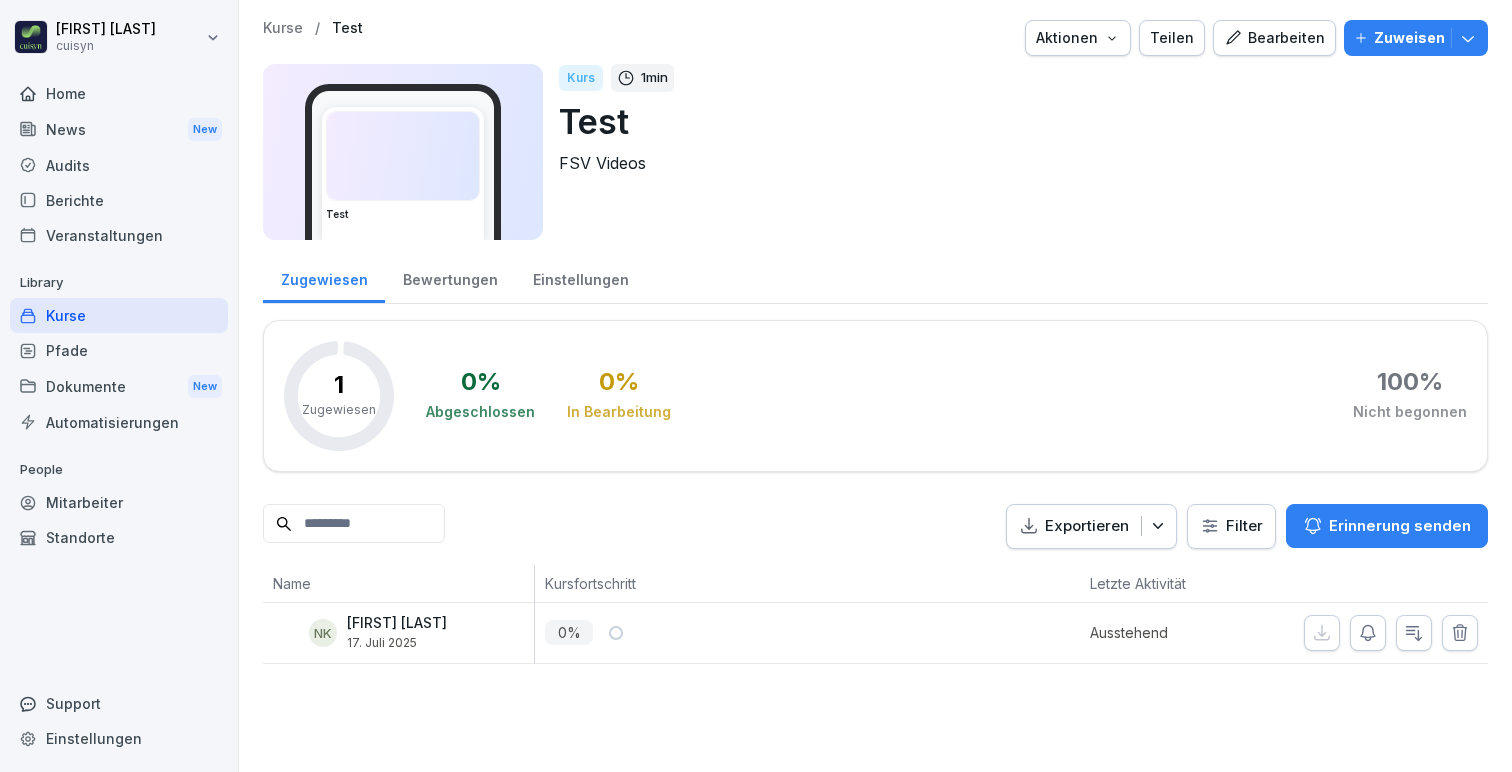 click on "Kurse" at bounding box center [119, 315] 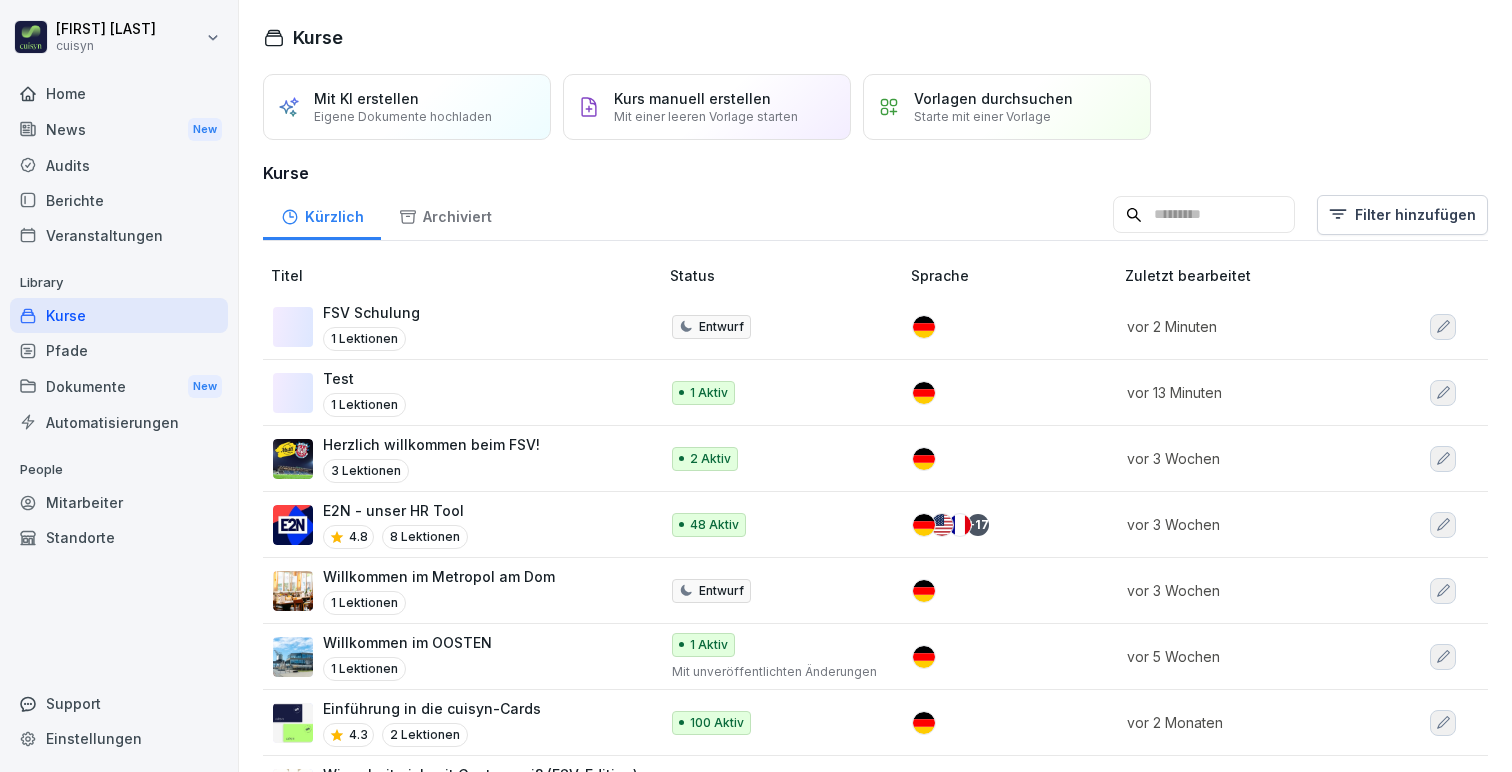 click on "Mitarbeiter" at bounding box center [119, 502] 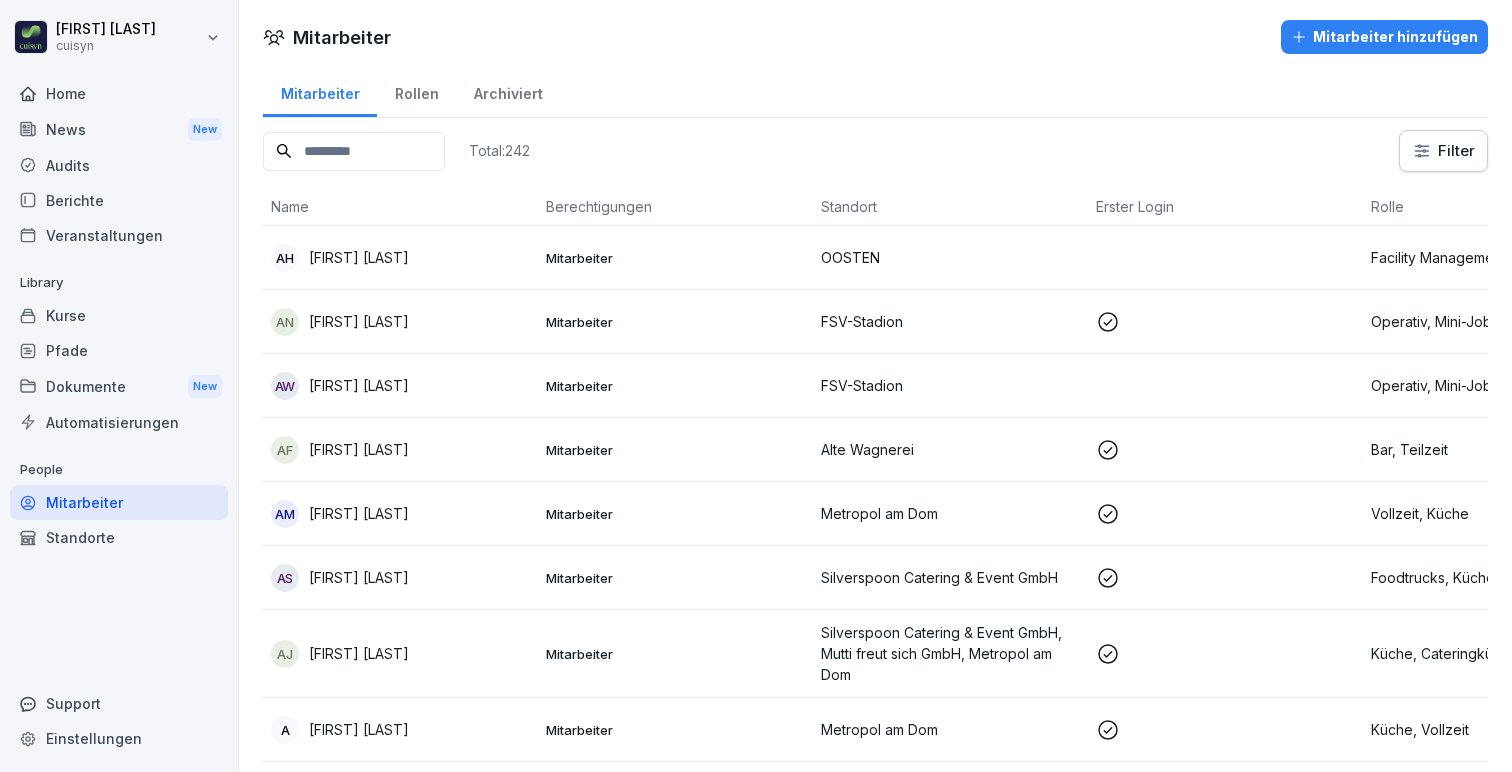 click on "Standort" at bounding box center [950, 207] 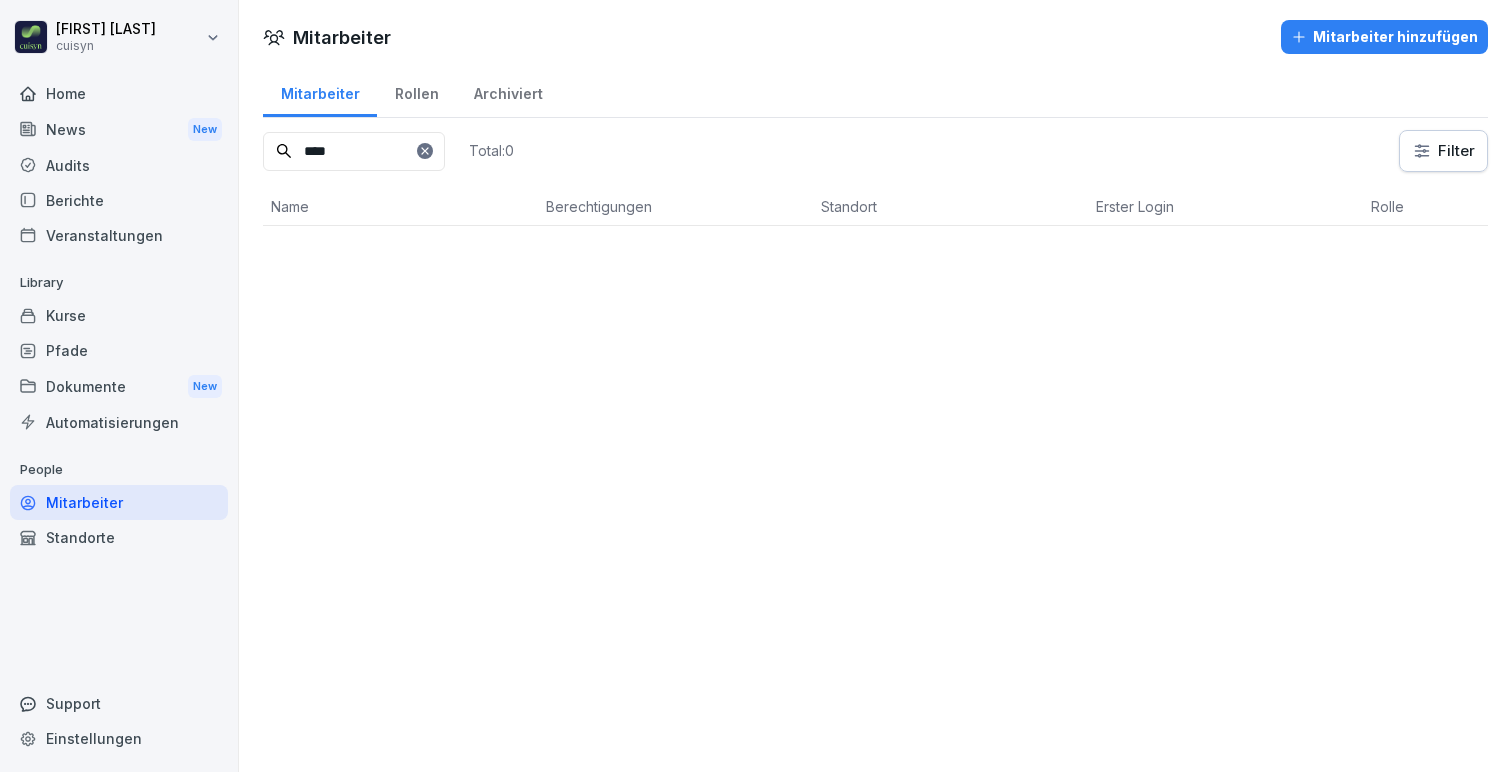type on "*****" 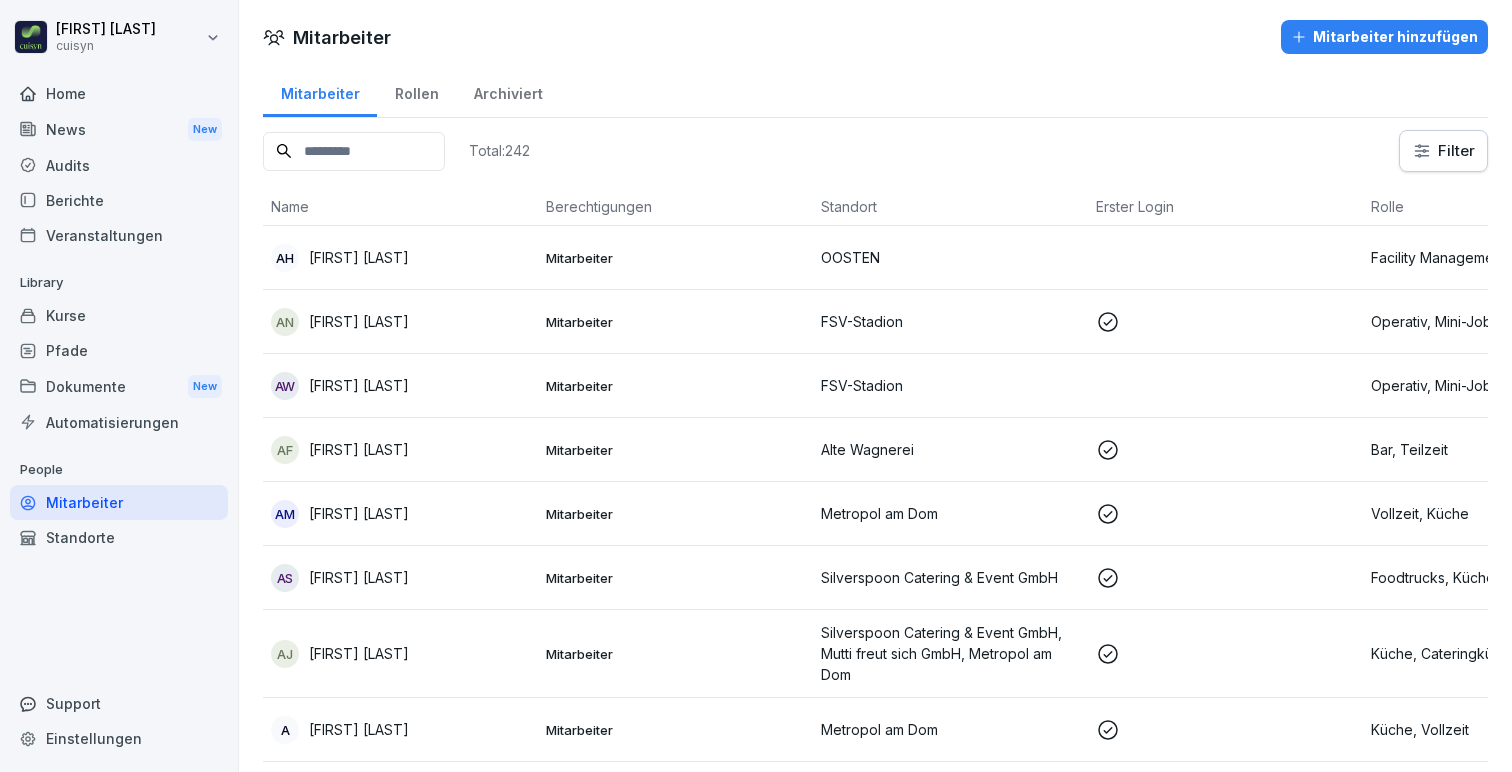 click on "Mitarbeiter Rollen Archiviert Total:  242 Filter Name Berechtigungen Standort Erster Login Rolle AH Abdellatif El Hasnaoui Mitarbeiter OOSTEN Facility Management, Vollzeit AN Abdul Asil Nadery Mitarbeiter FSV-Stadion Operativ, Mini-Job AW Abseala Welderufael Mitarbeiter FSV-Stadion Operativ, Mini-Job AF Adnan  Fetiqi Mitarbeiter Alte Wagnerei Bar, Teilzeit AM Aissa Maho Mitarbeiter Metropol am Dom Vollzeit, Küche AS Alejandro Callizo Sanchis Mitarbeiter Silverspoon Catering & Event GmbH Foodtrucks, Küche, Vollzeit, Logistik AJ Alexander Jurkovic Mitarbeiter Silverspoon Catering & Event GmbH, Mutti freut sich GmbH, Metropol am Dom Küche, Cateringküche, Vollzeit A Alexander Müller  Mitarbeiter Metropol am Dom Küche, Vollzeit AS Ali Bakht Said Mitarbeiter Zum Bären Teilzeit, Küche AG Alina Golla Administrator Host Group   Mutti freut sich GmbH, FSV-Stadion Operativ, Mini-Job, HR AN Alina  Negrescu Mitarbeiter Metropol am Dom Teilzeit, Küche AA Aliyah Adam Mitarbeiter OOSTEN Teilzeit, Service AB AE AE AW" at bounding box center [875, 7961] 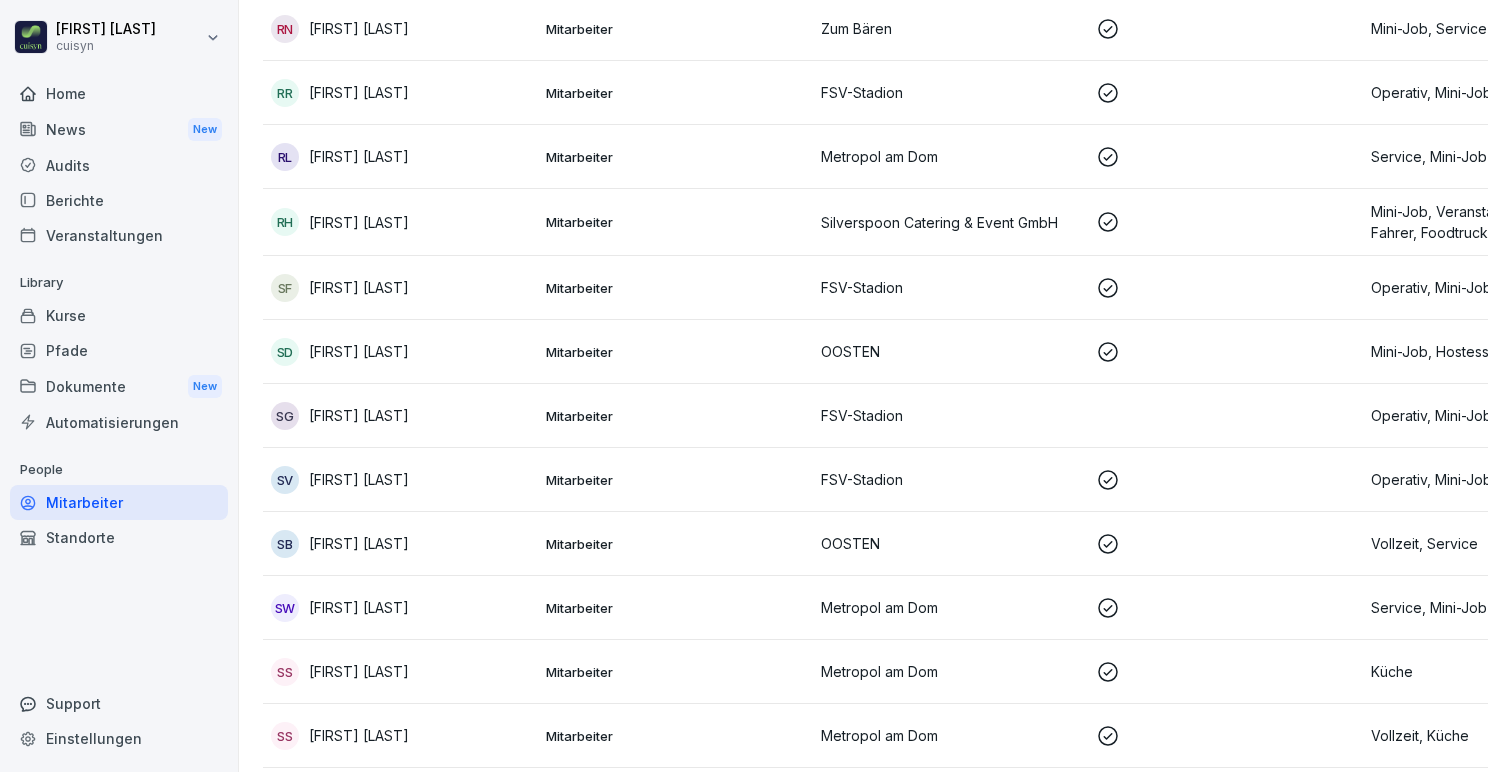 scroll, scrollTop: 13059, scrollLeft: 0, axis: vertical 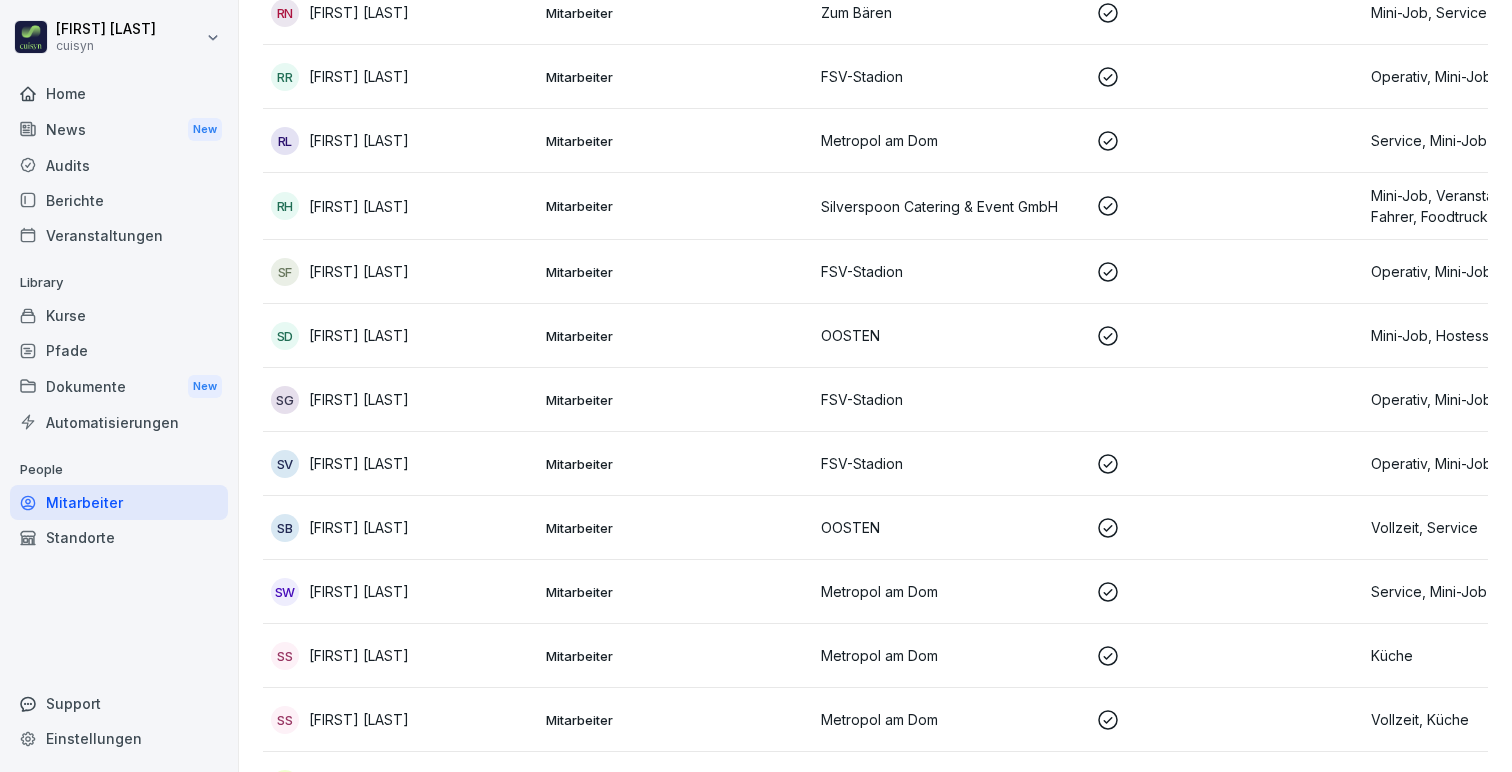 click on "Mitarbeiter" at bounding box center [675, 206] 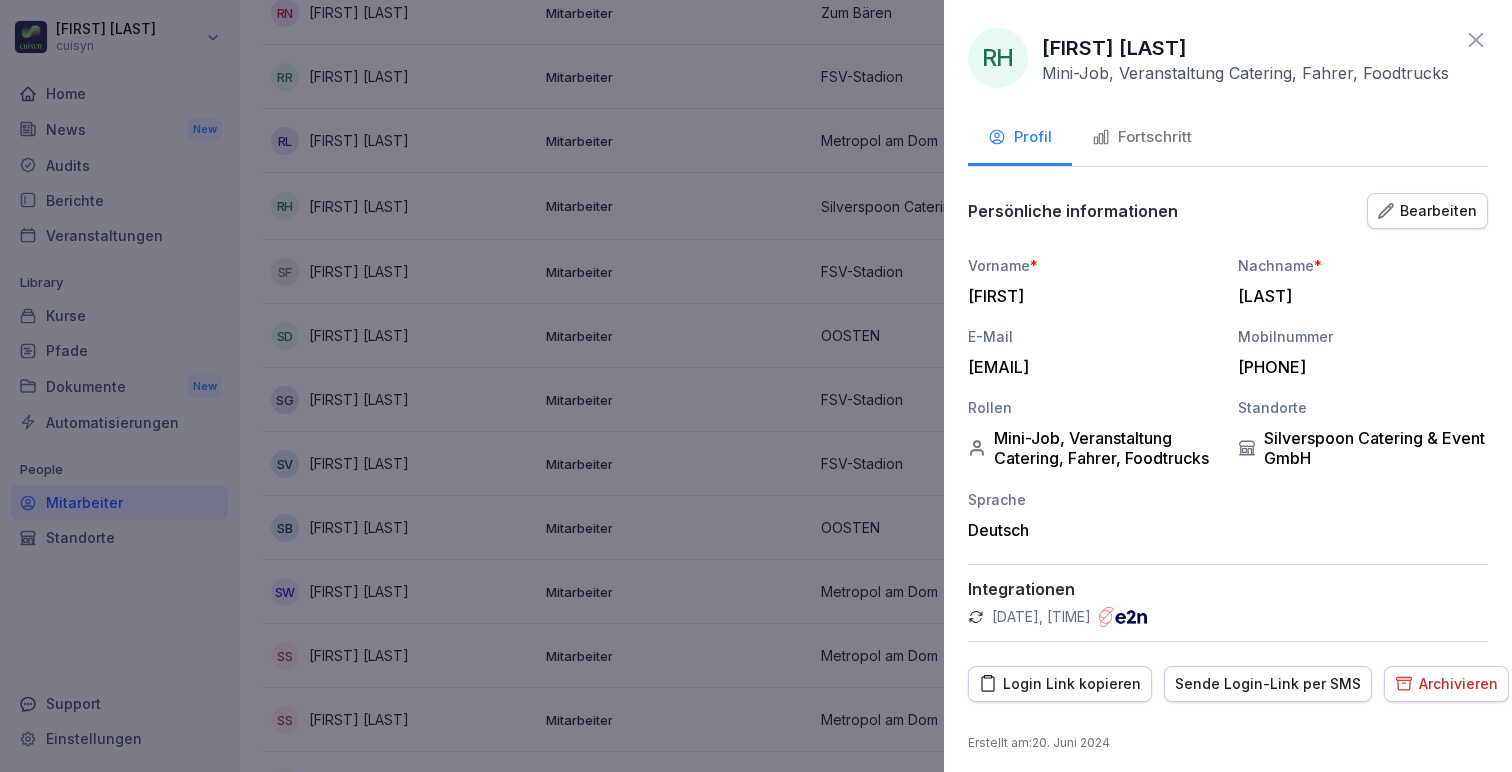 scroll, scrollTop: 7, scrollLeft: 0, axis: vertical 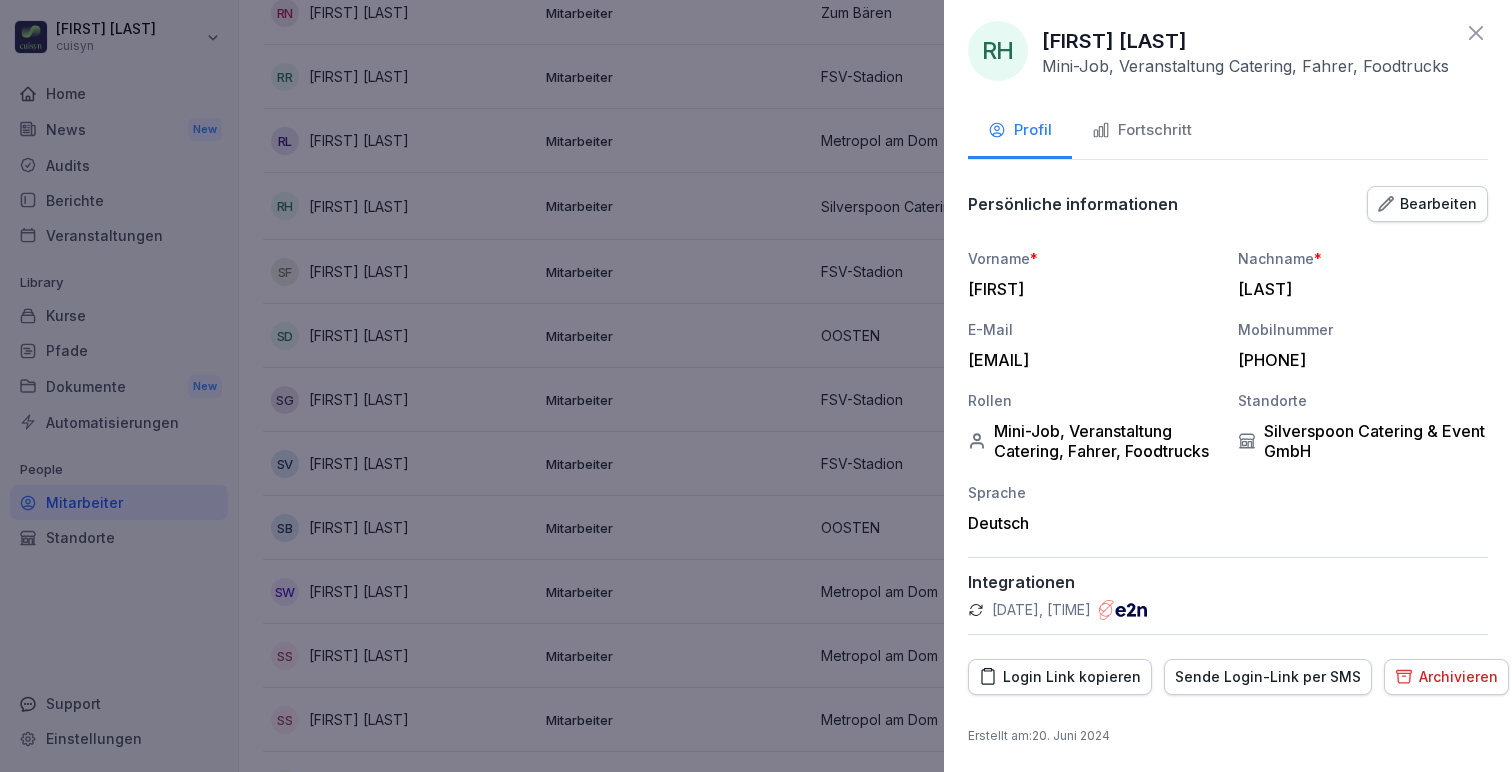 click on "Bearbeiten" at bounding box center (1427, 204) 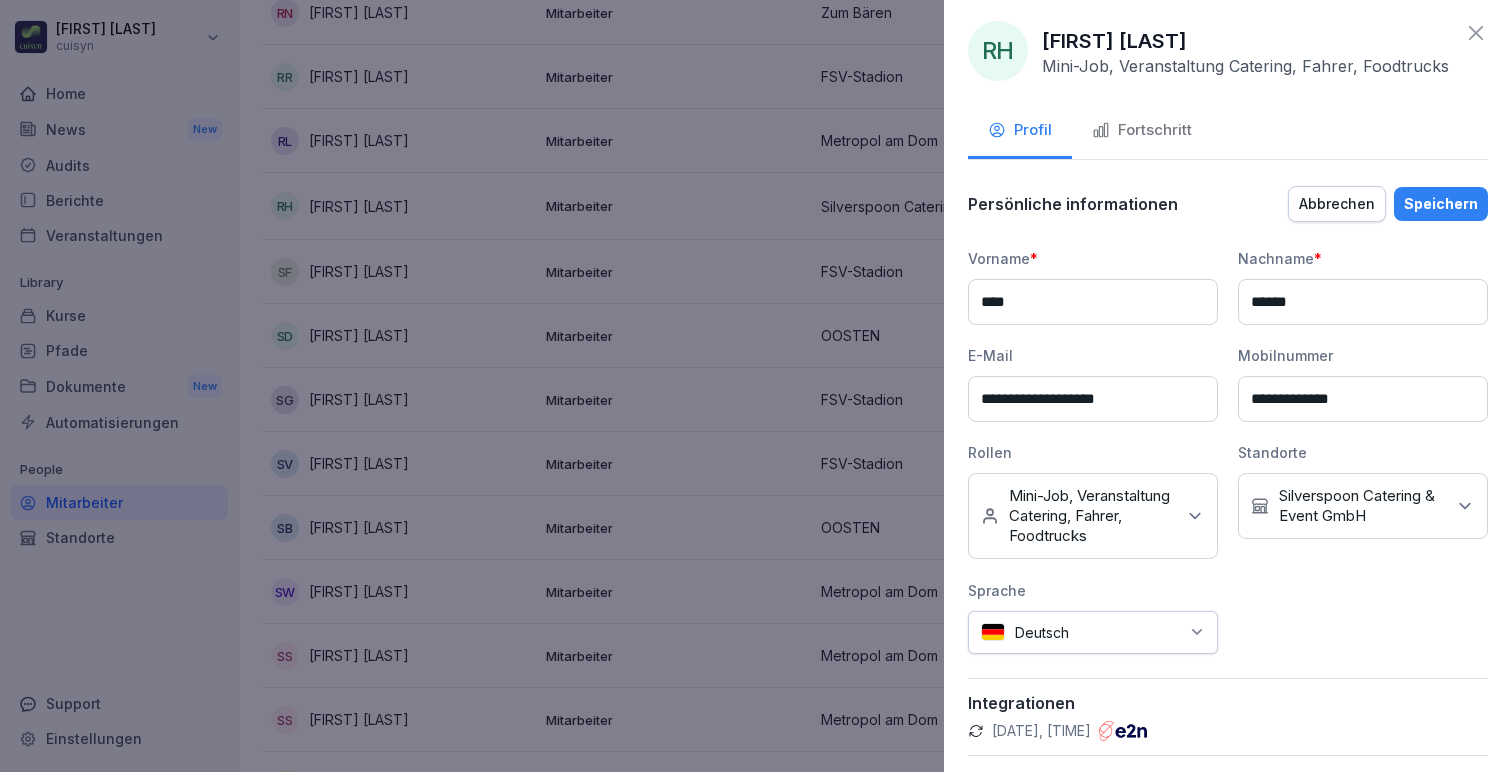 click on "Kein Standort Silverspoon Catering & Event GmbH" at bounding box center [1363, 506] 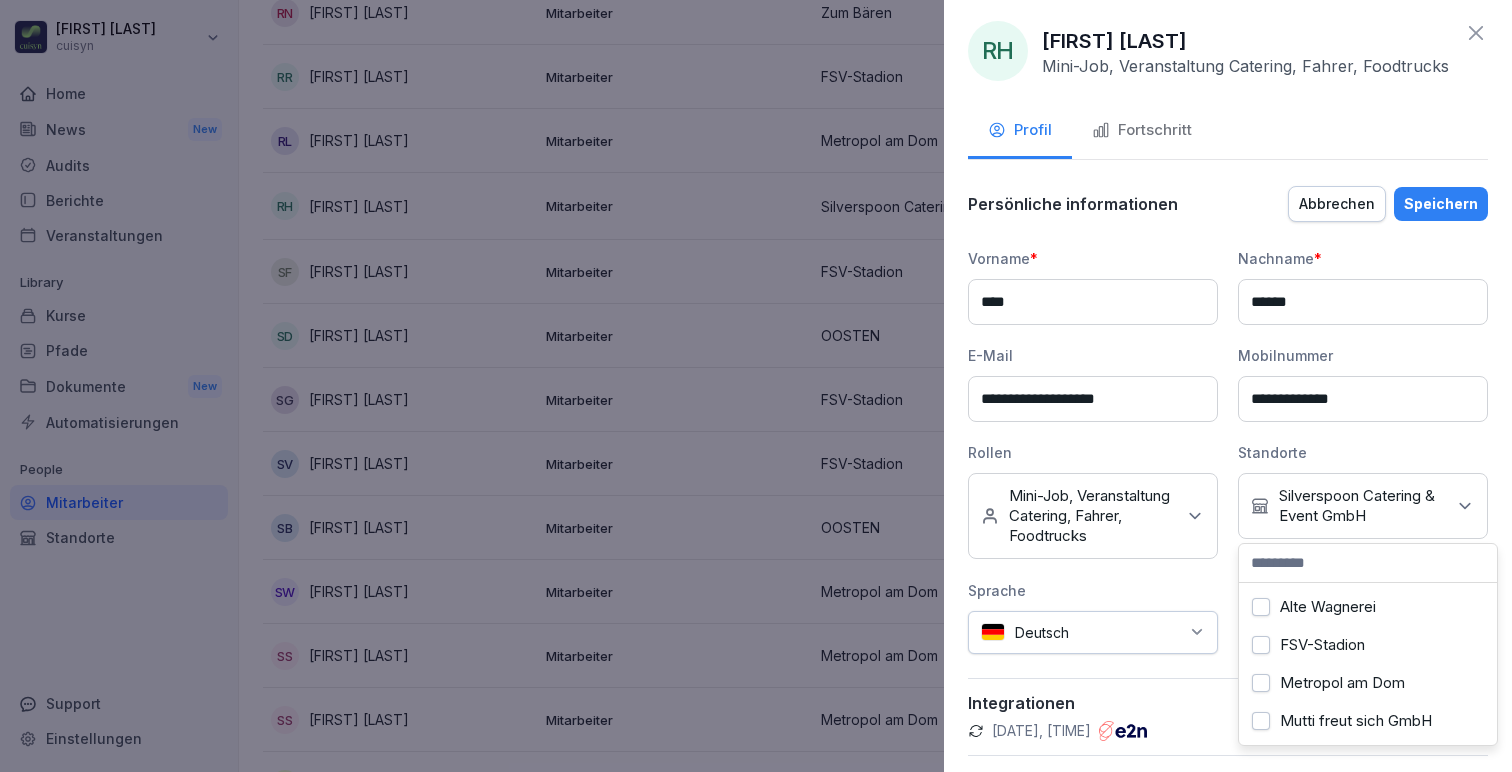 click on "**********" at bounding box center (1228, 386) 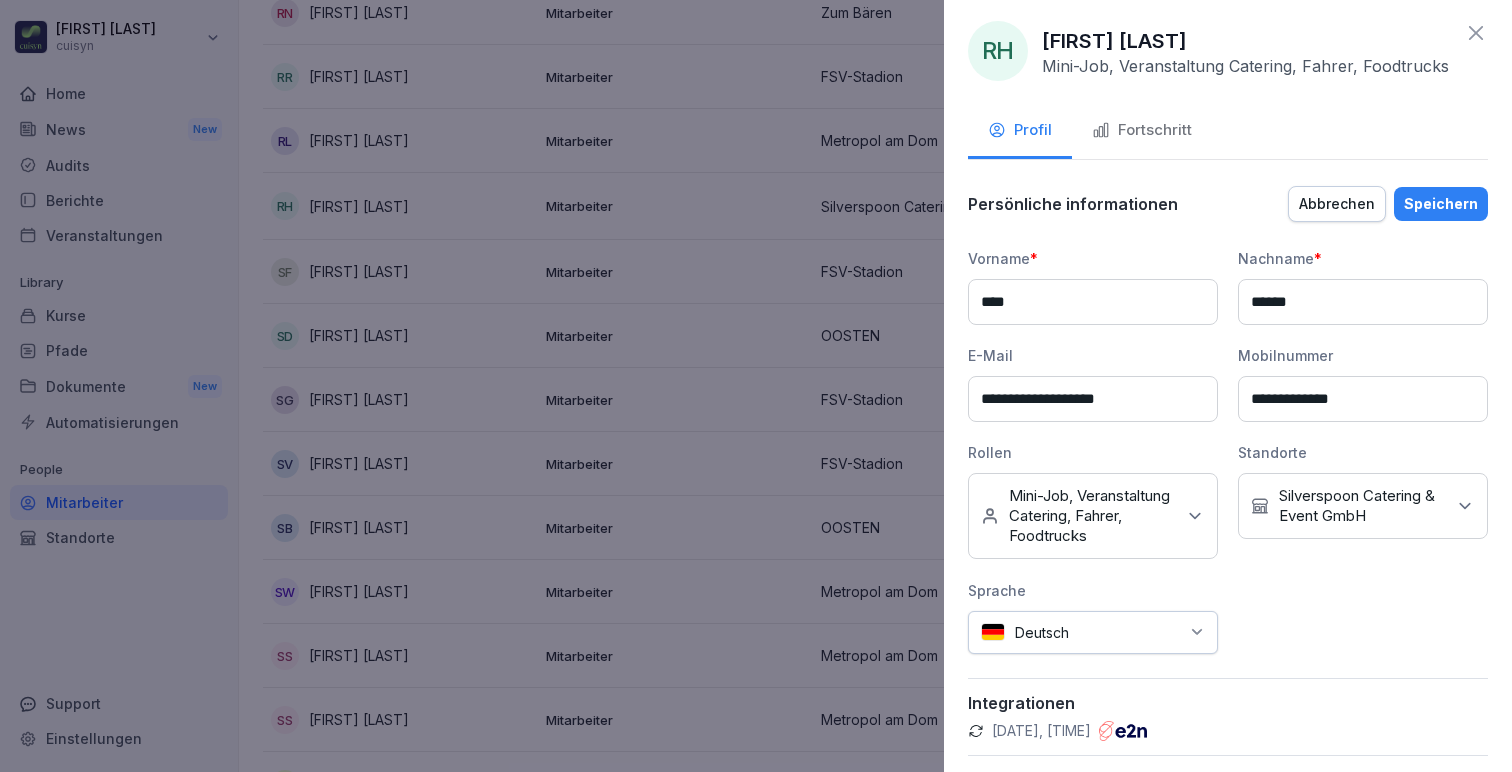 click 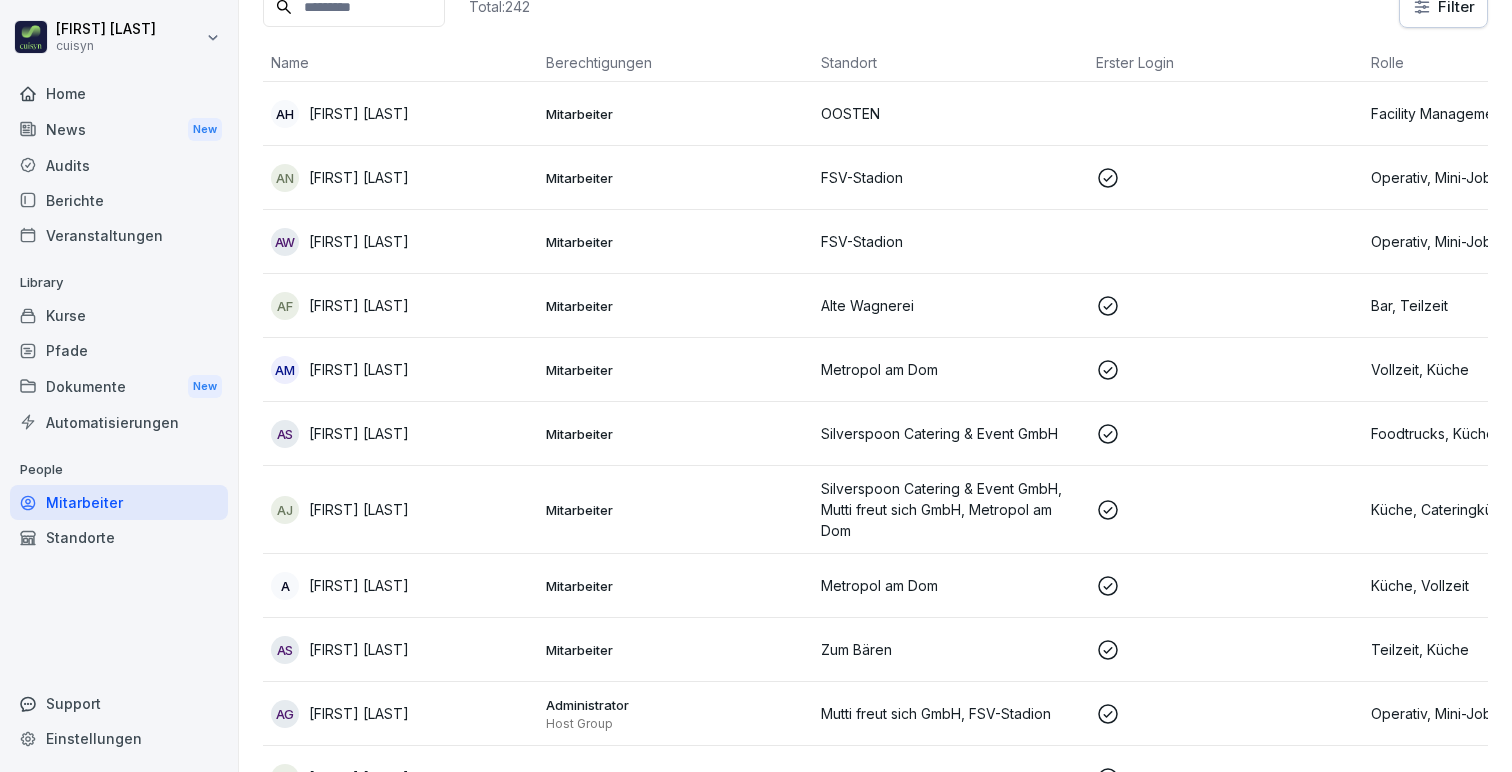 scroll, scrollTop: 0, scrollLeft: 0, axis: both 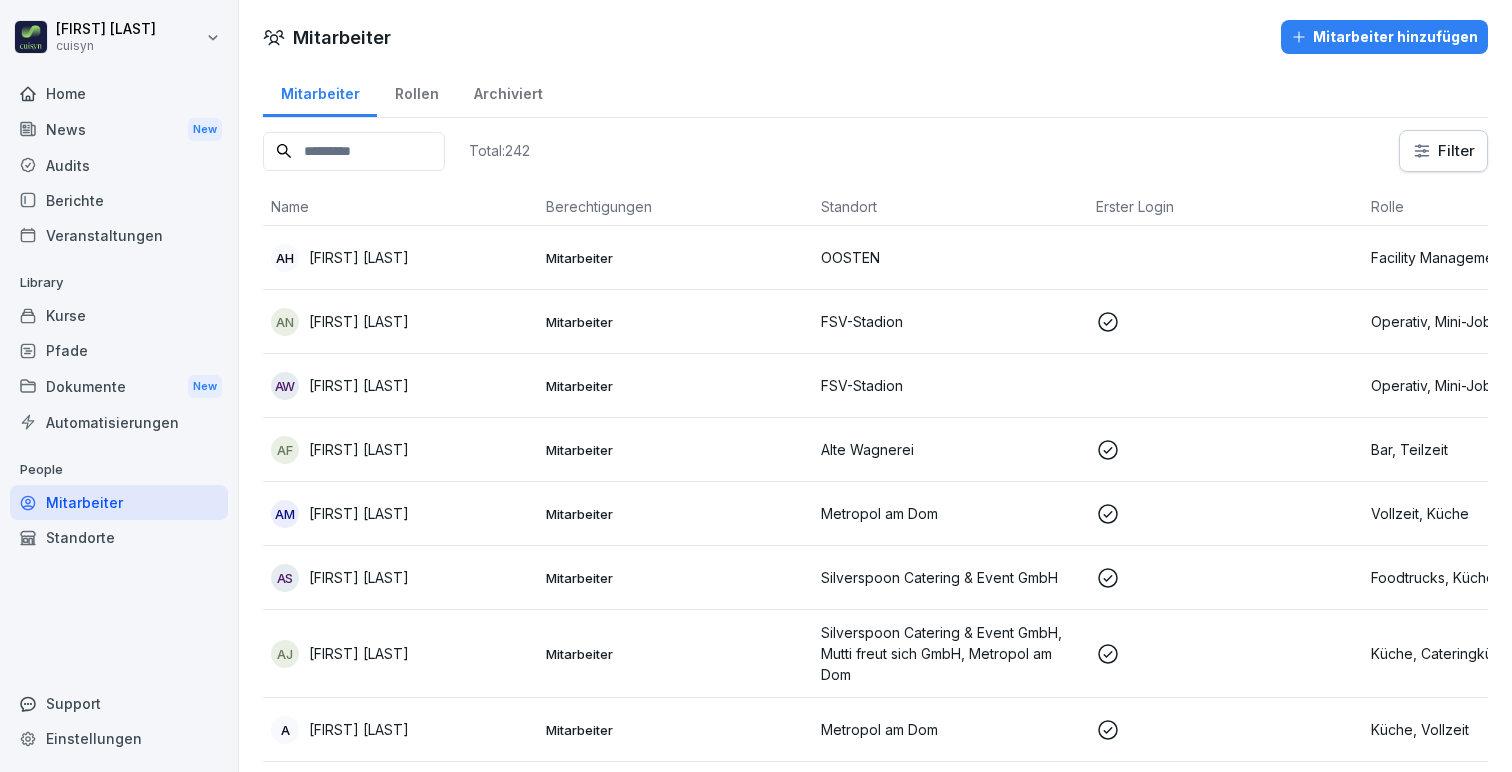 click at bounding box center [354, 151] 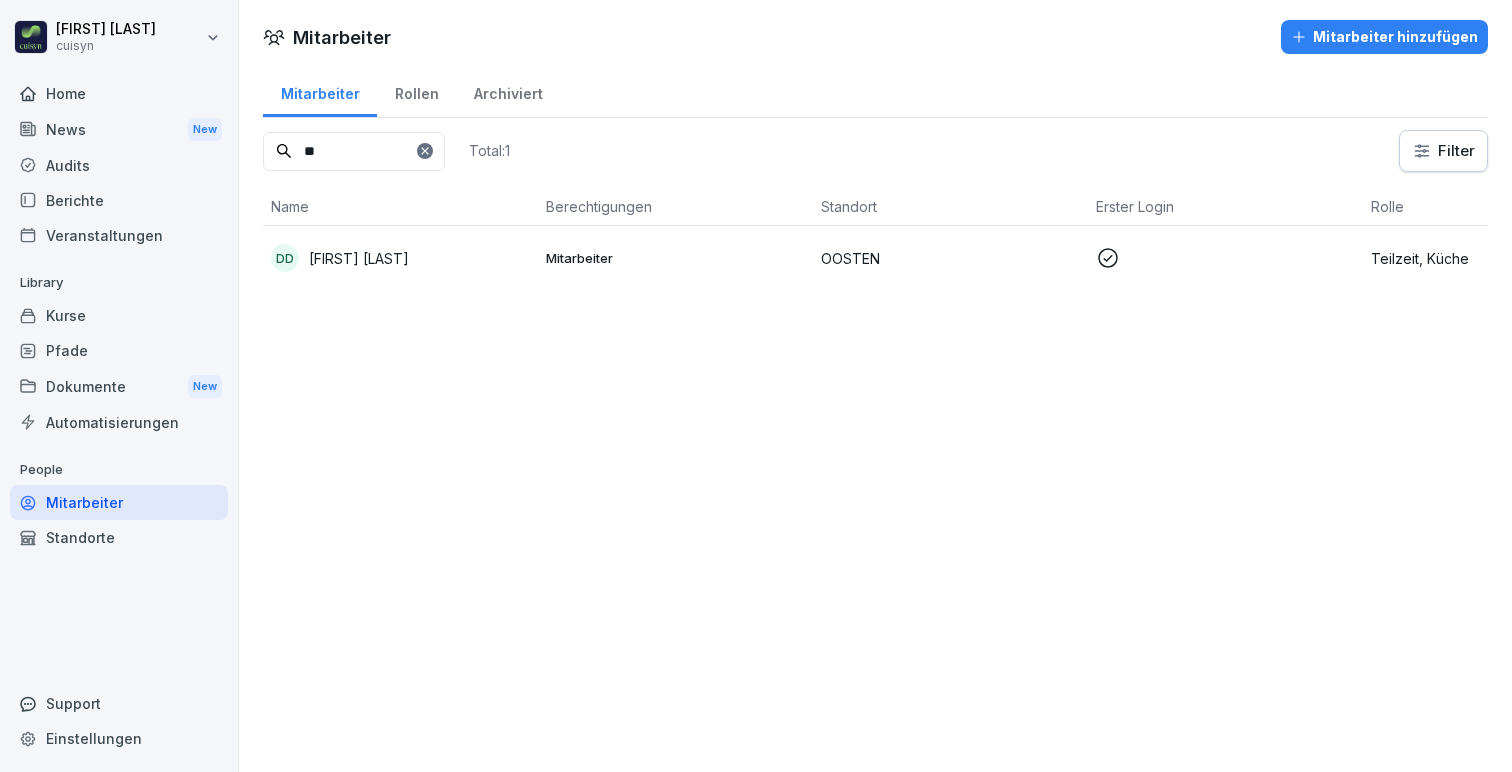 type on "***" 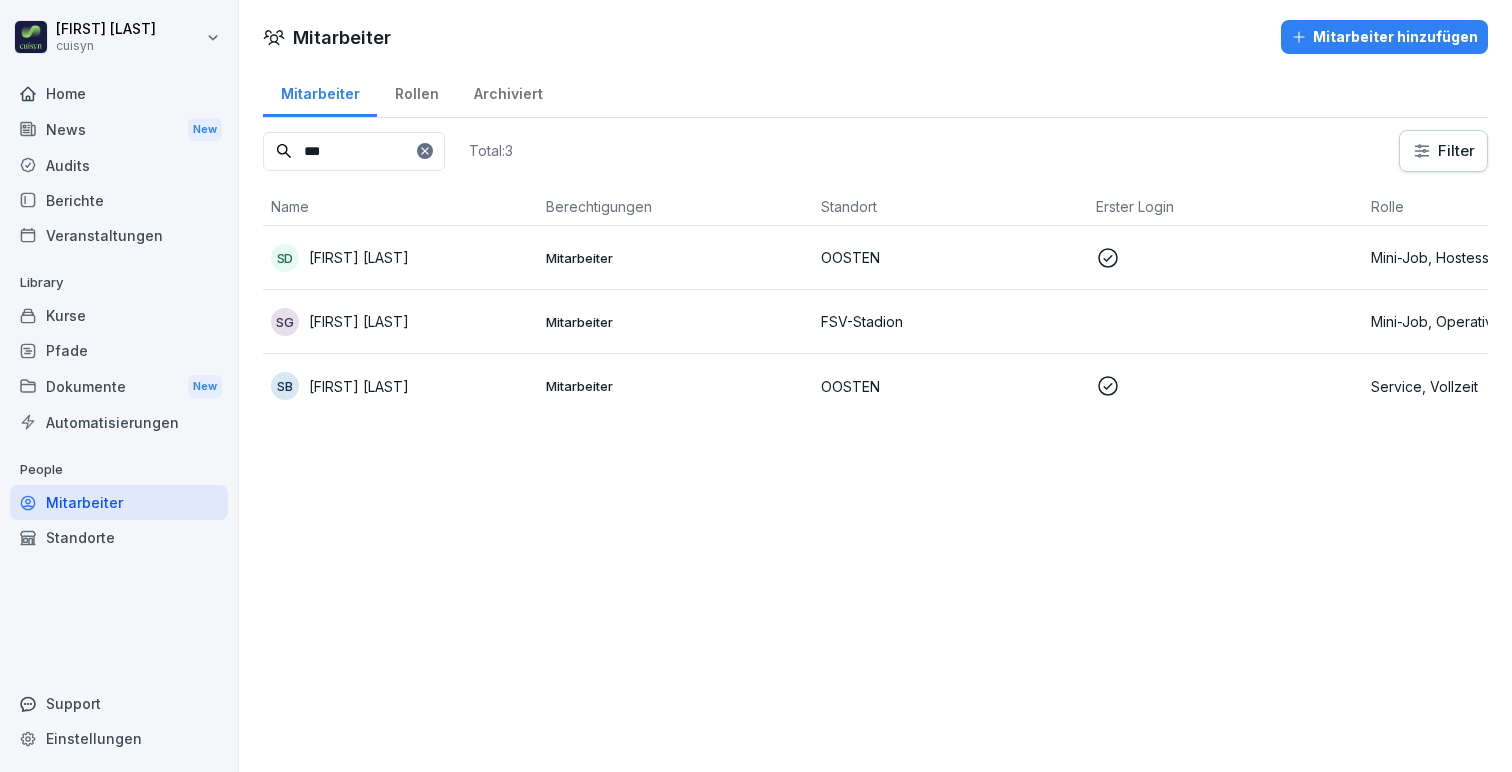 type 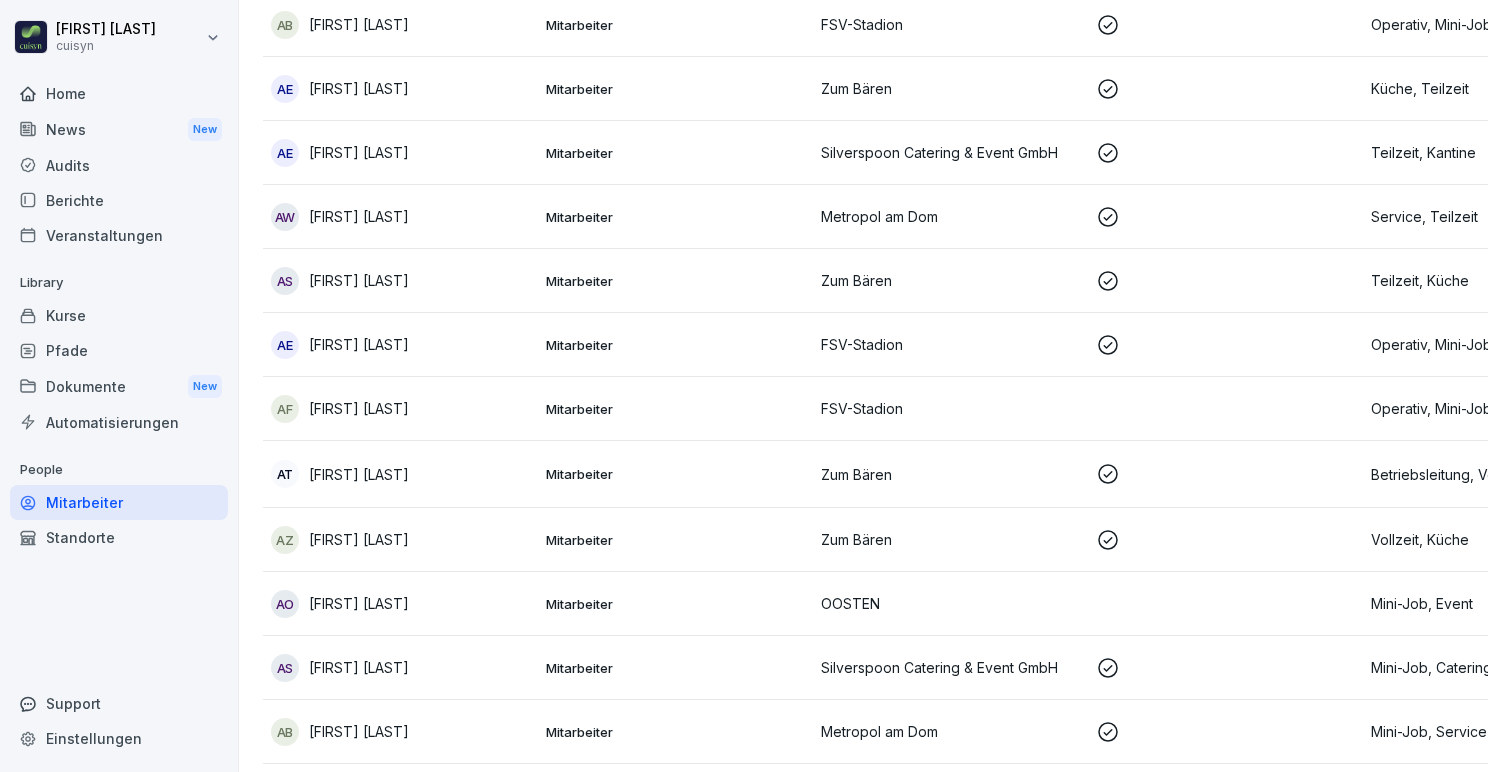 scroll, scrollTop: 1029, scrollLeft: 0, axis: vertical 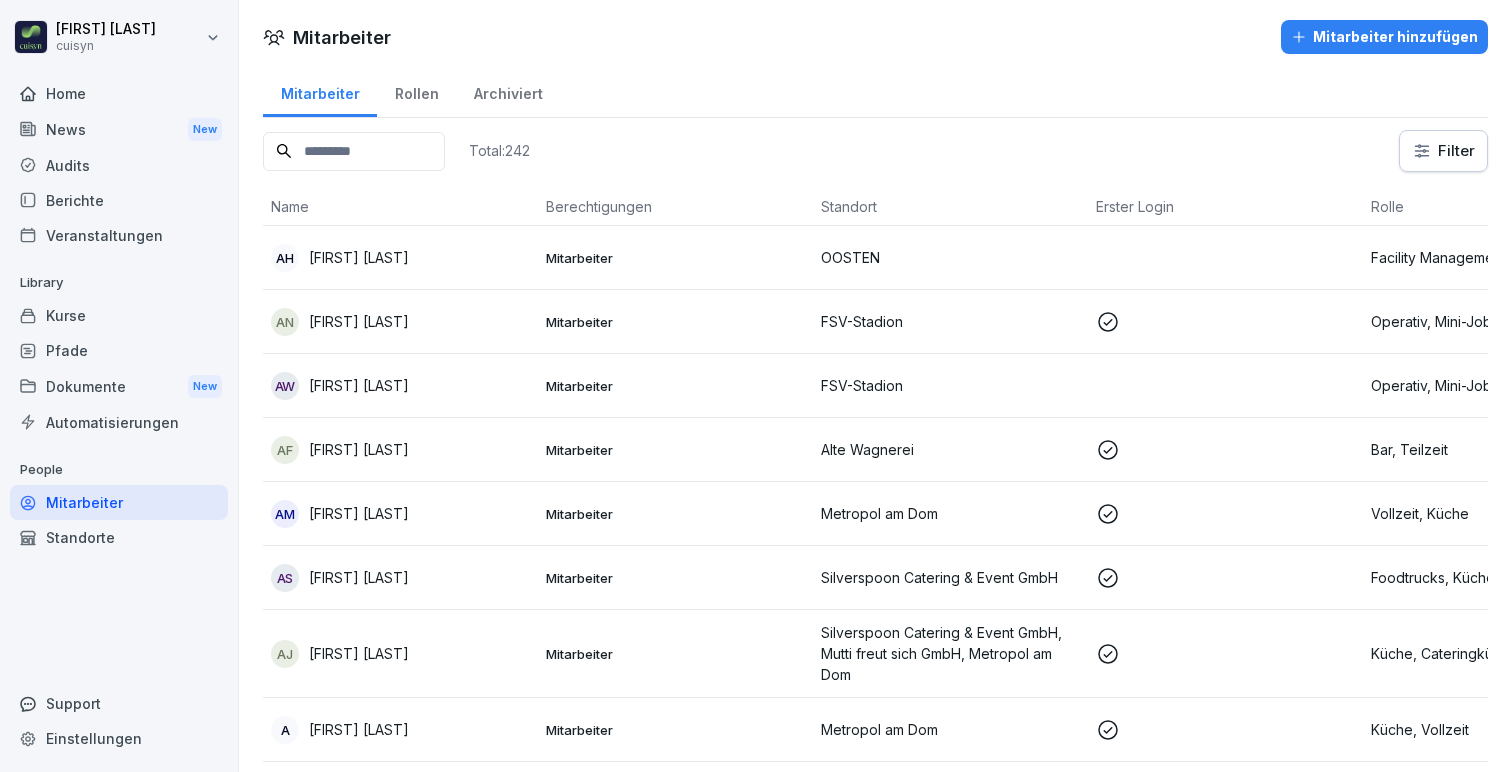 click on "Kurse" at bounding box center (119, 315) 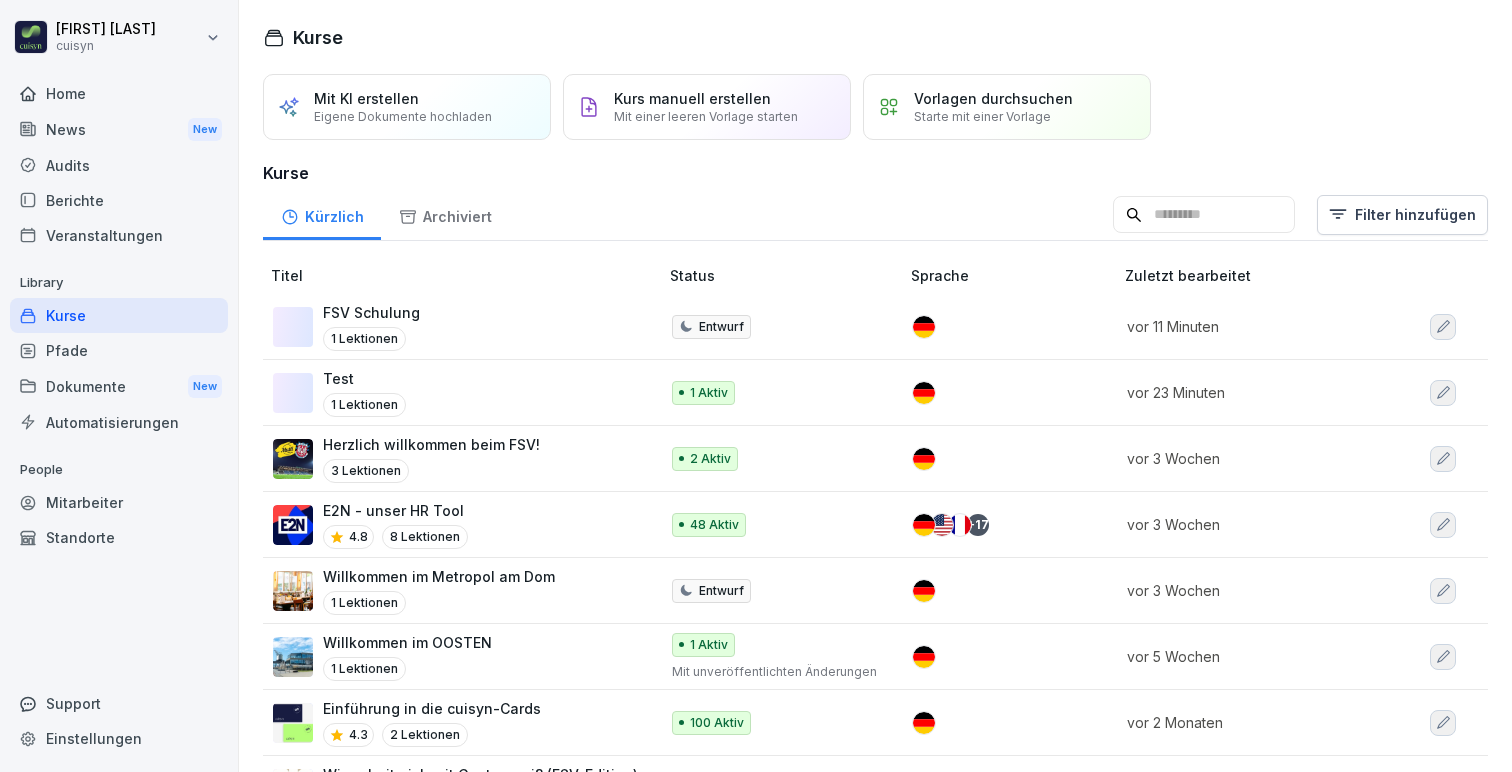 click on "FSV Schulung 1 Lektionen" at bounding box center [455, 326] 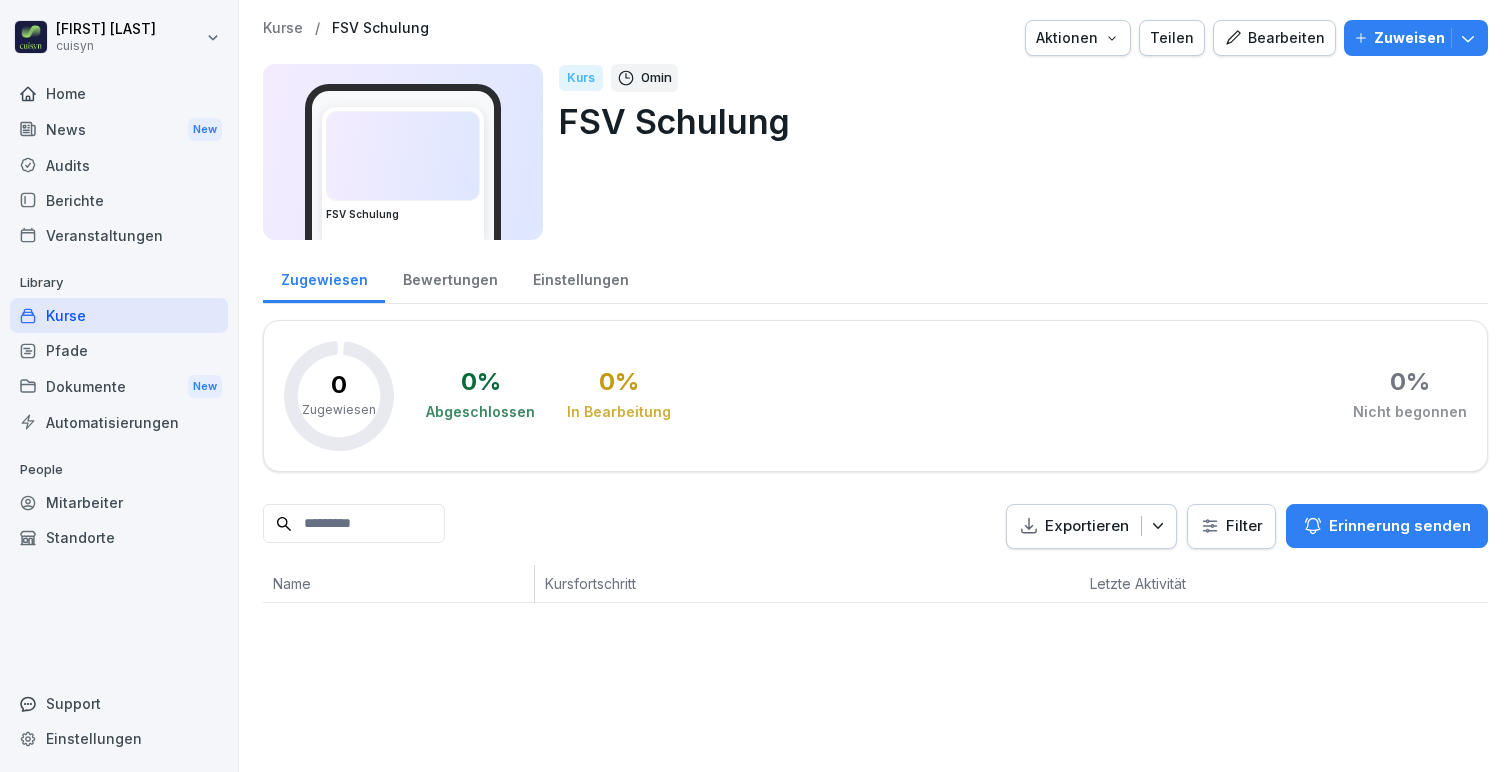 scroll, scrollTop: 0, scrollLeft: 0, axis: both 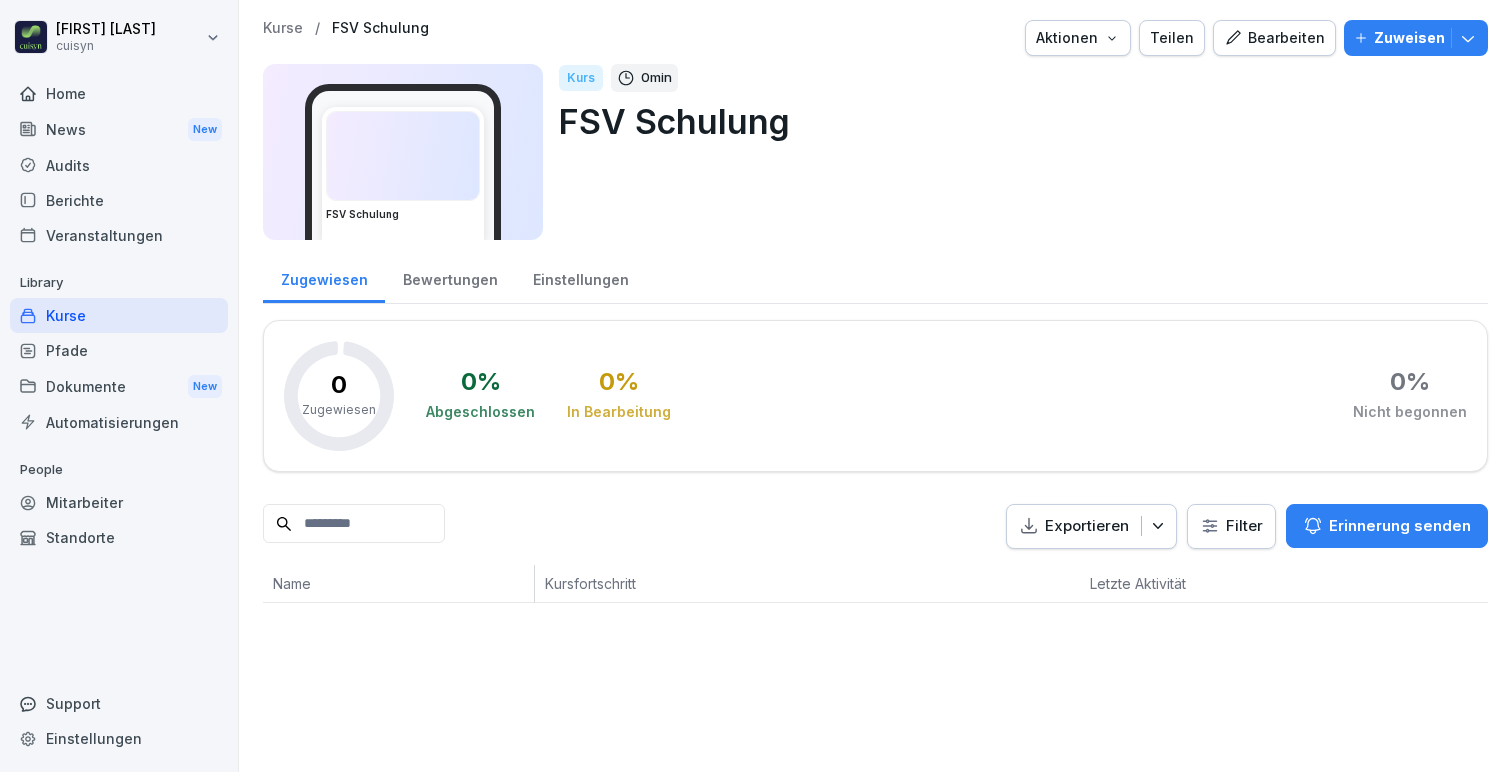 click on "Einstellungen" at bounding box center (580, 277) 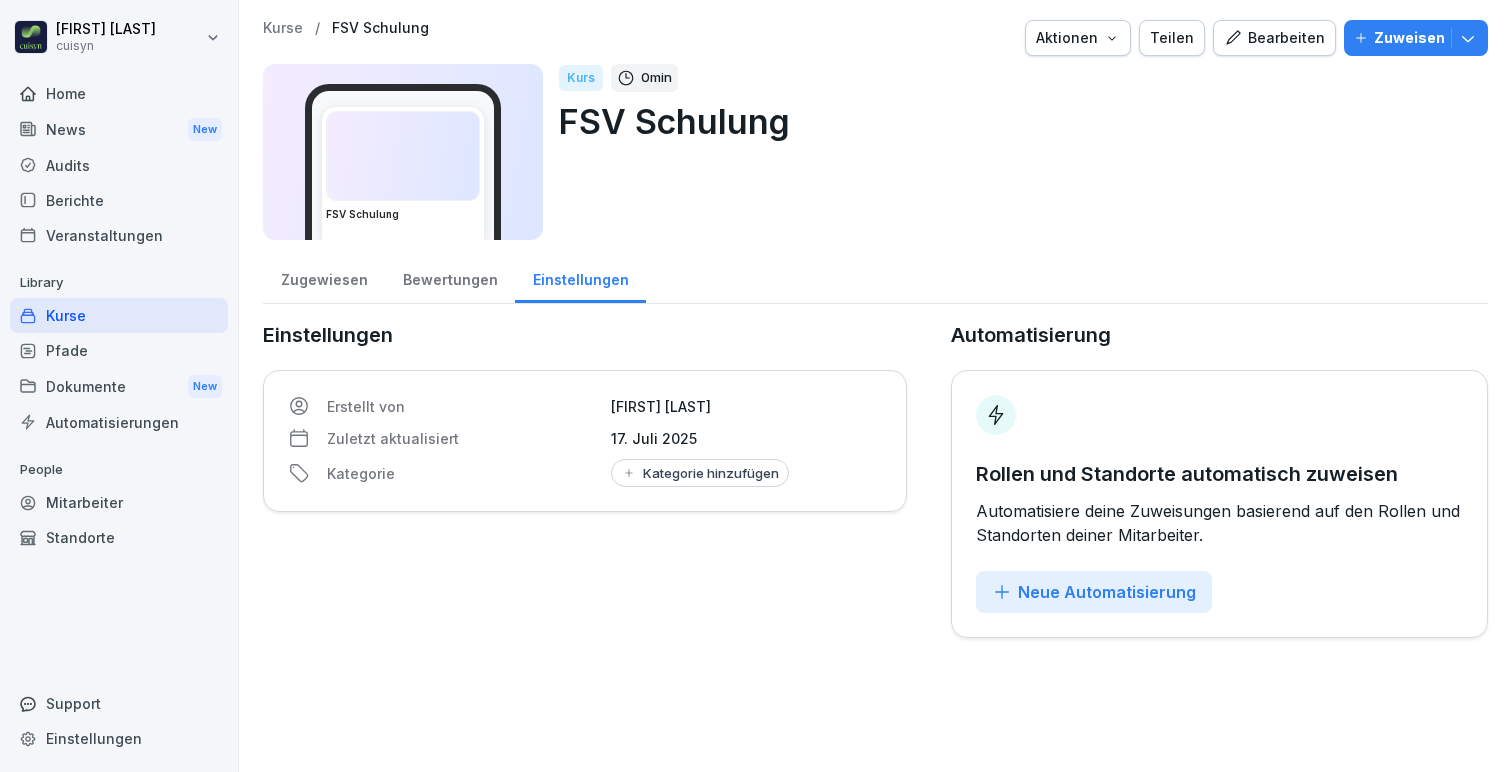 click on "Zugewiesen" at bounding box center (324, 277) 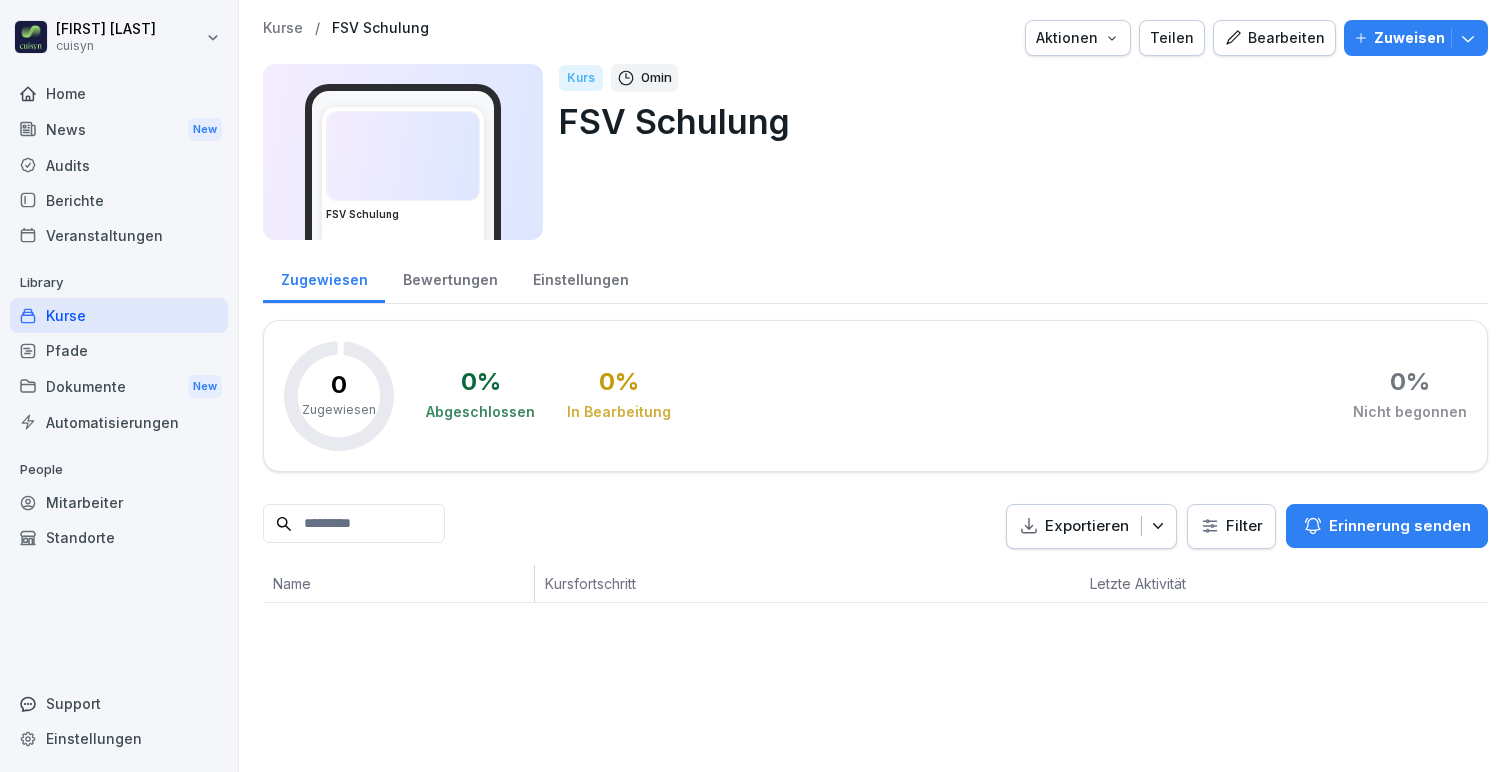 click on "Kurse" at bounding box center (119, 315) 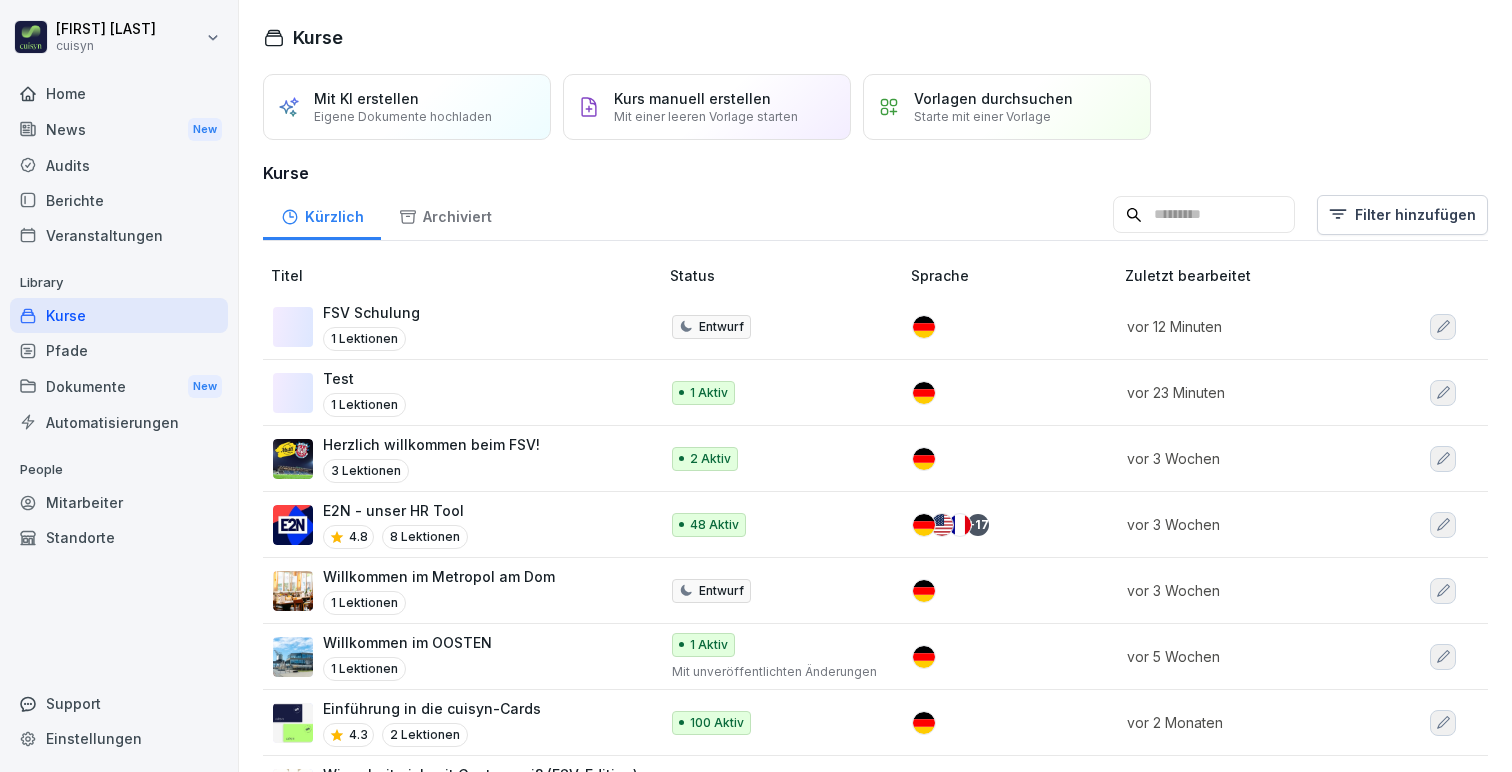 click on "vor 23 Minuten" at bounding box center [1269, 392] 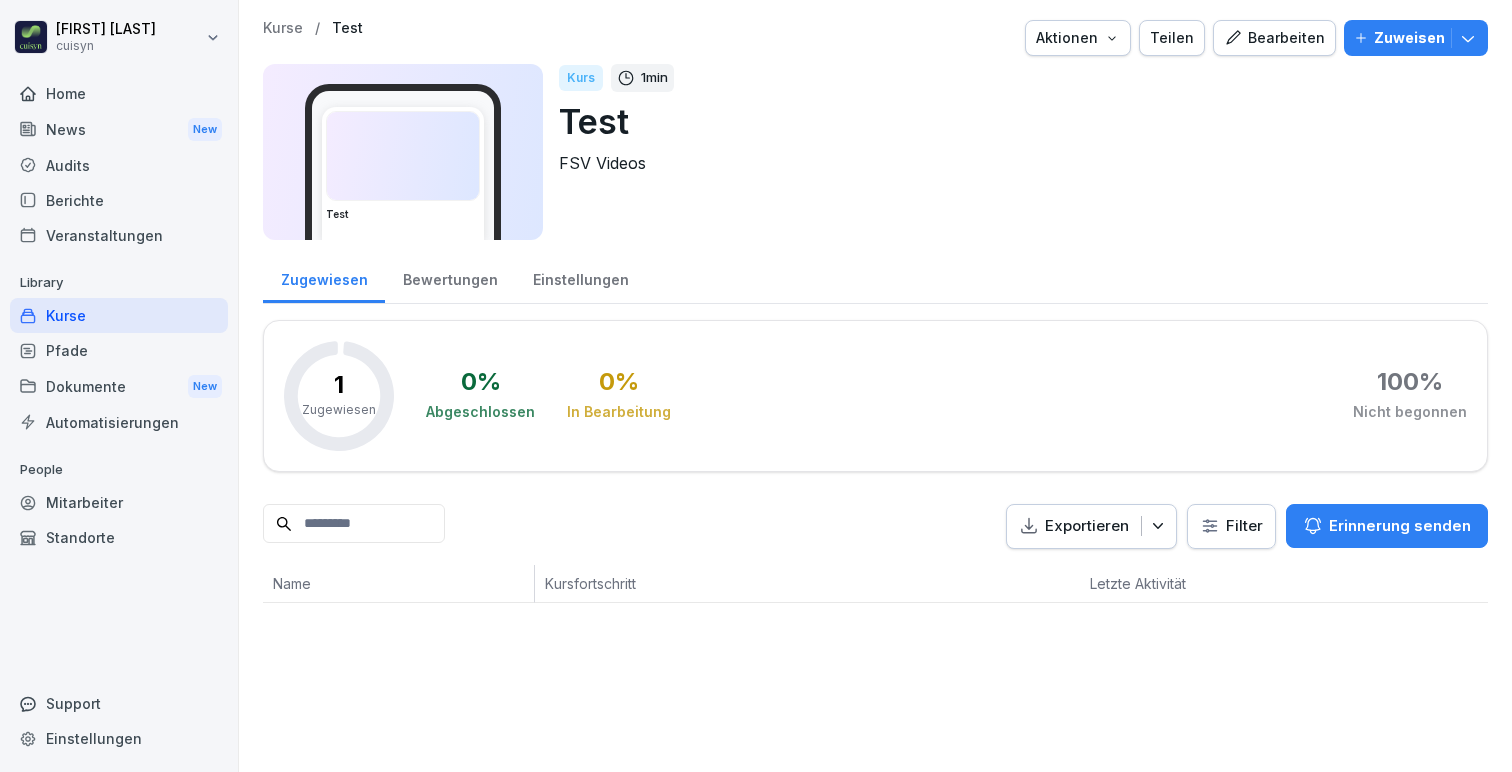 scroll, scrollTop: 0, scrollLeft: 0, axis: both 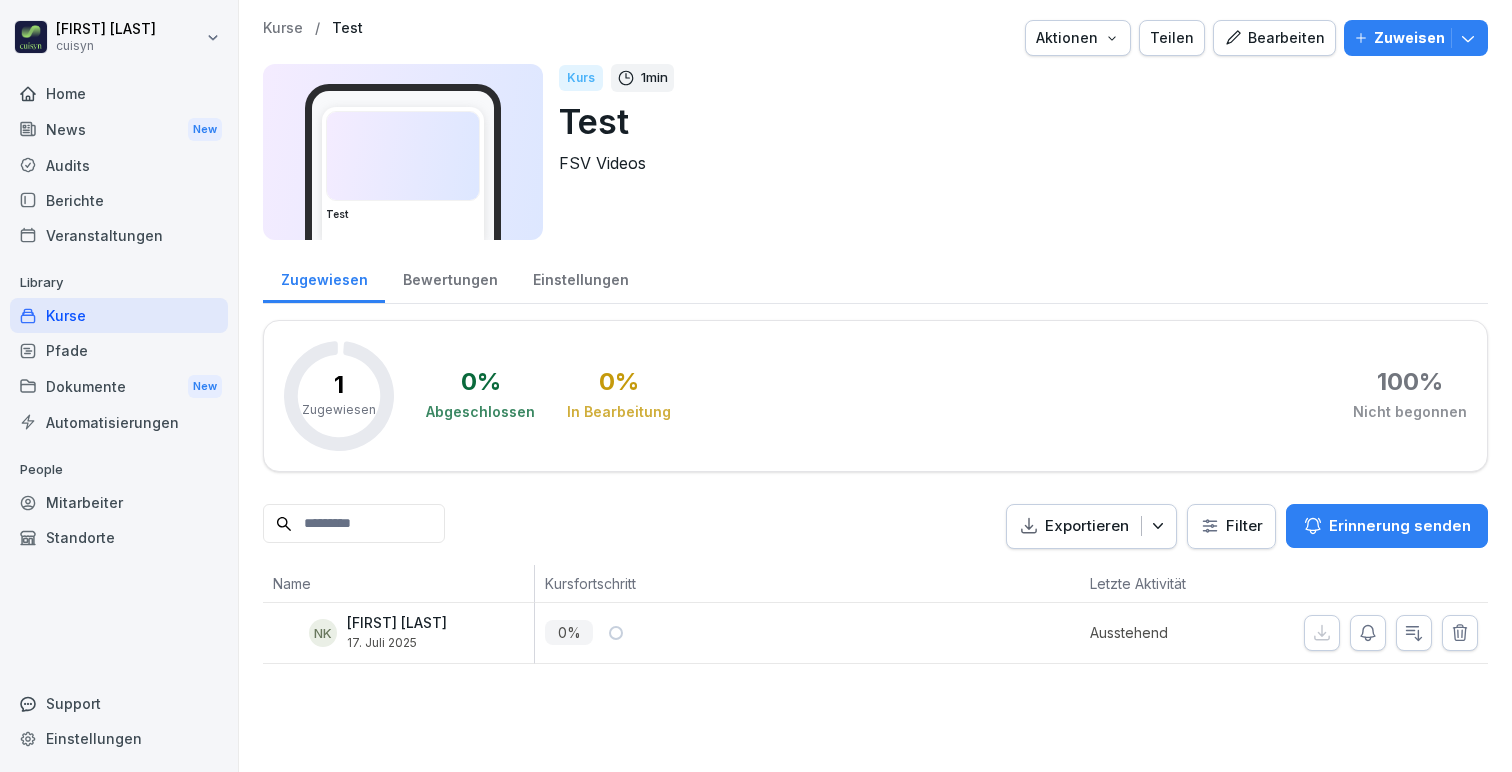 click 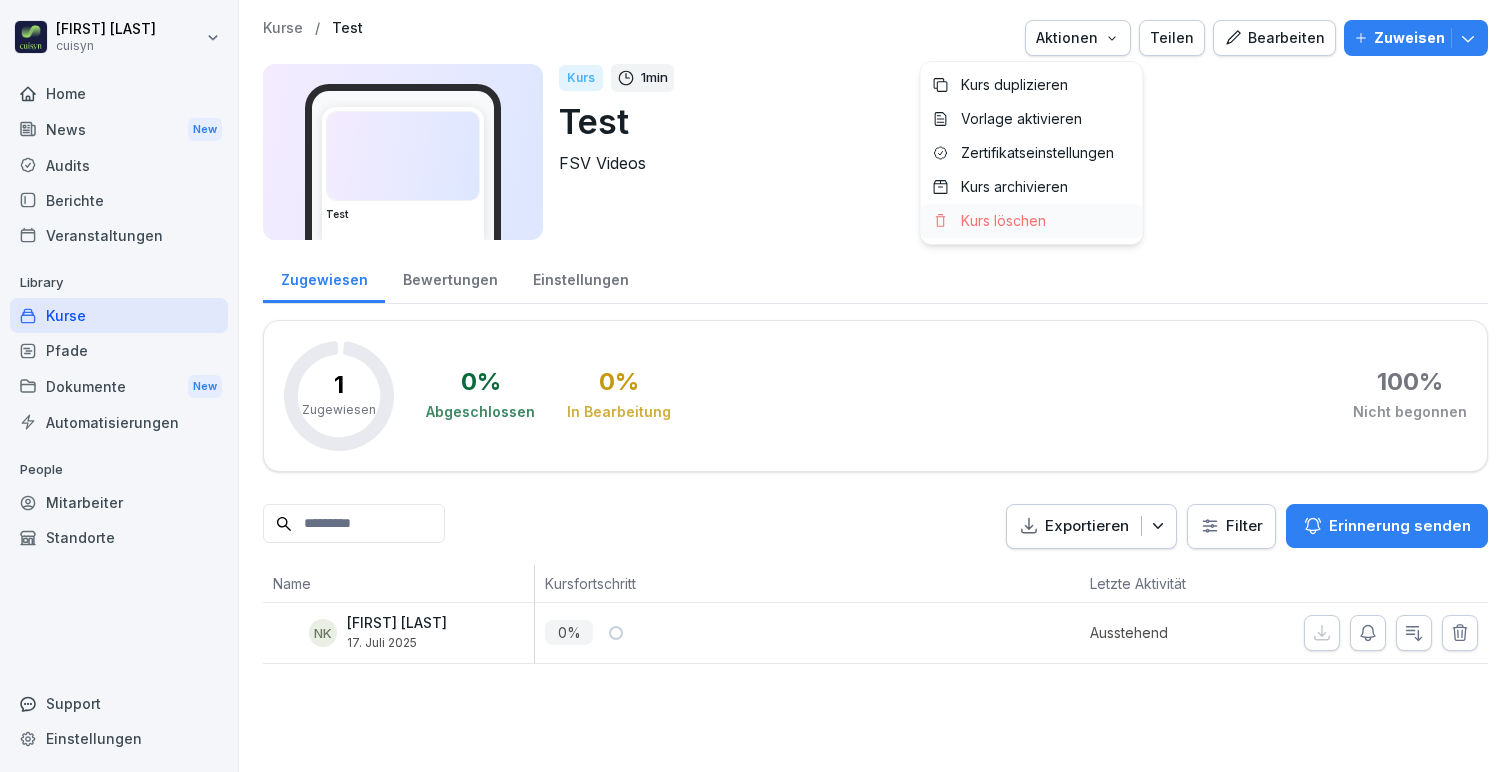 click on "Kurs löschen" at bounding box center (1032, 221) 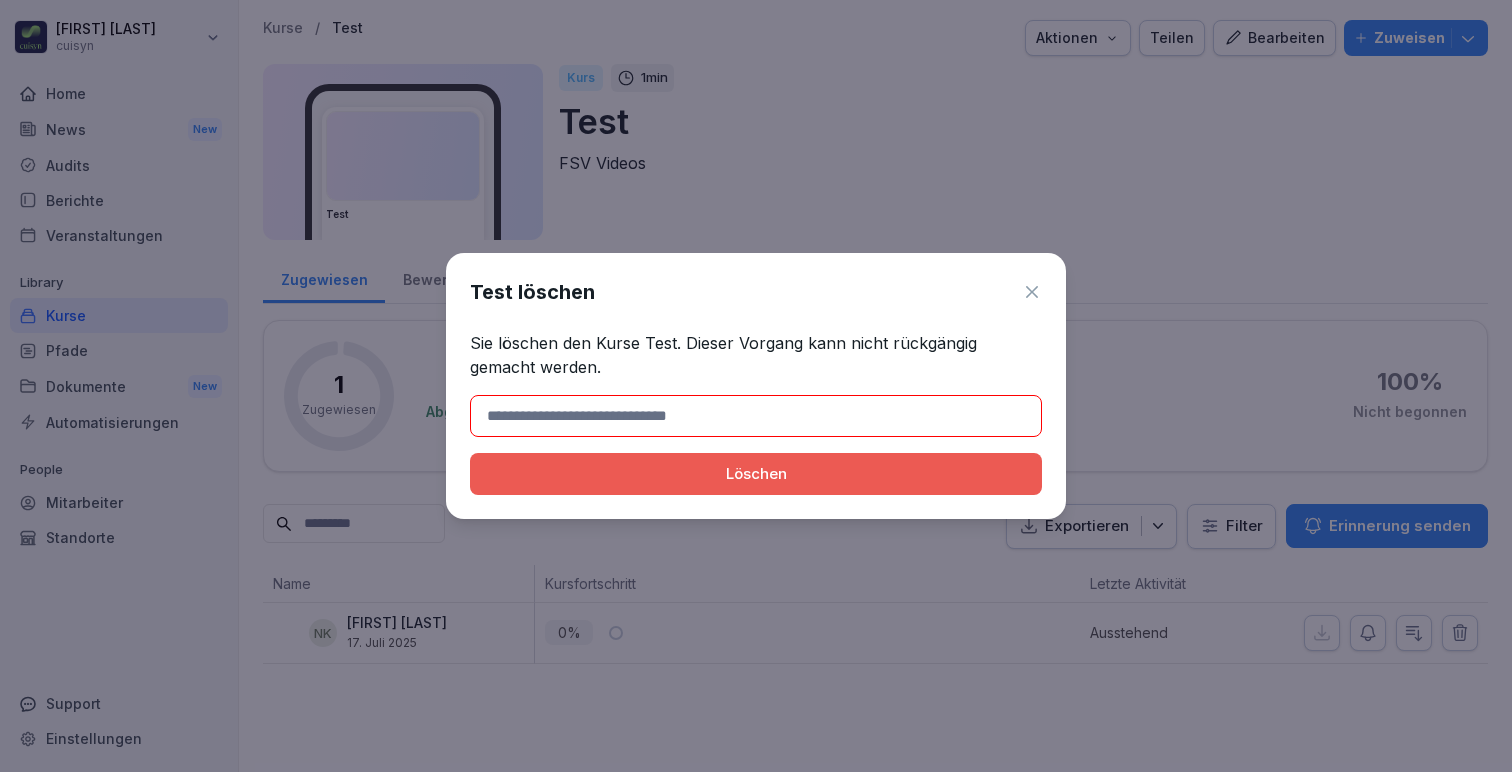 click at bounding box center [756, 416] 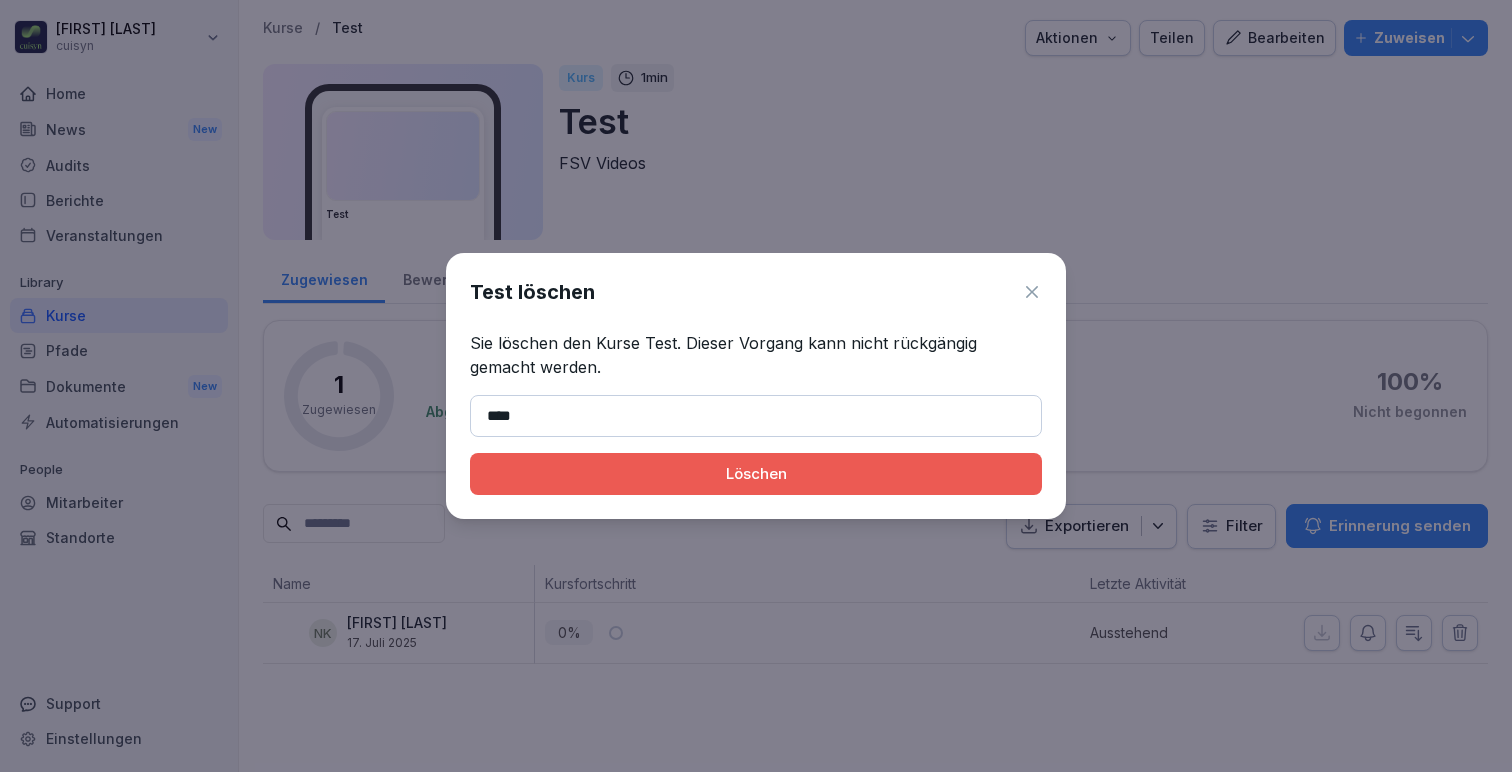 type on "****" 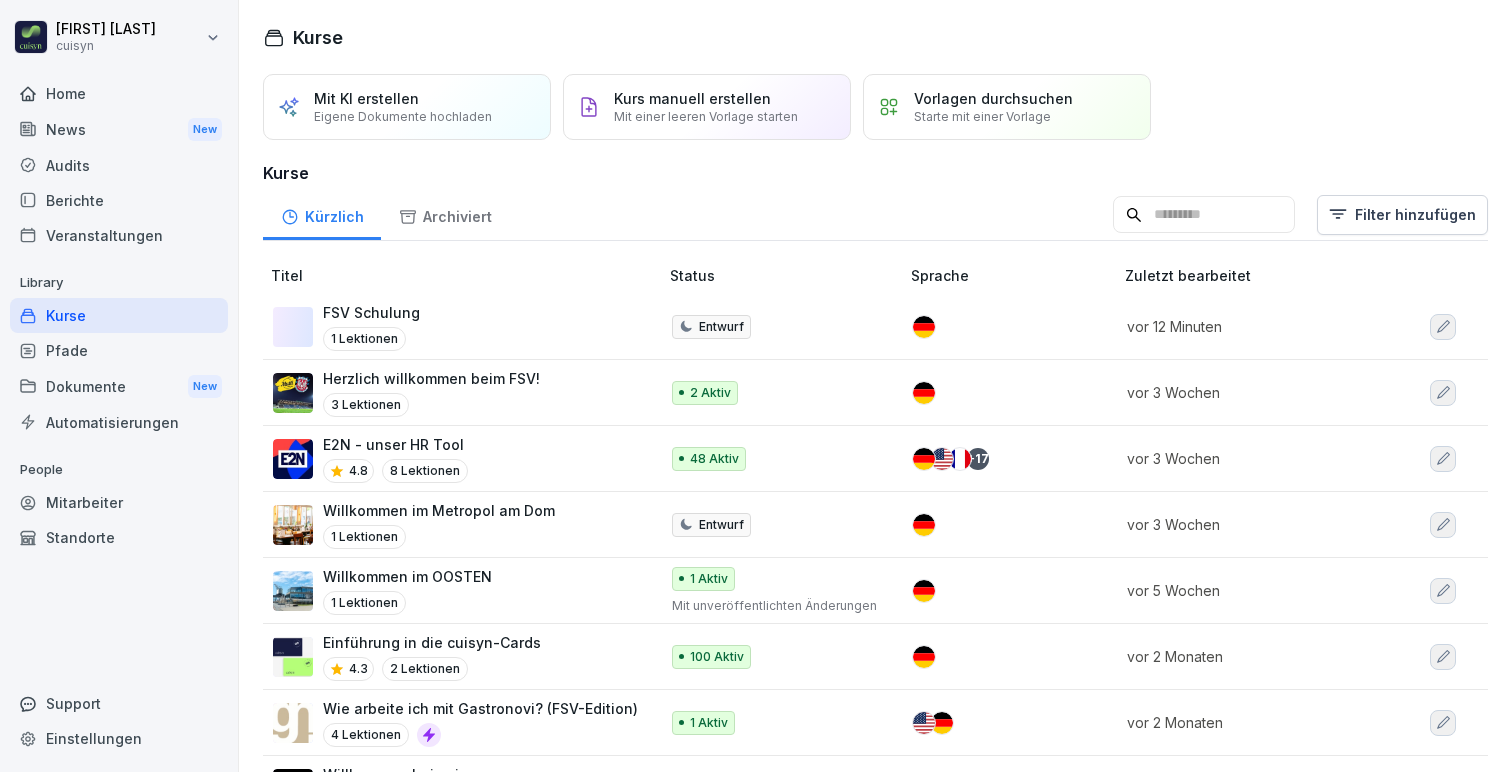 click on "Kurse" at bounding box center (119, 315) 